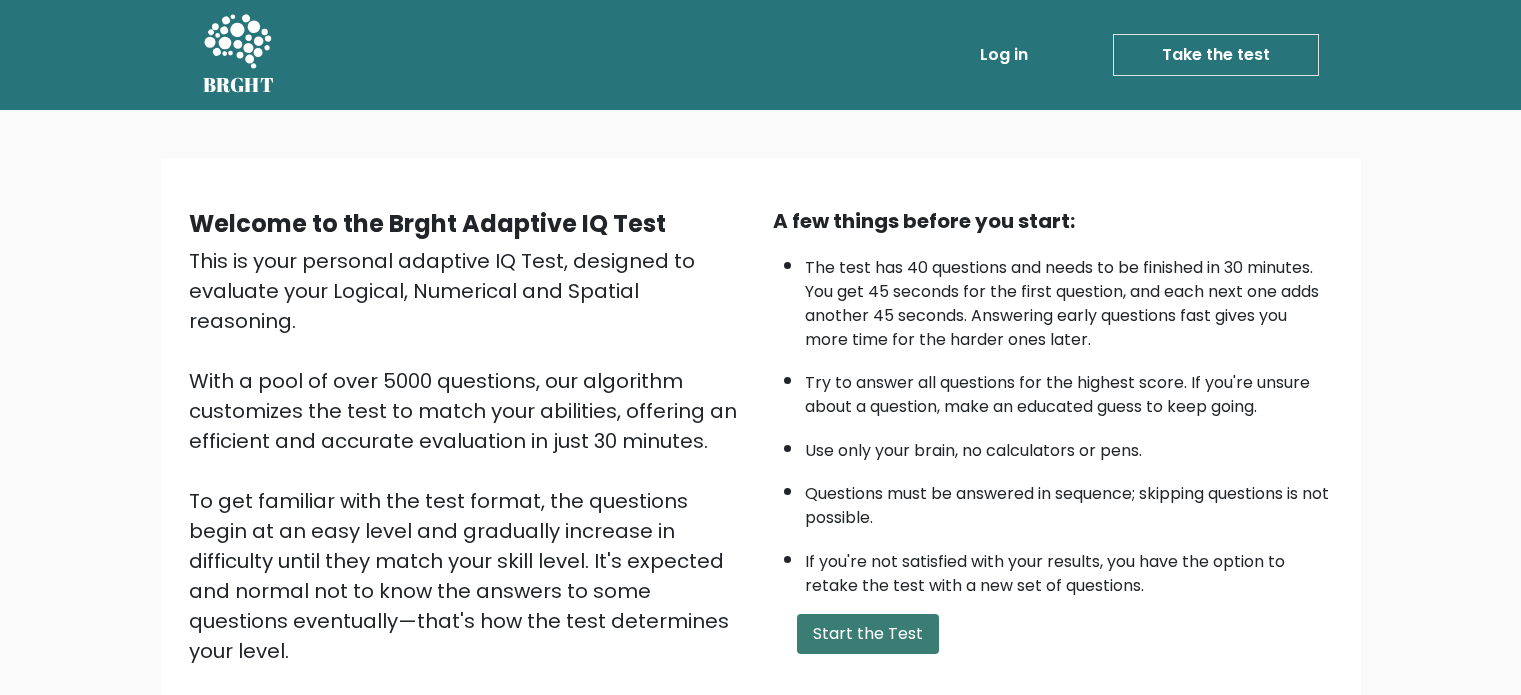 scroll, scrollTop: 0, scrollLeft: 0, axis: both 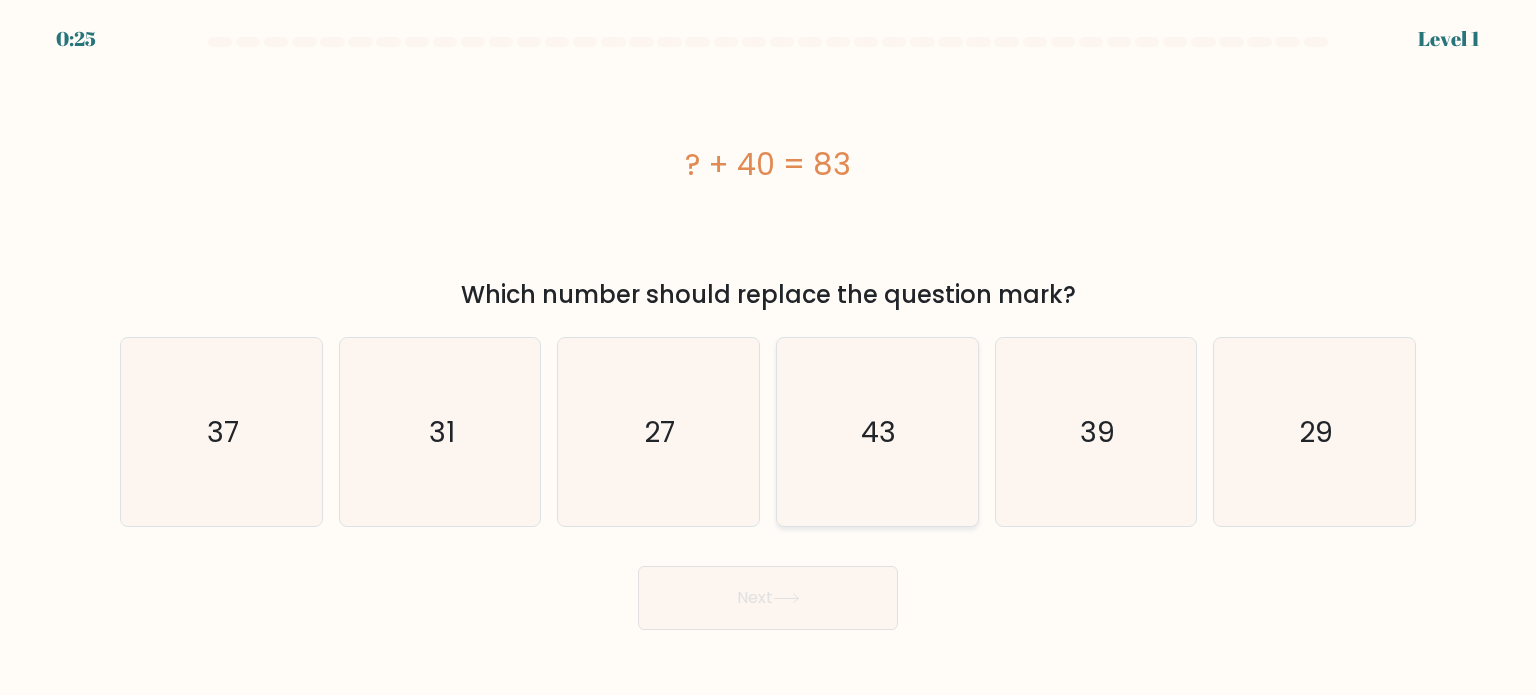 click on "d.
43" at bounding box center [768, 353] 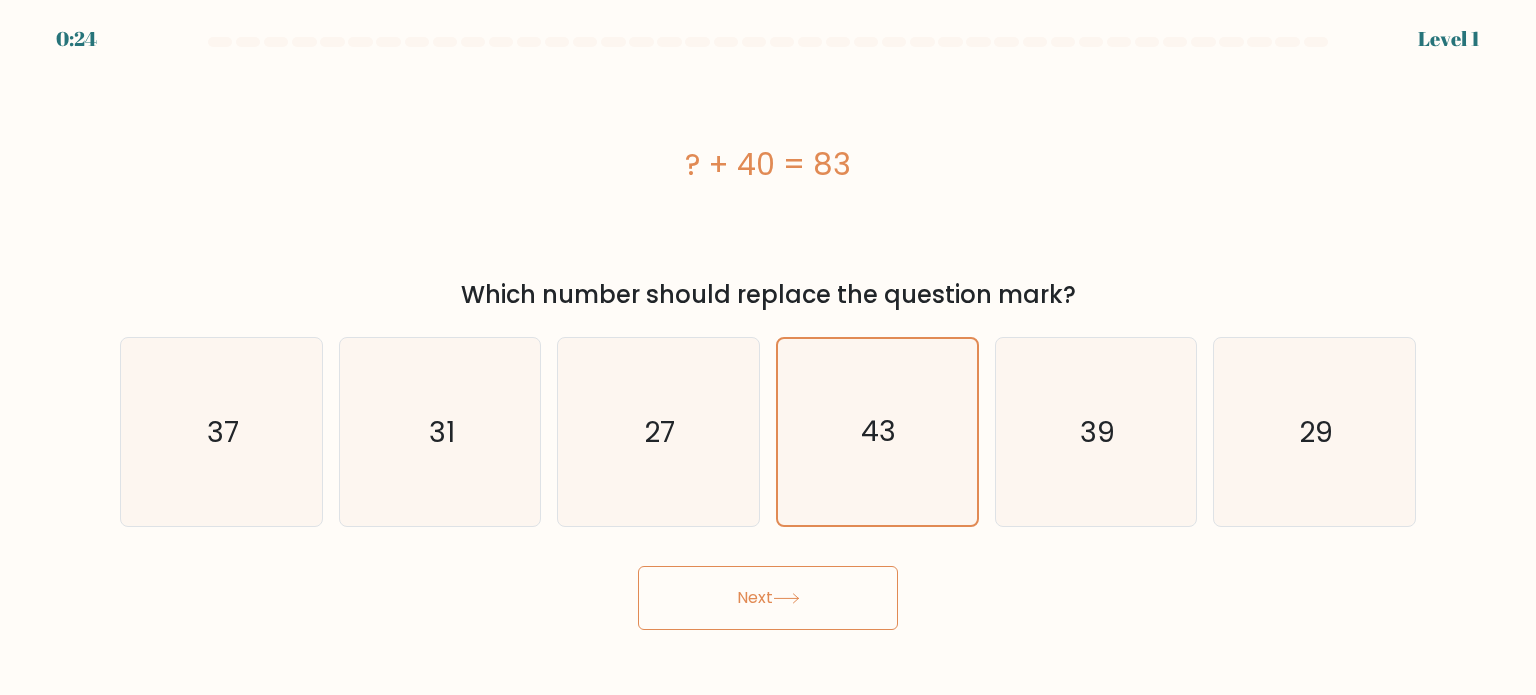 click on "Next" at bounding box center (768, 598) 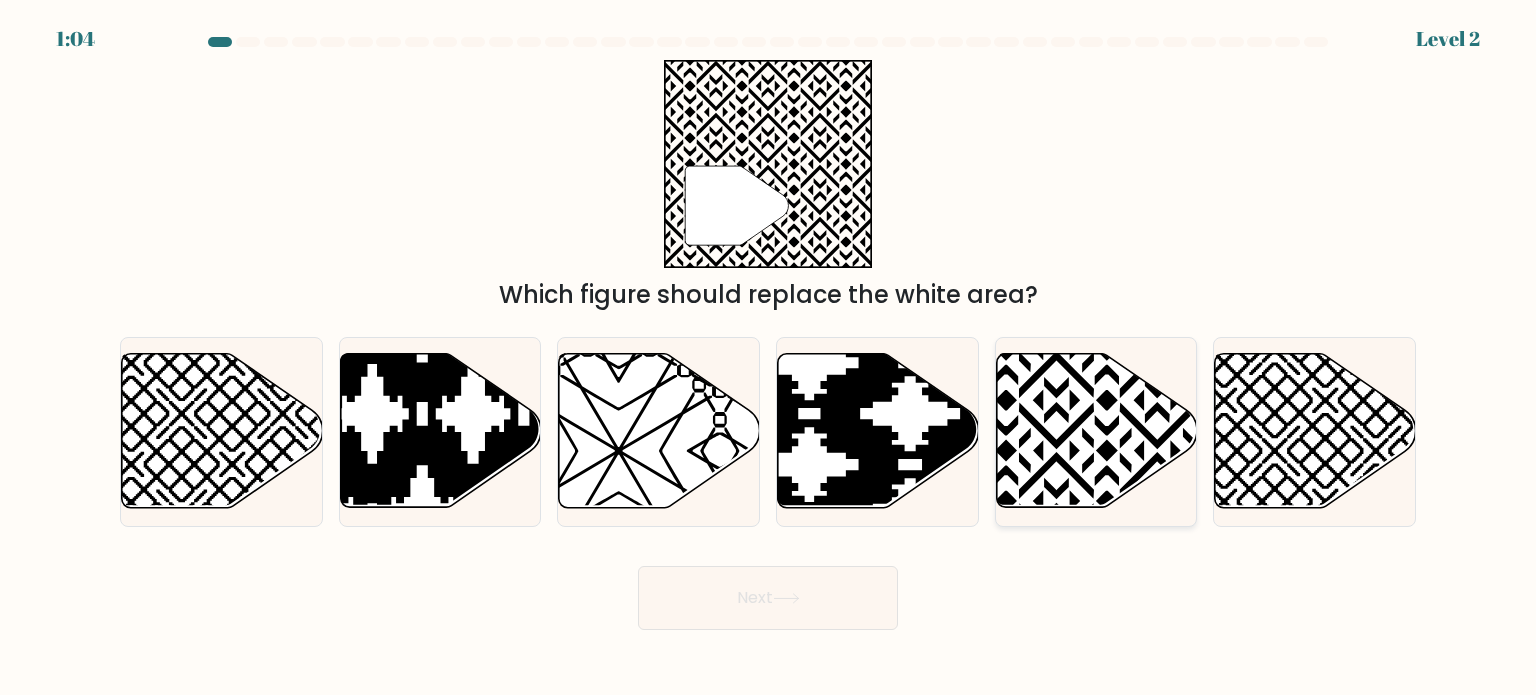 click at bounding box center (1096, 431) 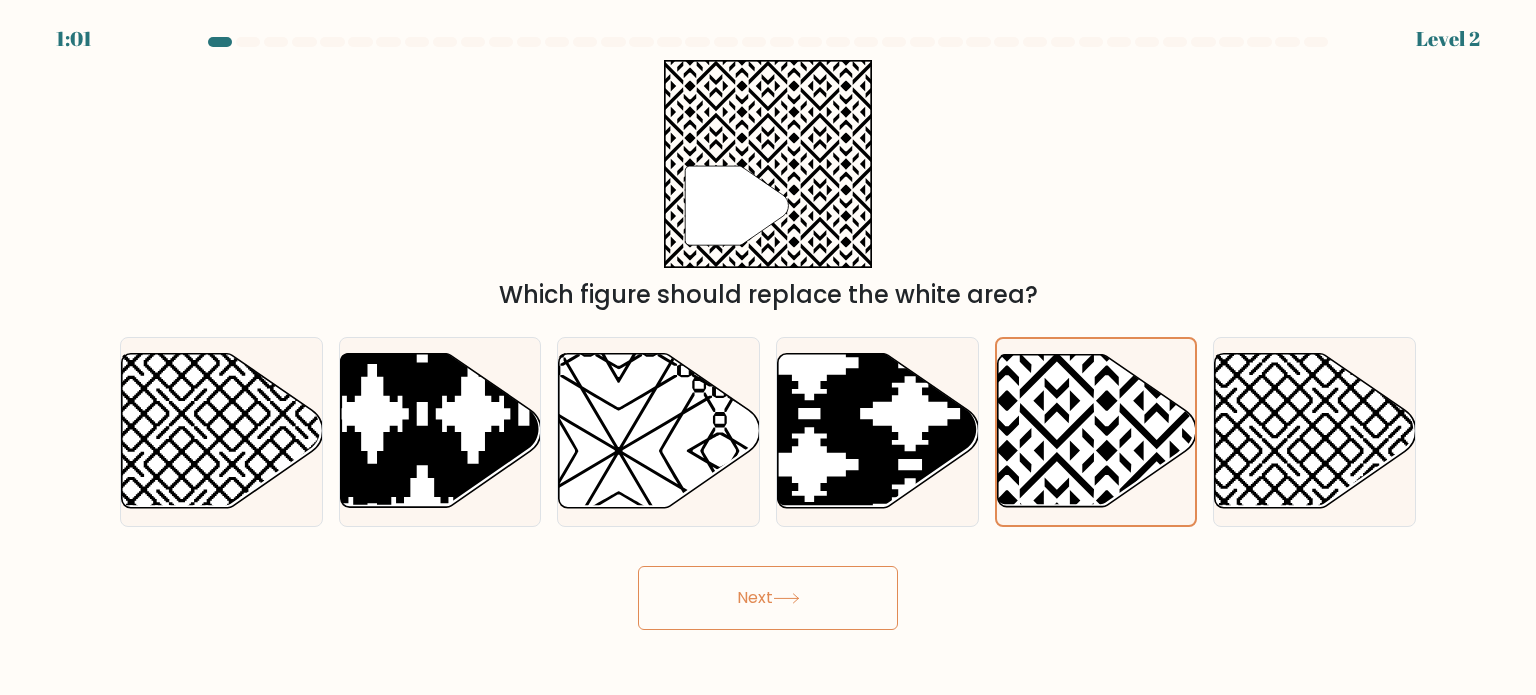 click on "Next" at bounding box center [768, 598] 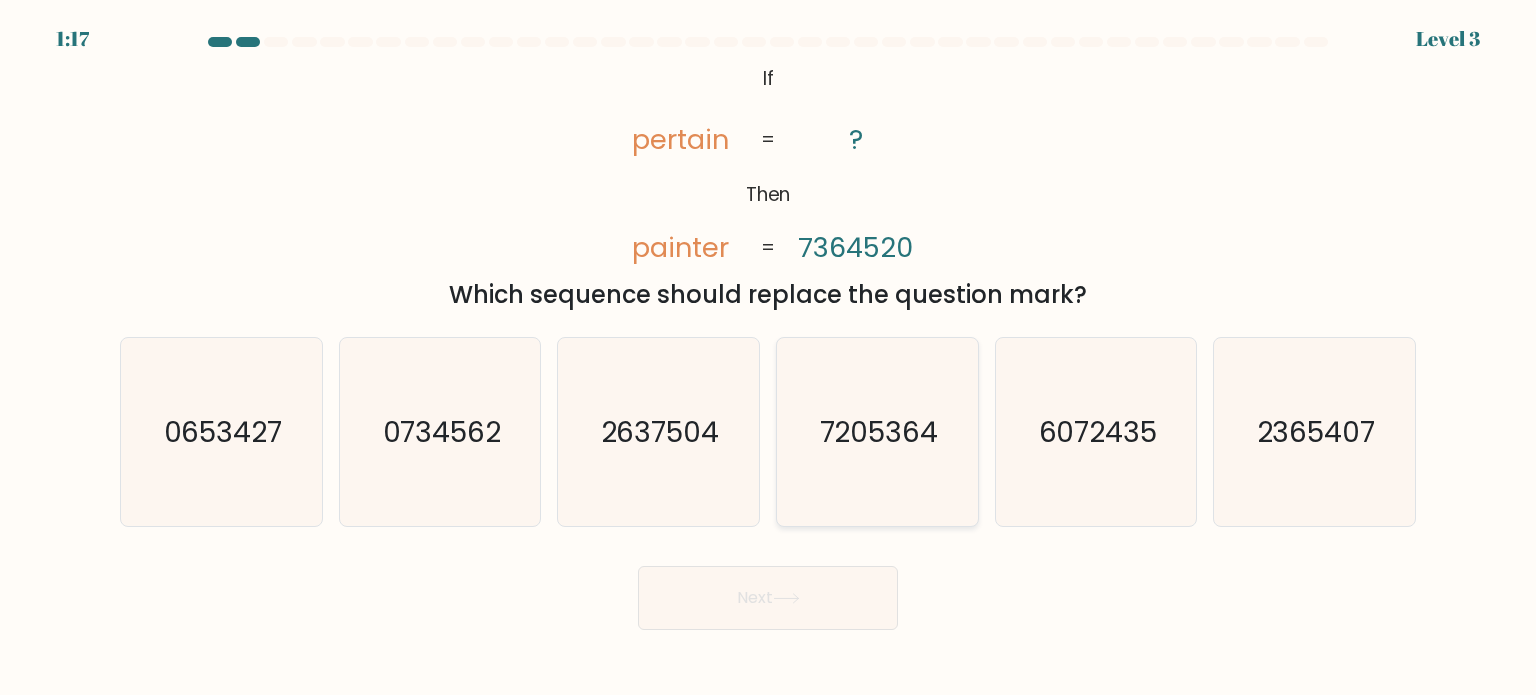 click on "7205364" at bounding box center (879, 431) 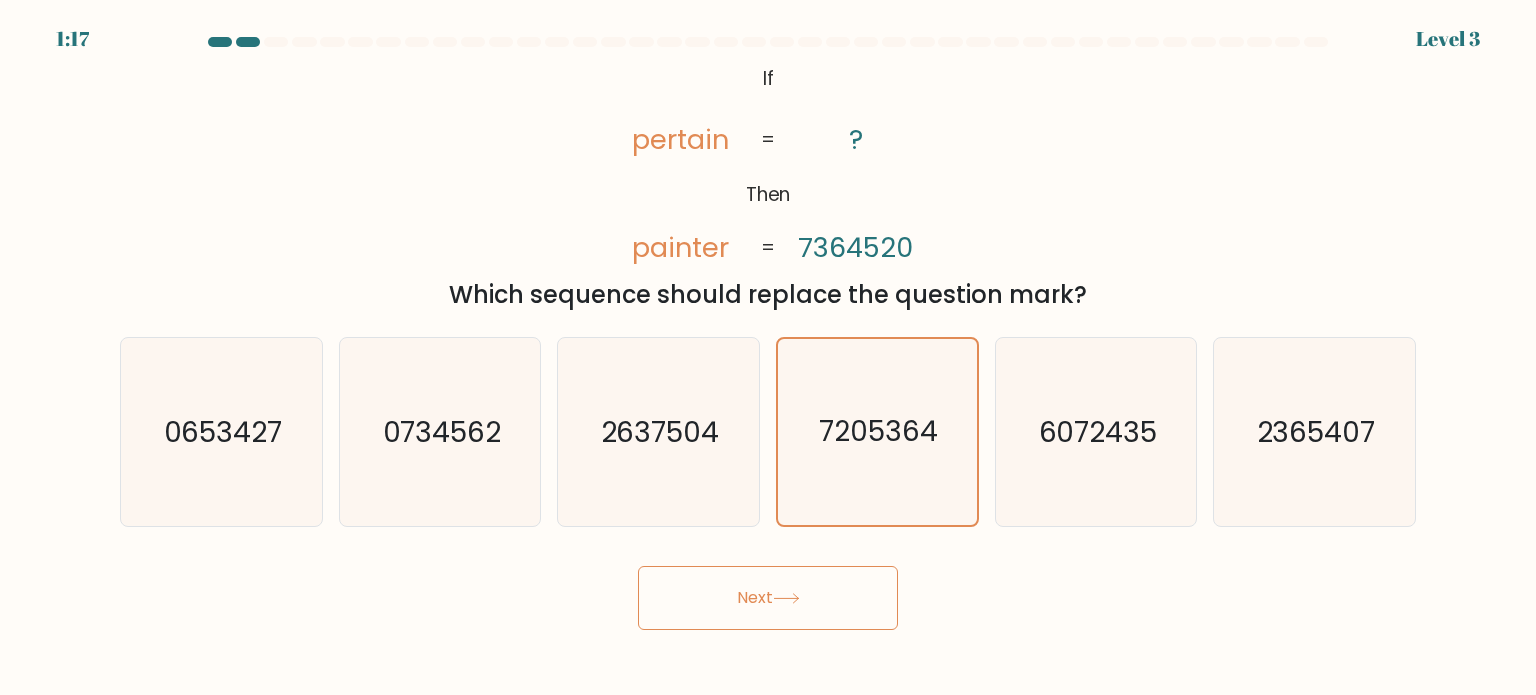 click on "Next" at bounding box center [768, 598] 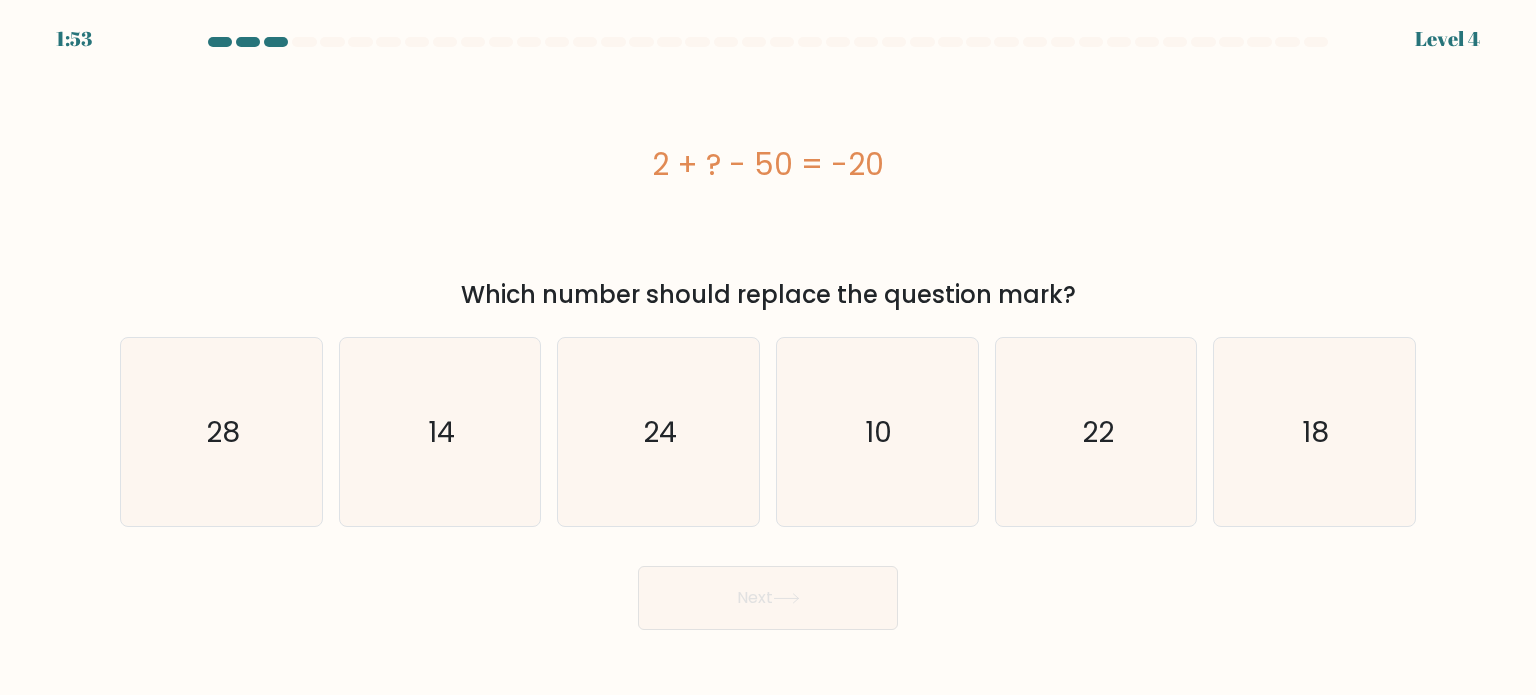 click on "Next" at bounding box center (768, 590) 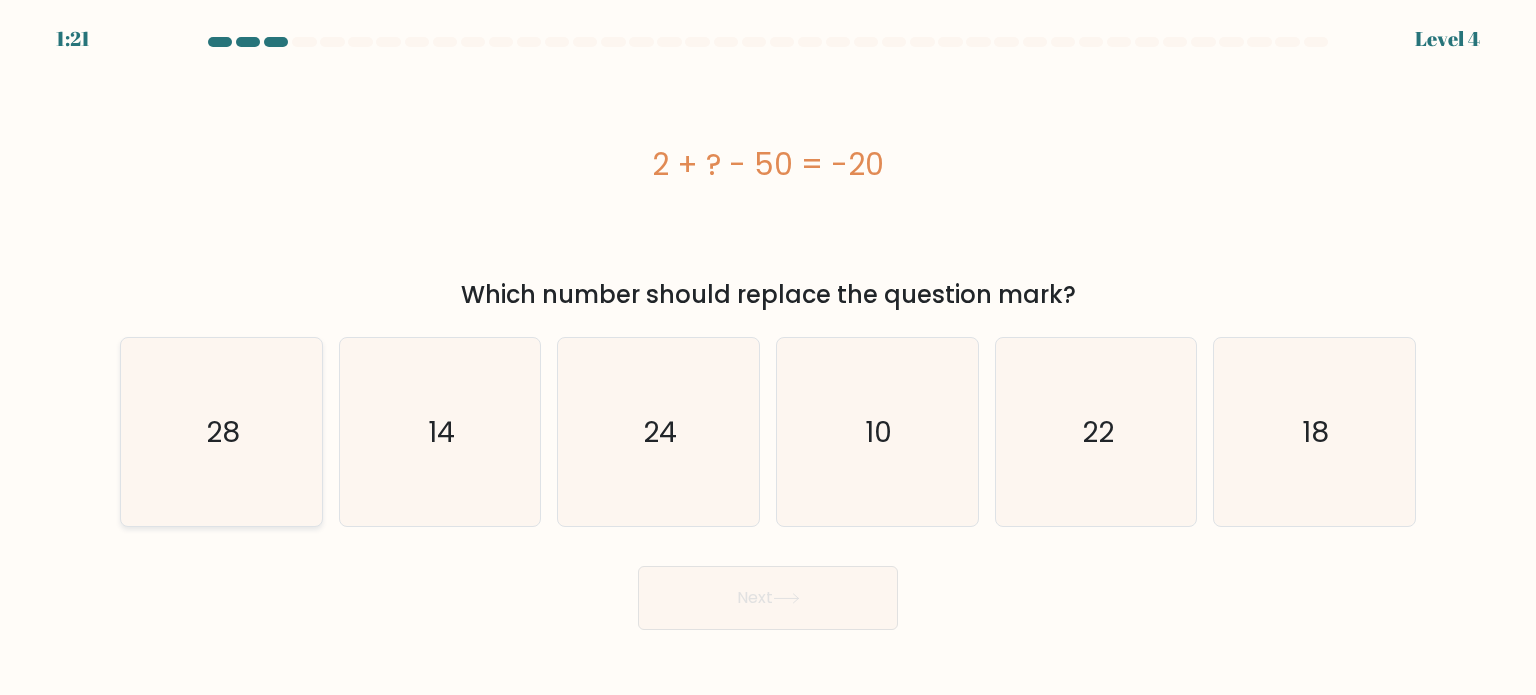 click on "28" at bounding box center (221, 432) 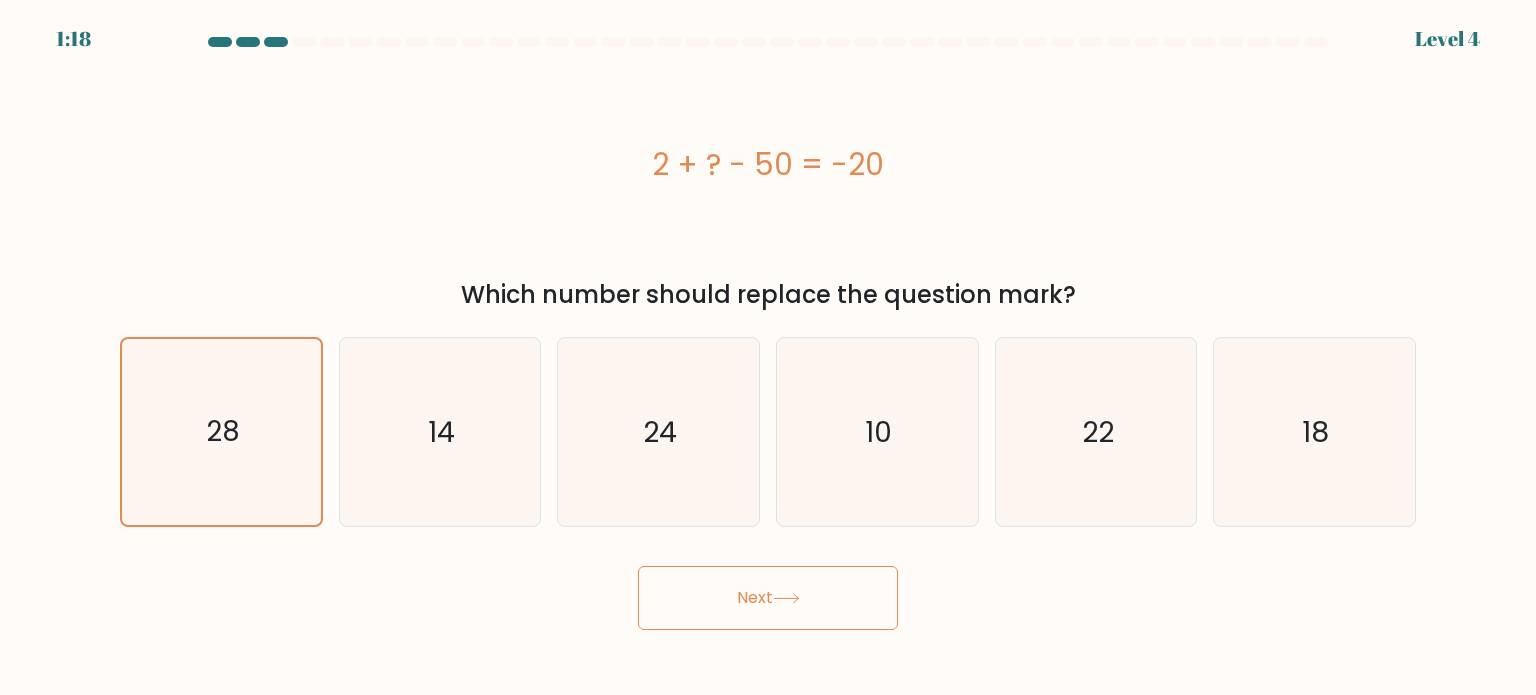 click on "Next" at bounding box center (768, 598) 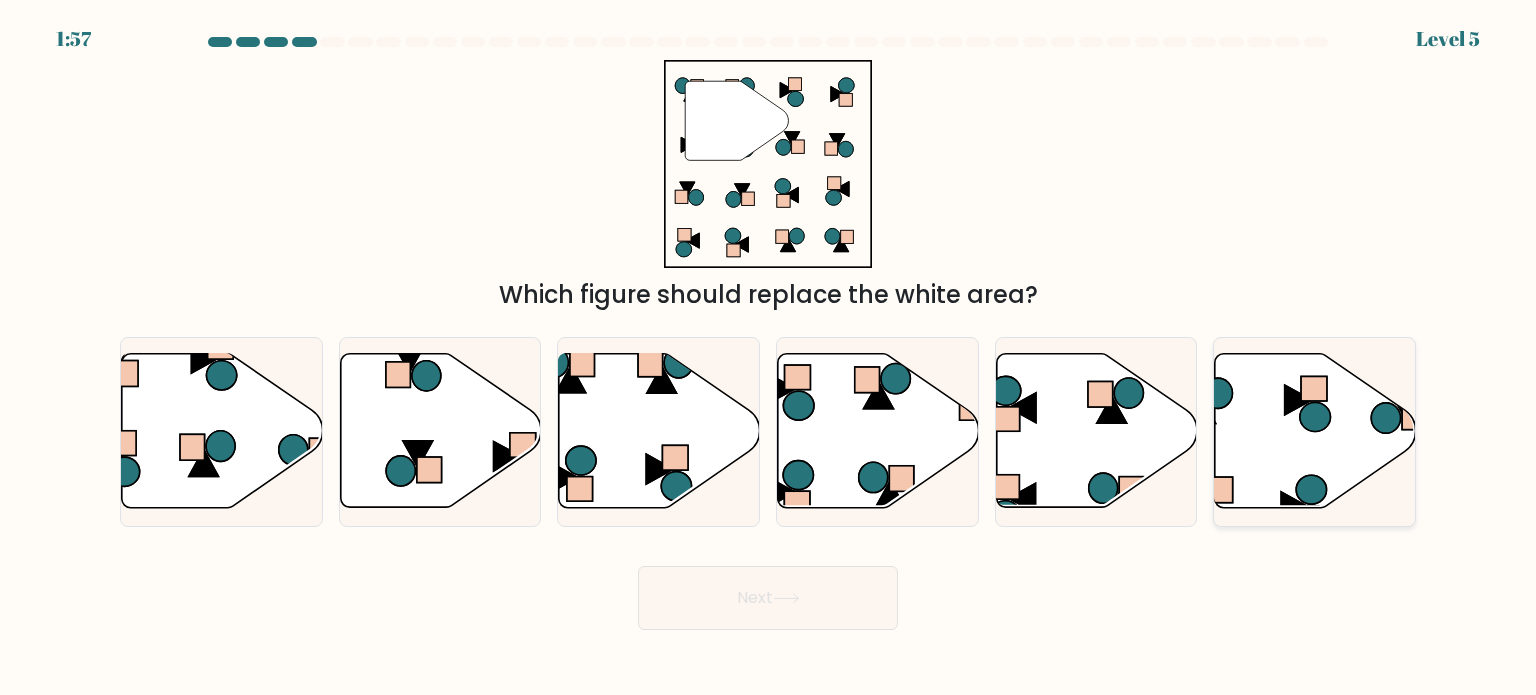 click at bounding box center (1315, 431) 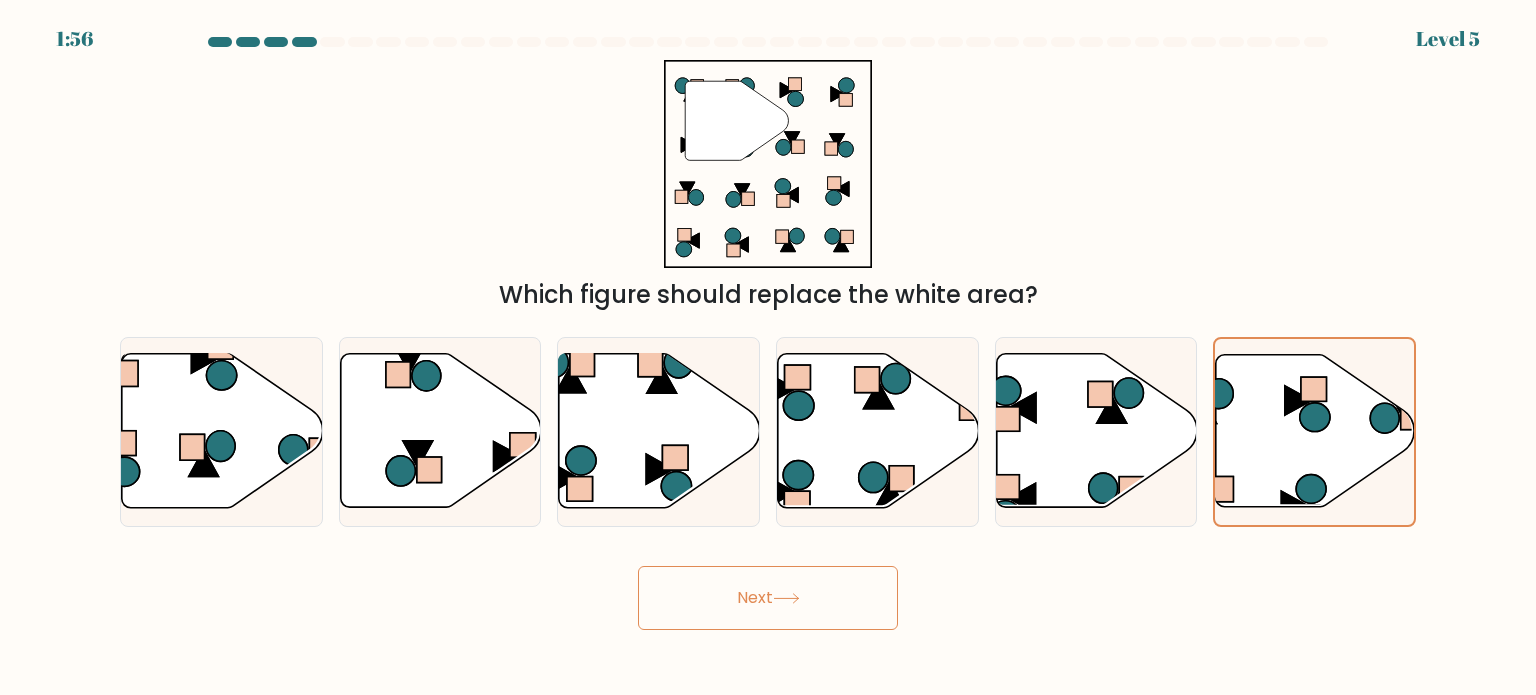 click on "Next" at bounding box center [768, 598] 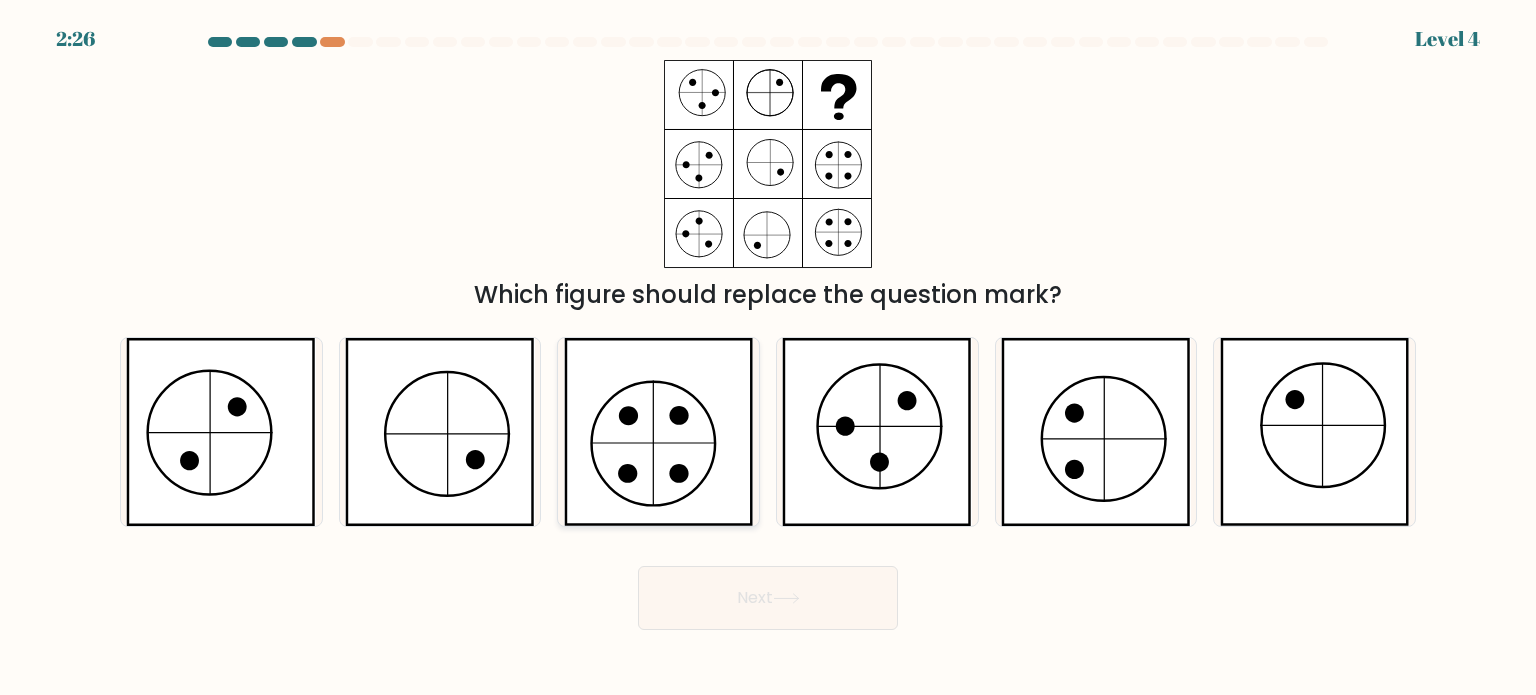 click at bounding box center [659, 432] 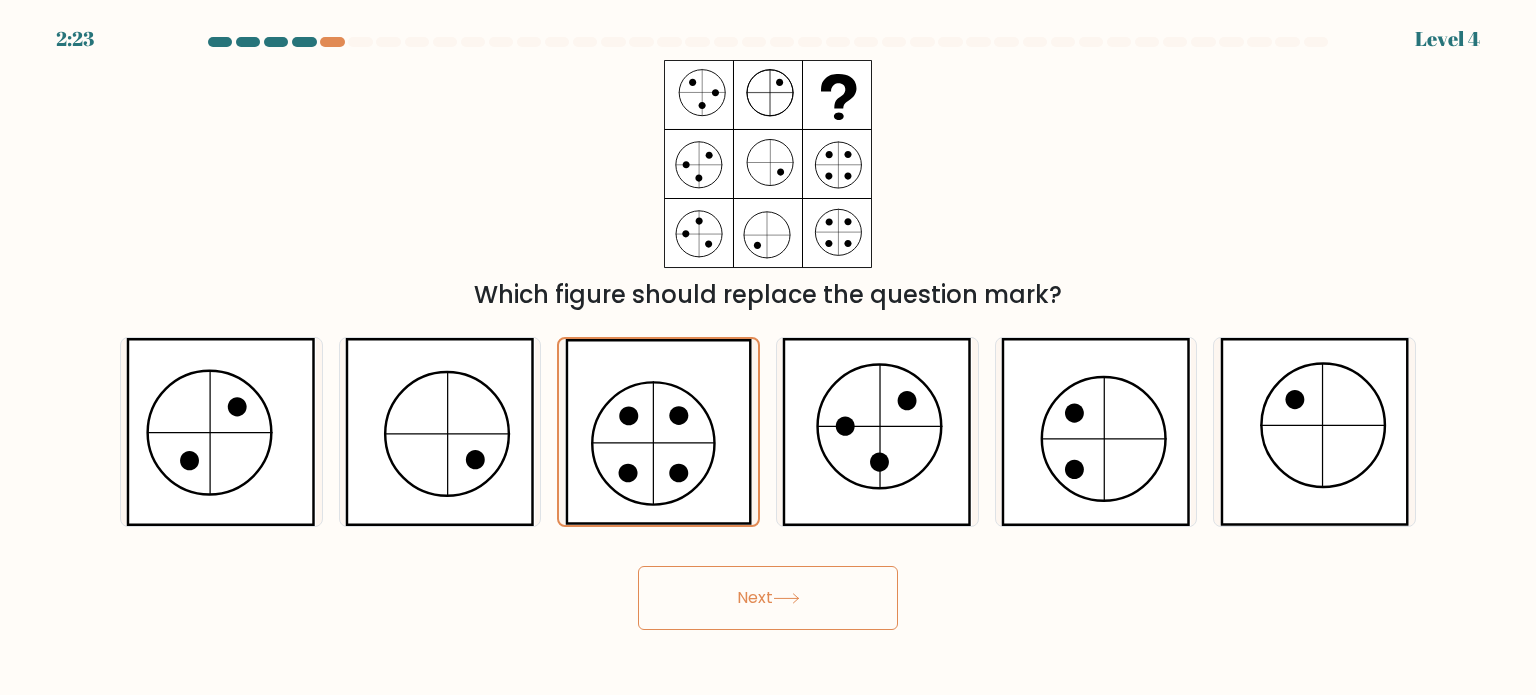 click on "Next" at bounding box center [768, 598] 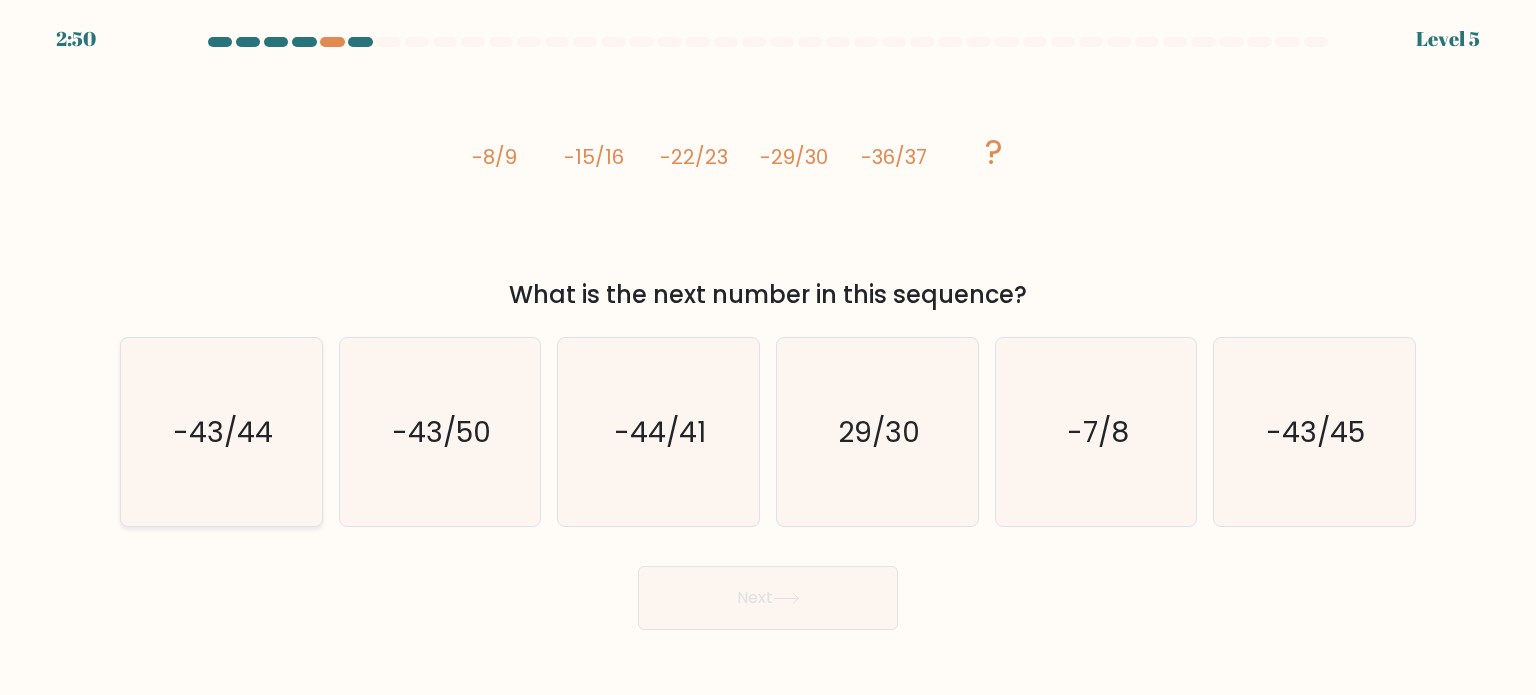 click on "-43/44" at bounding box center [223, 431] 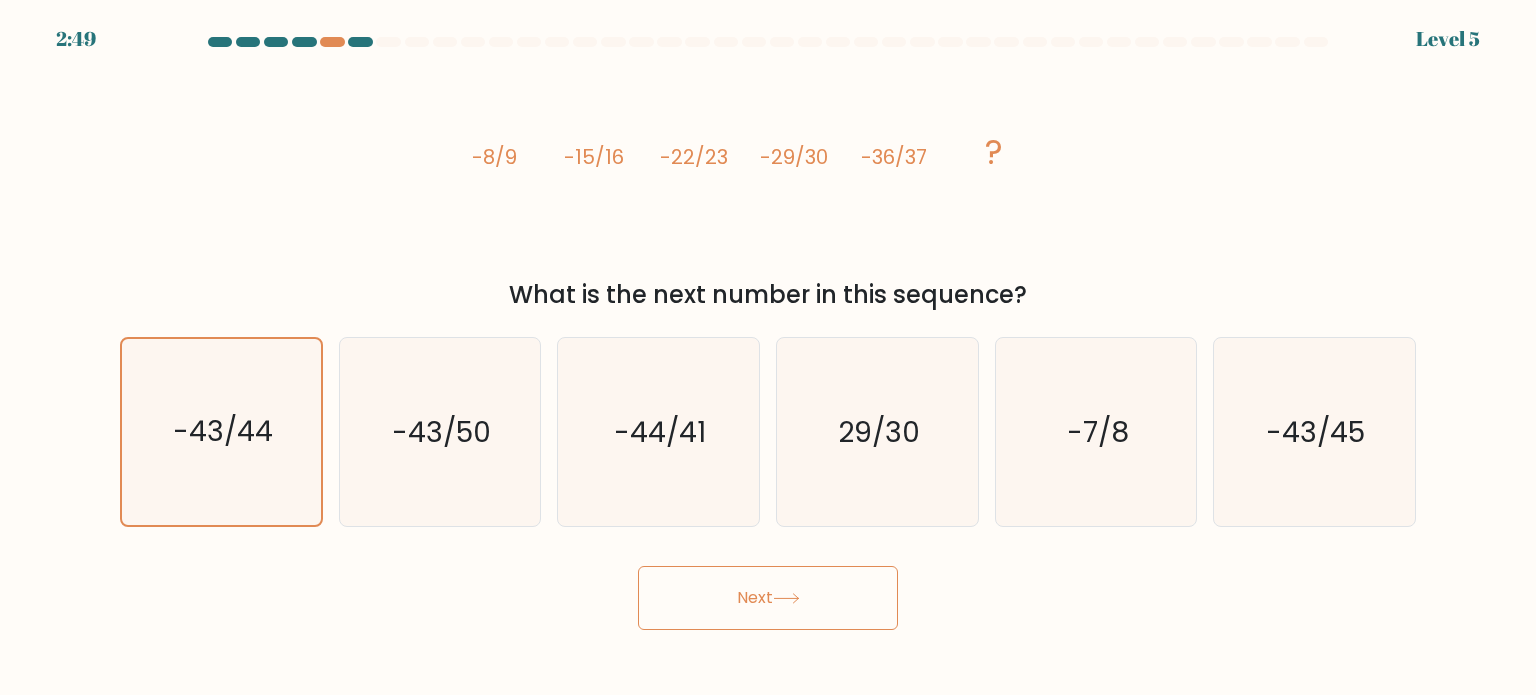 click at bounding box center [786, 598] 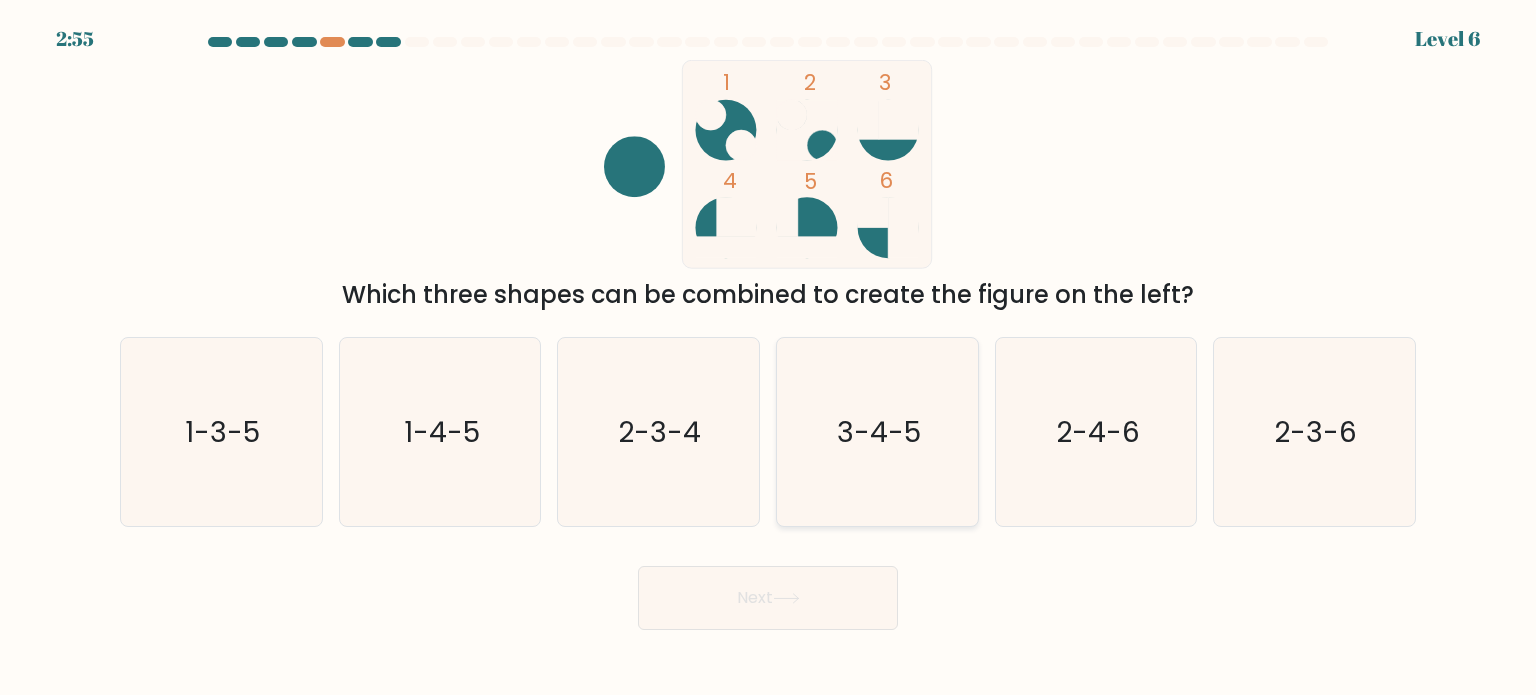 click on "3-4-5" at bounding box center [877, 432] 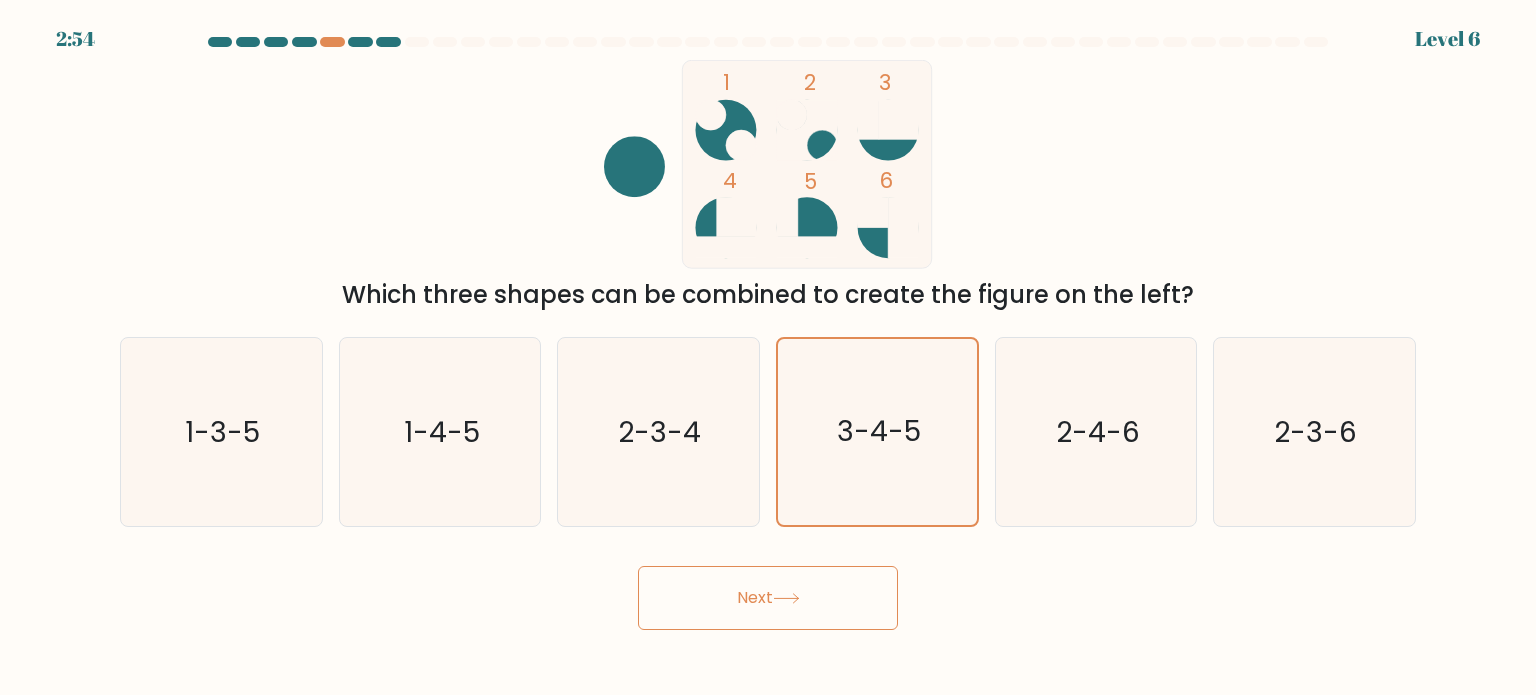 click on "Next" at bounding box center [768, 598] 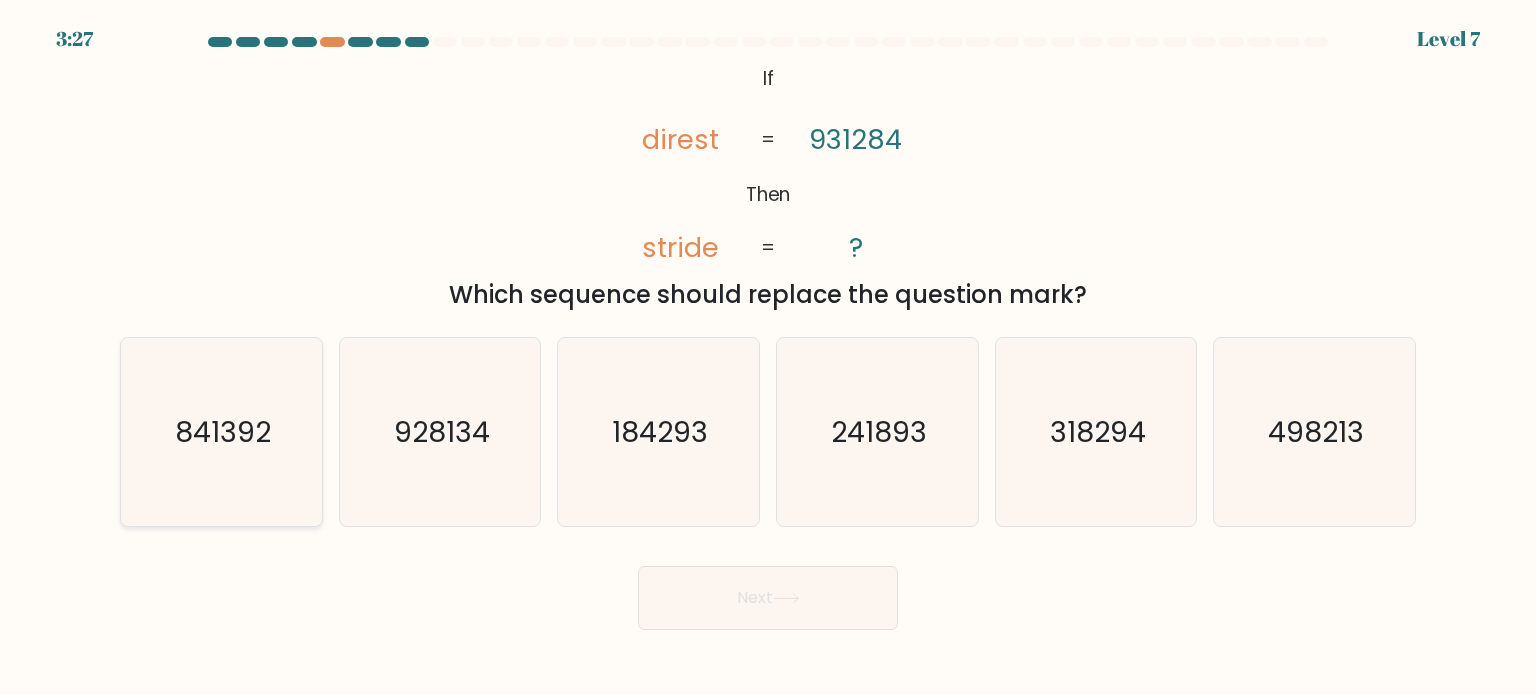 click on "841392" at bounding box center [223, 431] 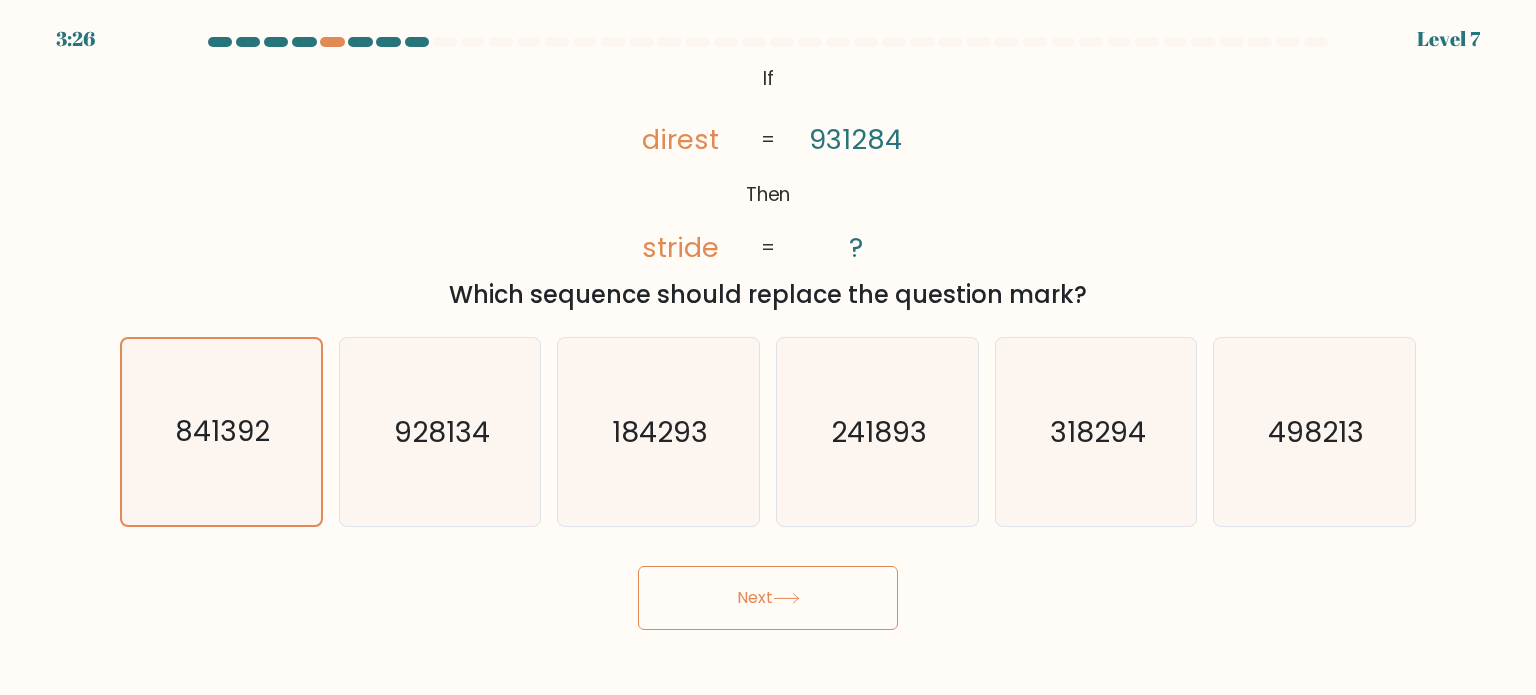 click at bounding box center (786, 598) 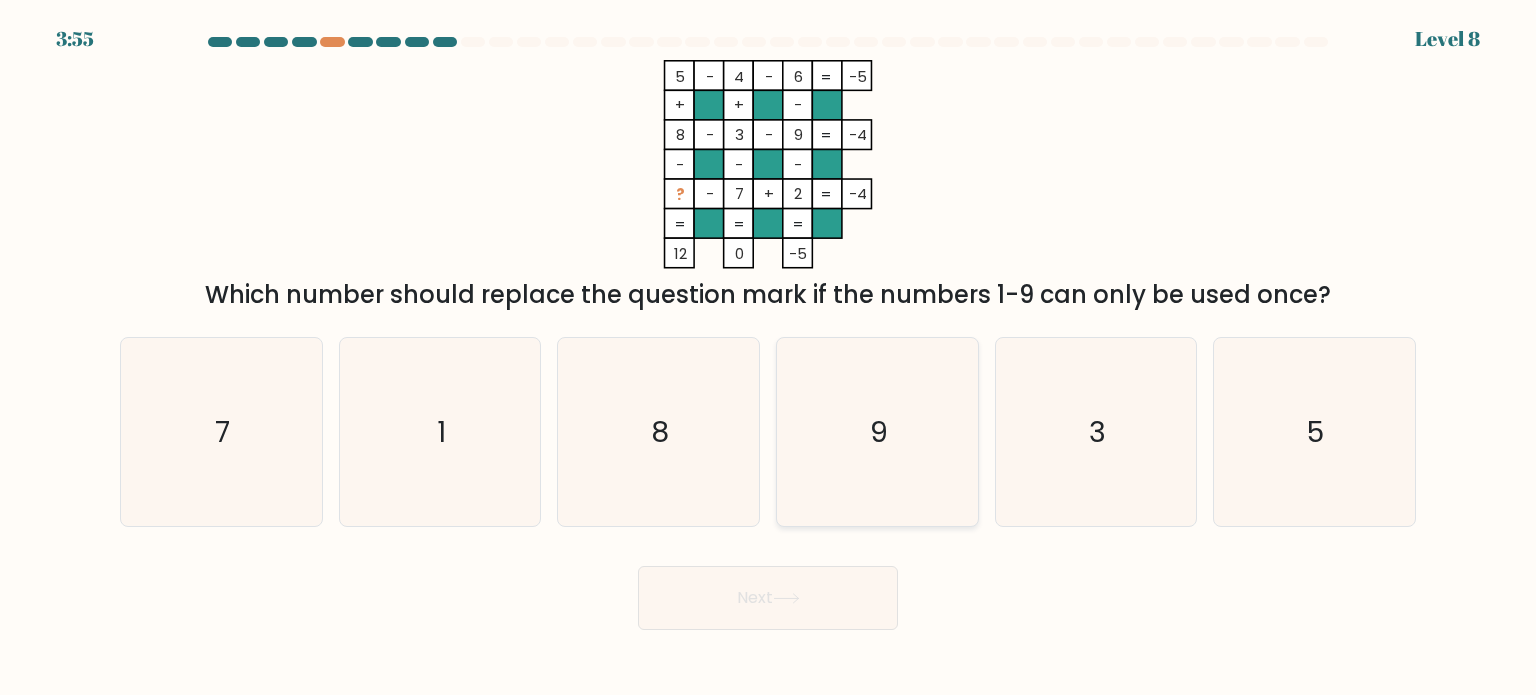 click on "9" at bounding box center [877, 432] 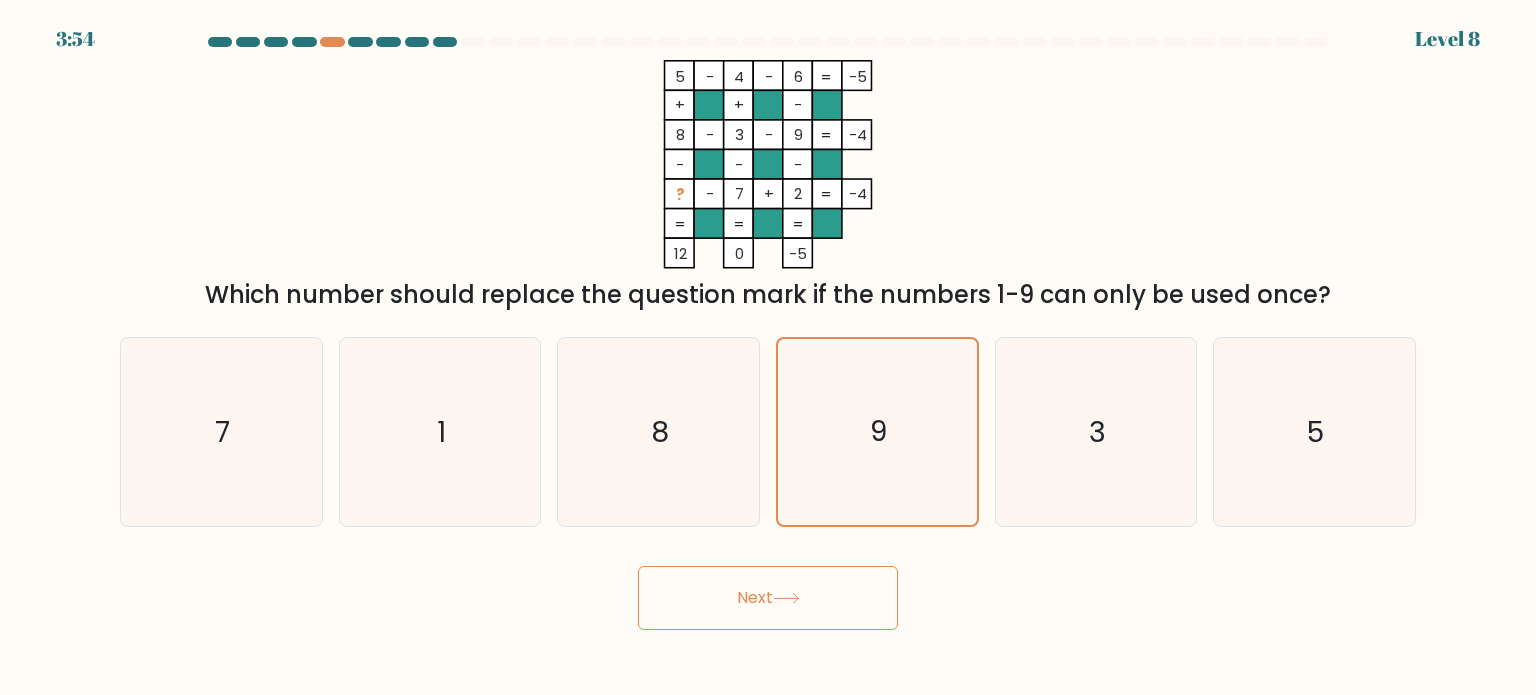 click on "Next" at bounding box center [768, 598] 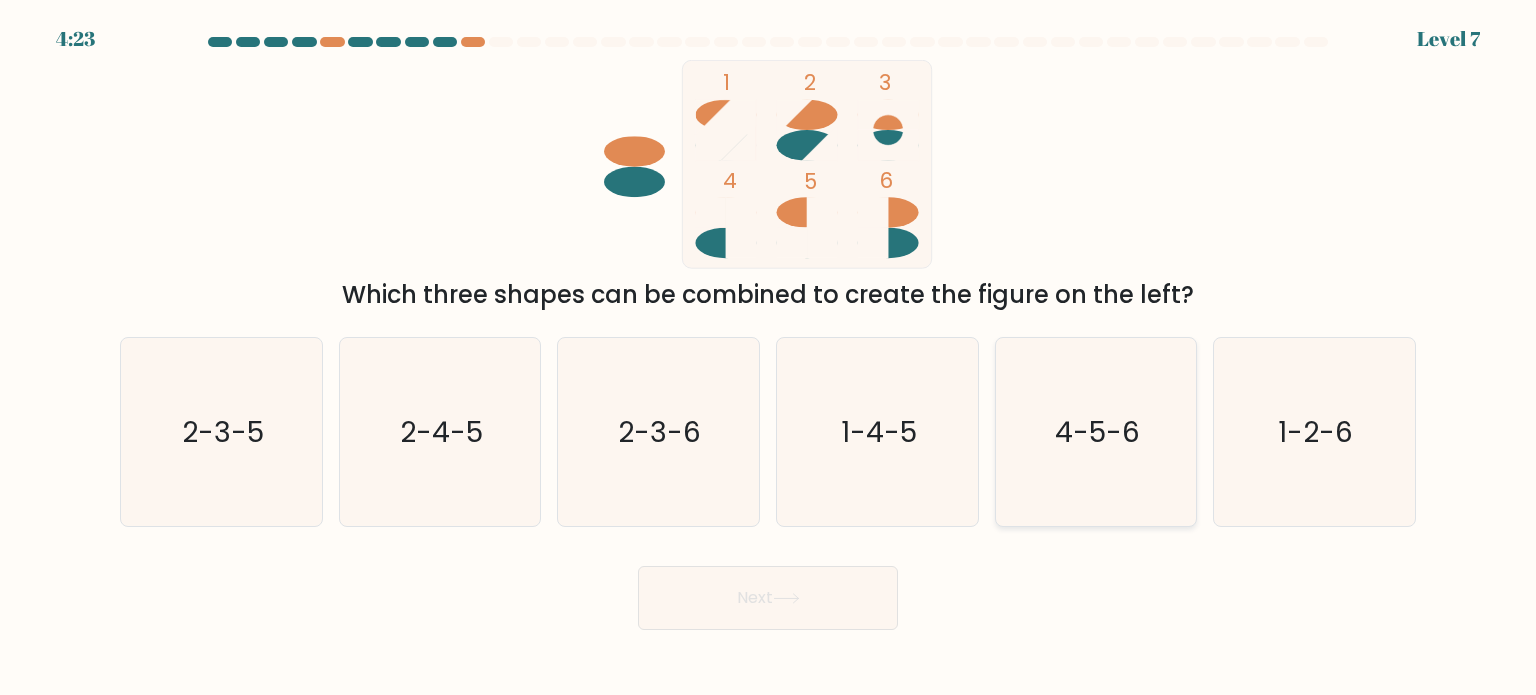 click on "4-5-6" at bounding box center [1096, 432] 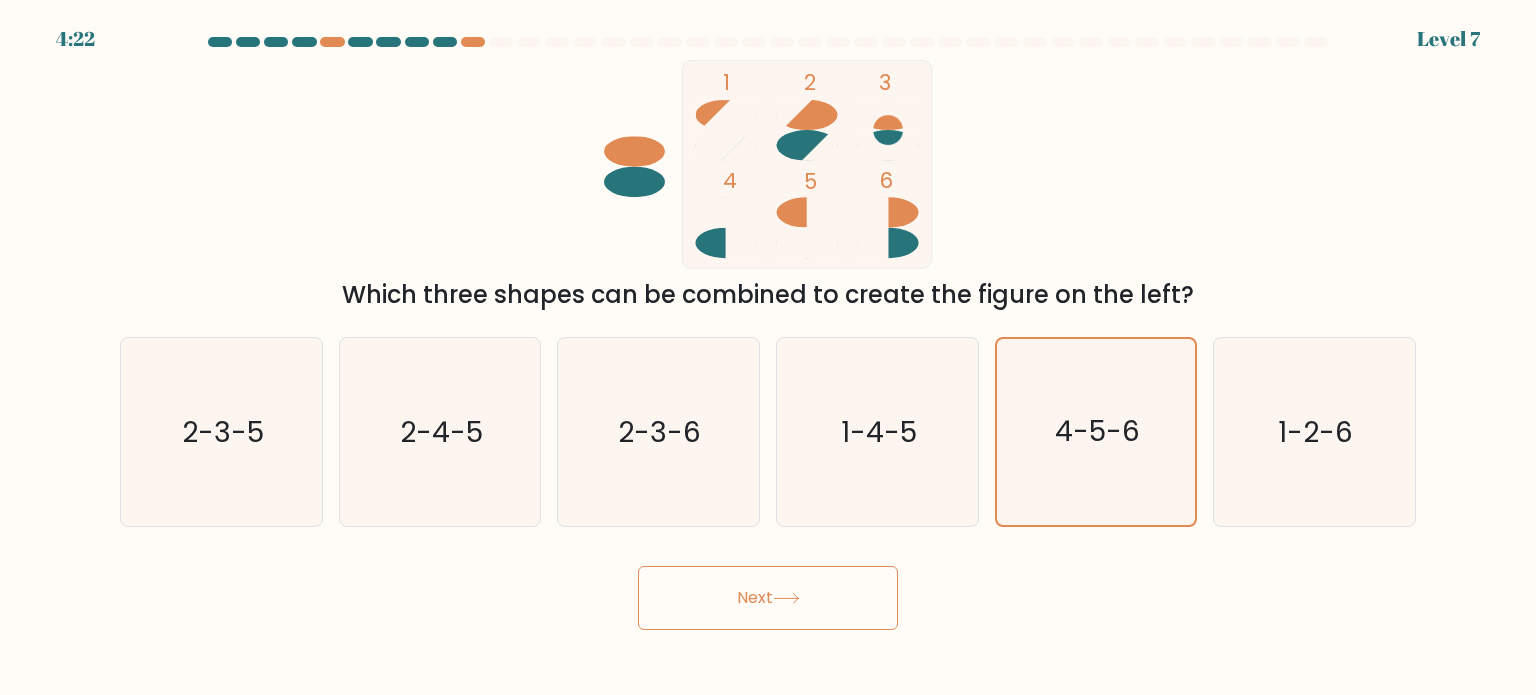 click on "Next" at bounding box center [768, 598] 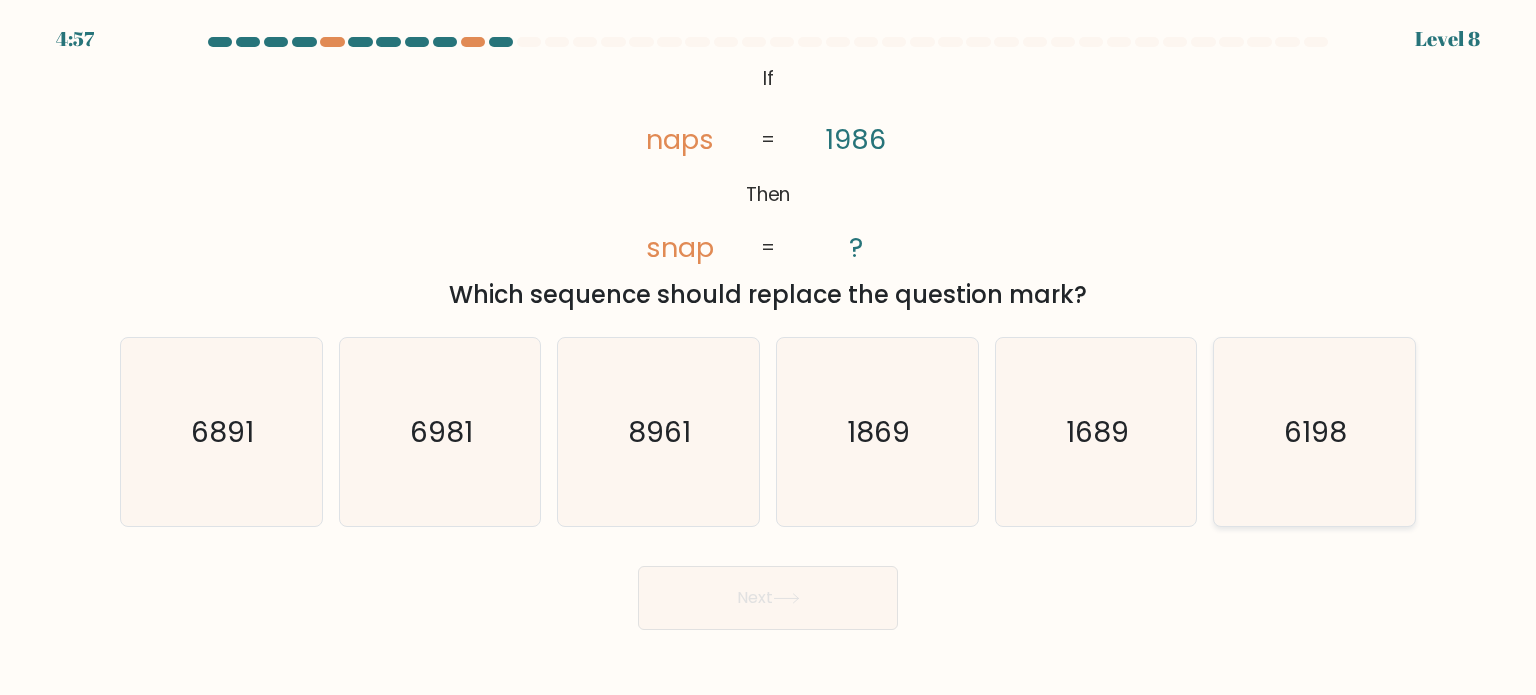 click on "6198" at bounding box center [1316, 431] 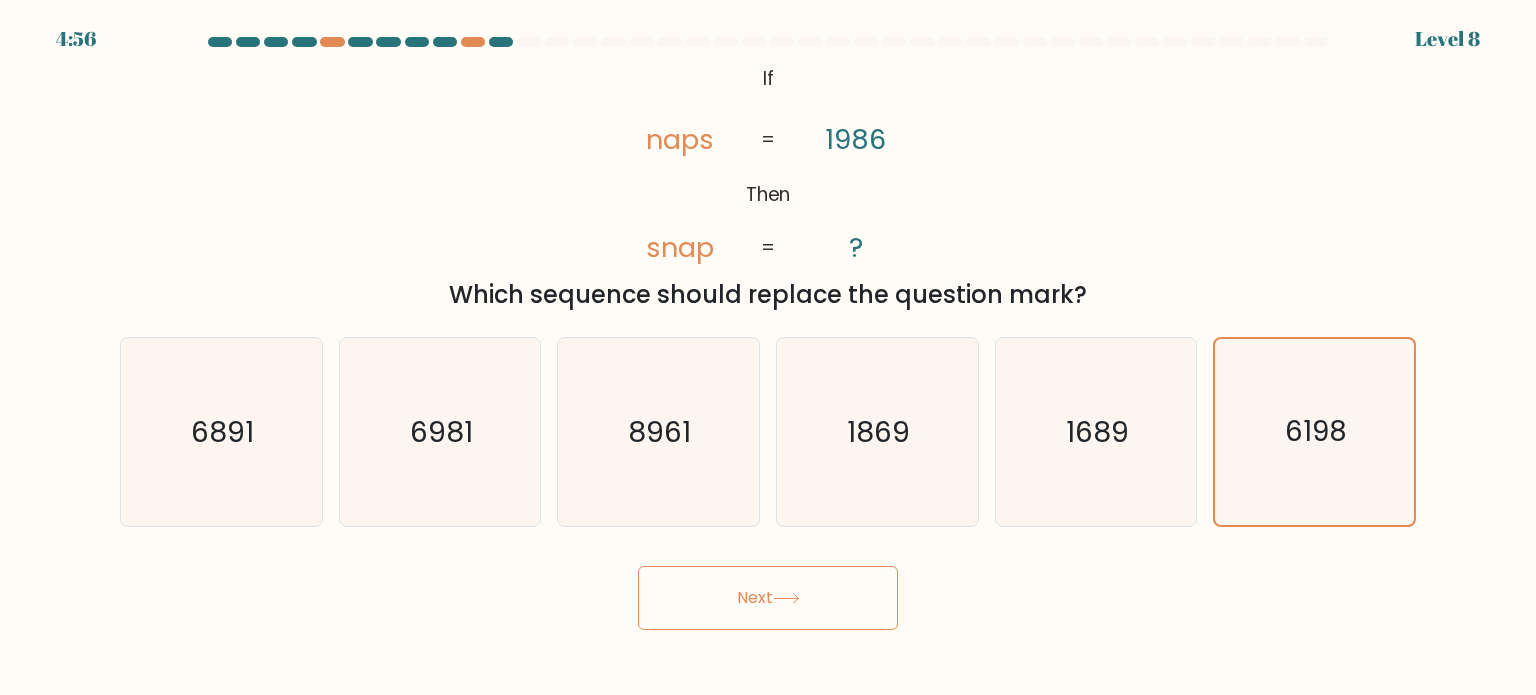 click on "Next" at bounding box center [768, 598] 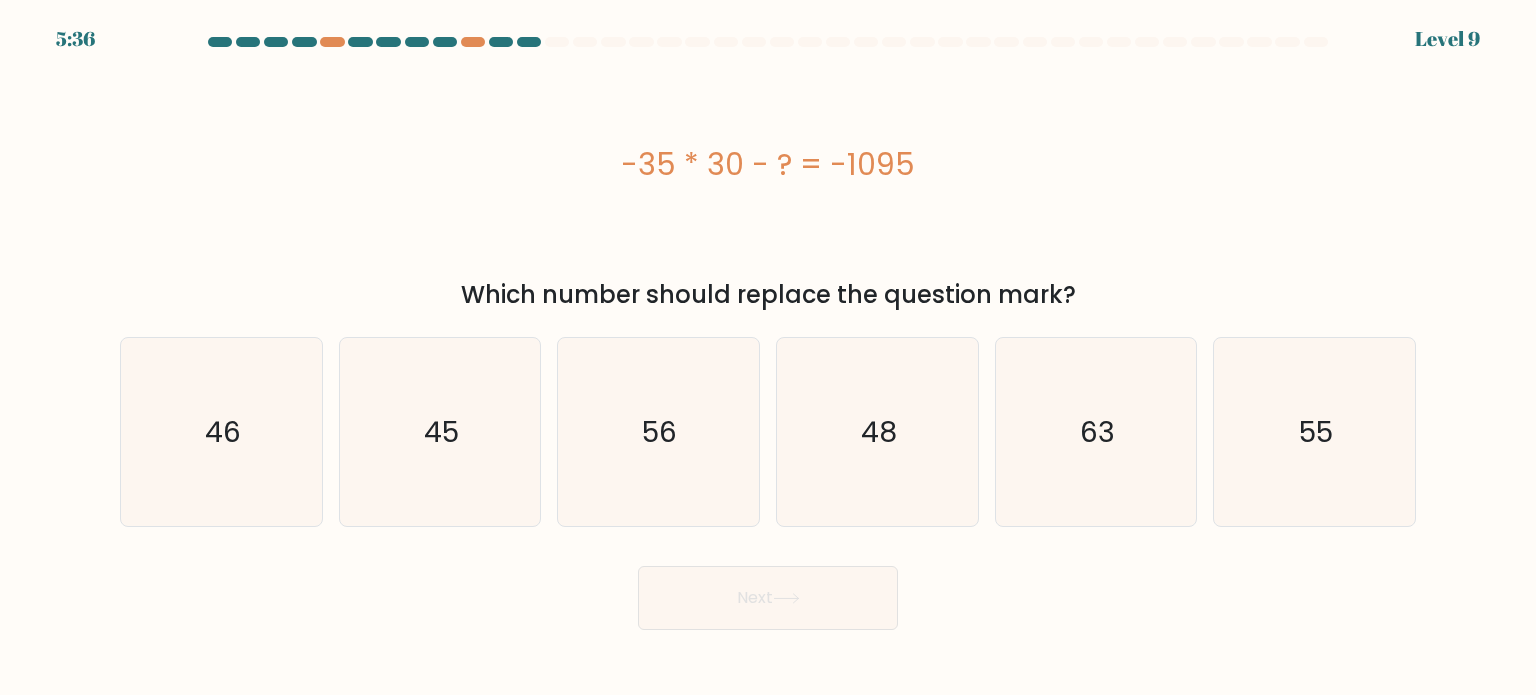 click on "-35 * 30 - ? = -1095" at bounding box center (768, 164) 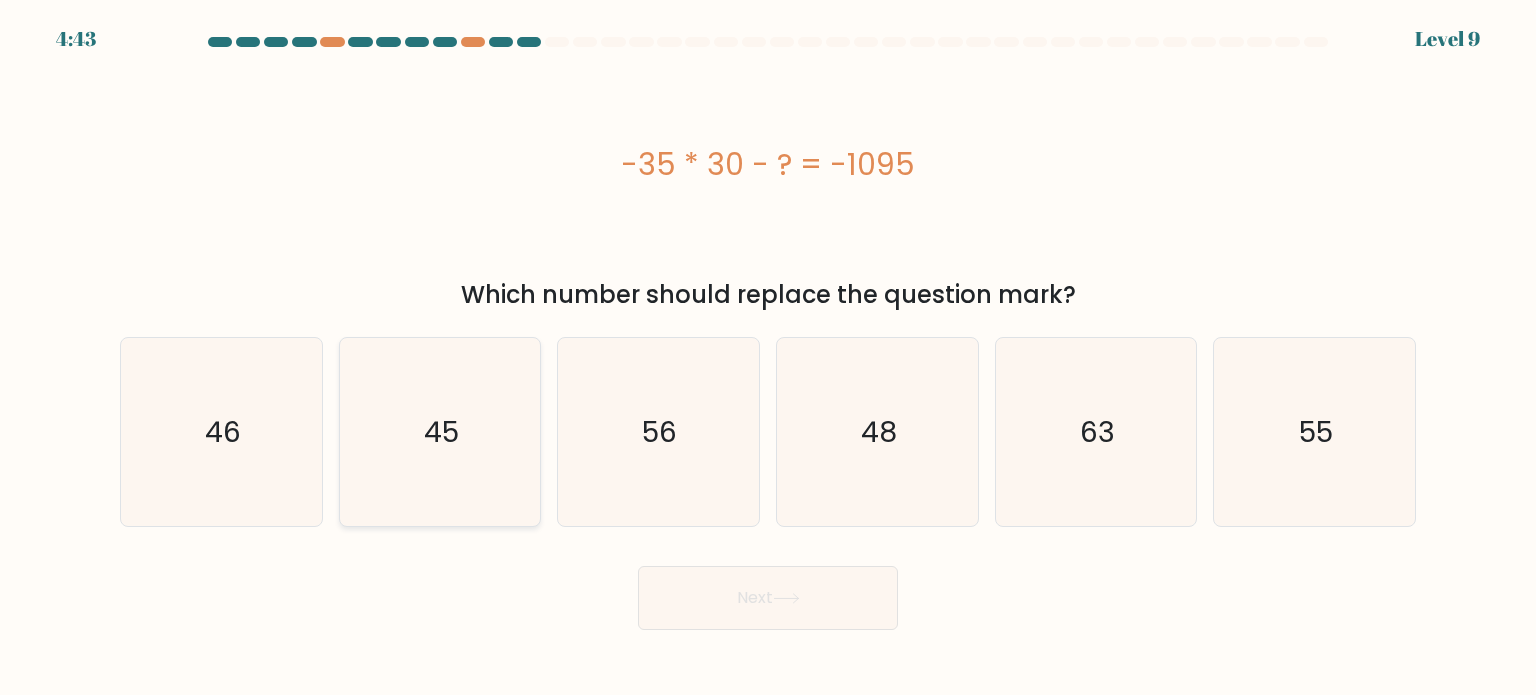 click on "45" at bounding box center [441, 431] 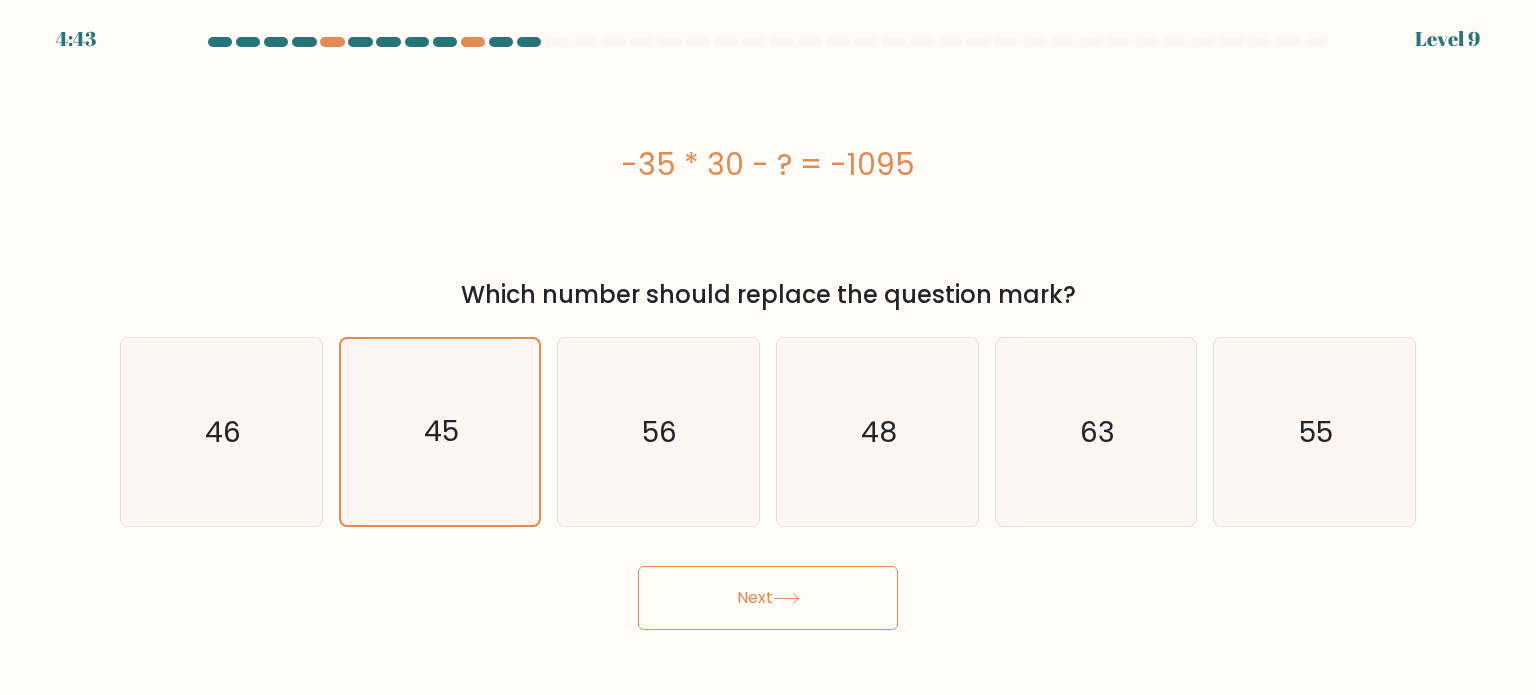 click on "Next" at bounding box center [768, 598] 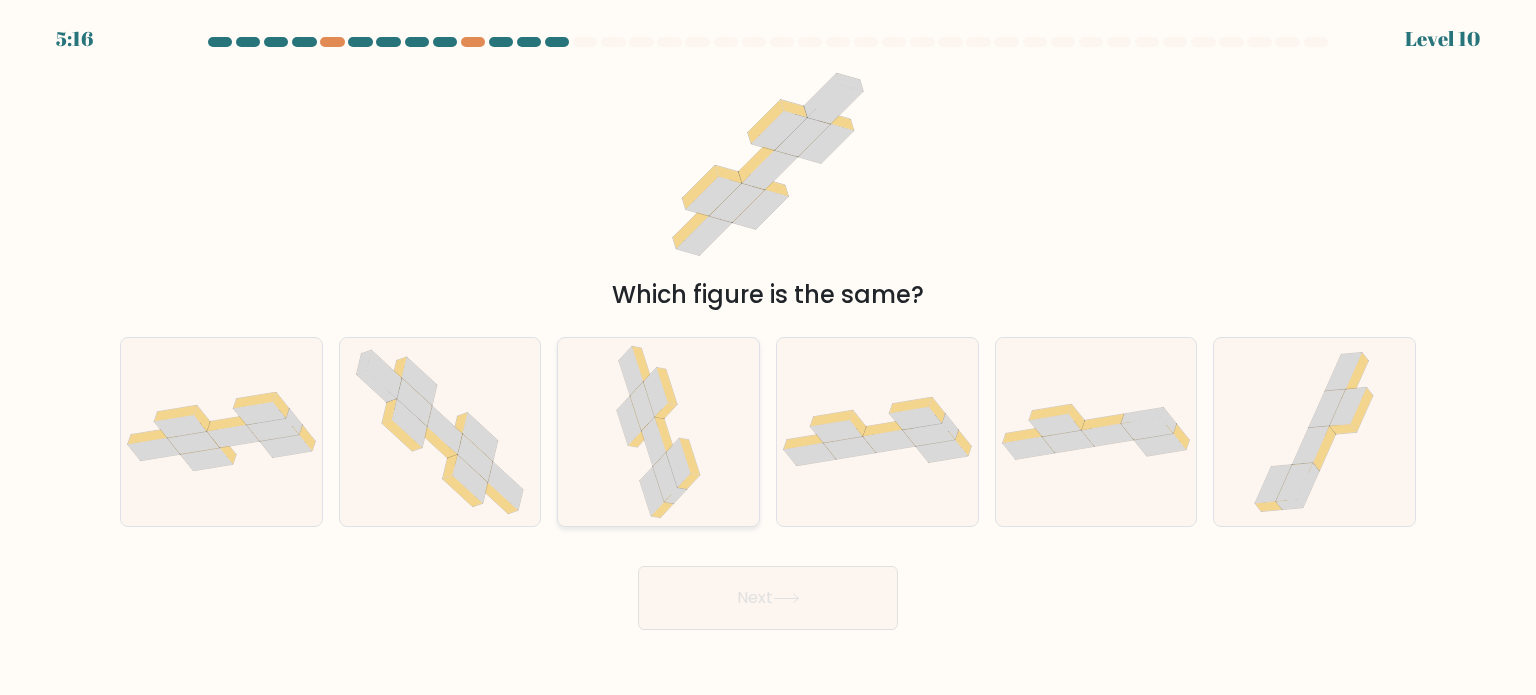 click at bounding box center (665, 435) 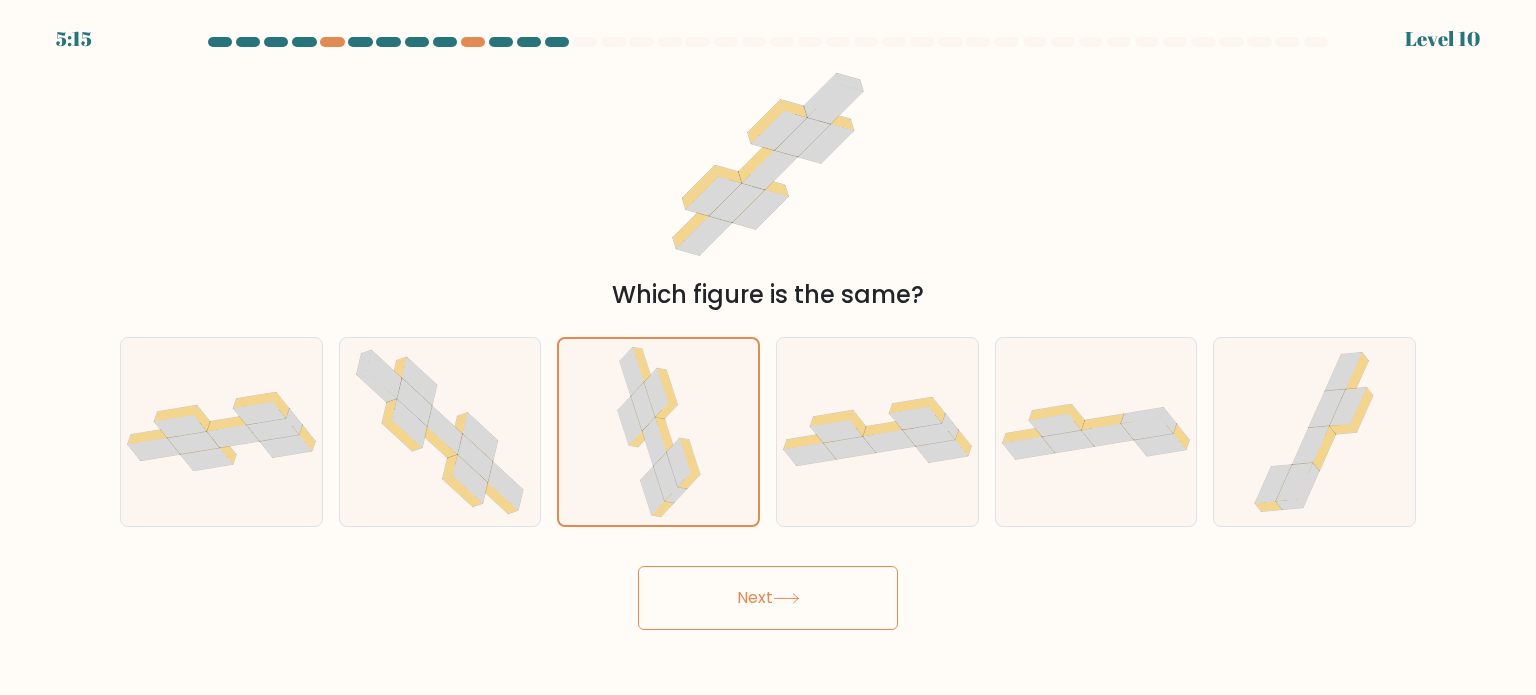 click on "Next" at bounding box center (768, 598) 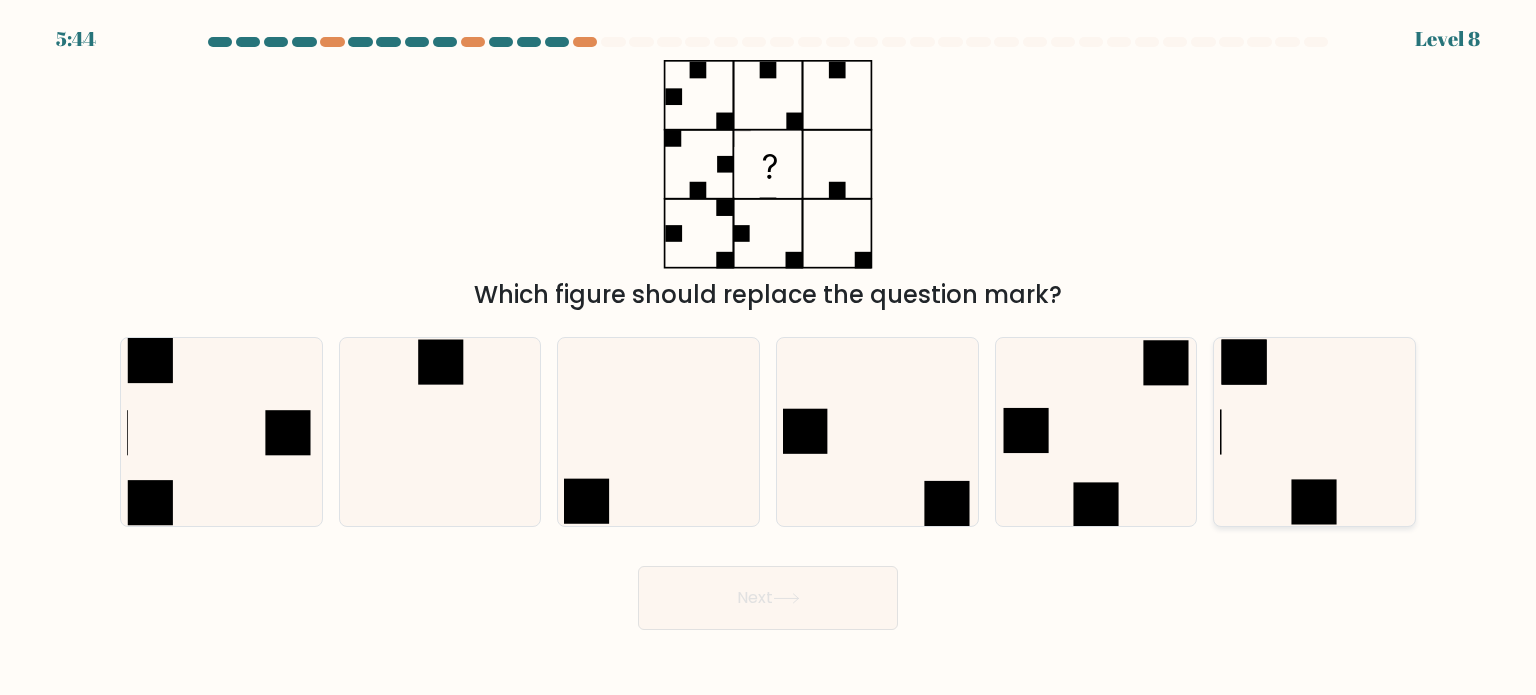 click at bounding box center [1314, 432] 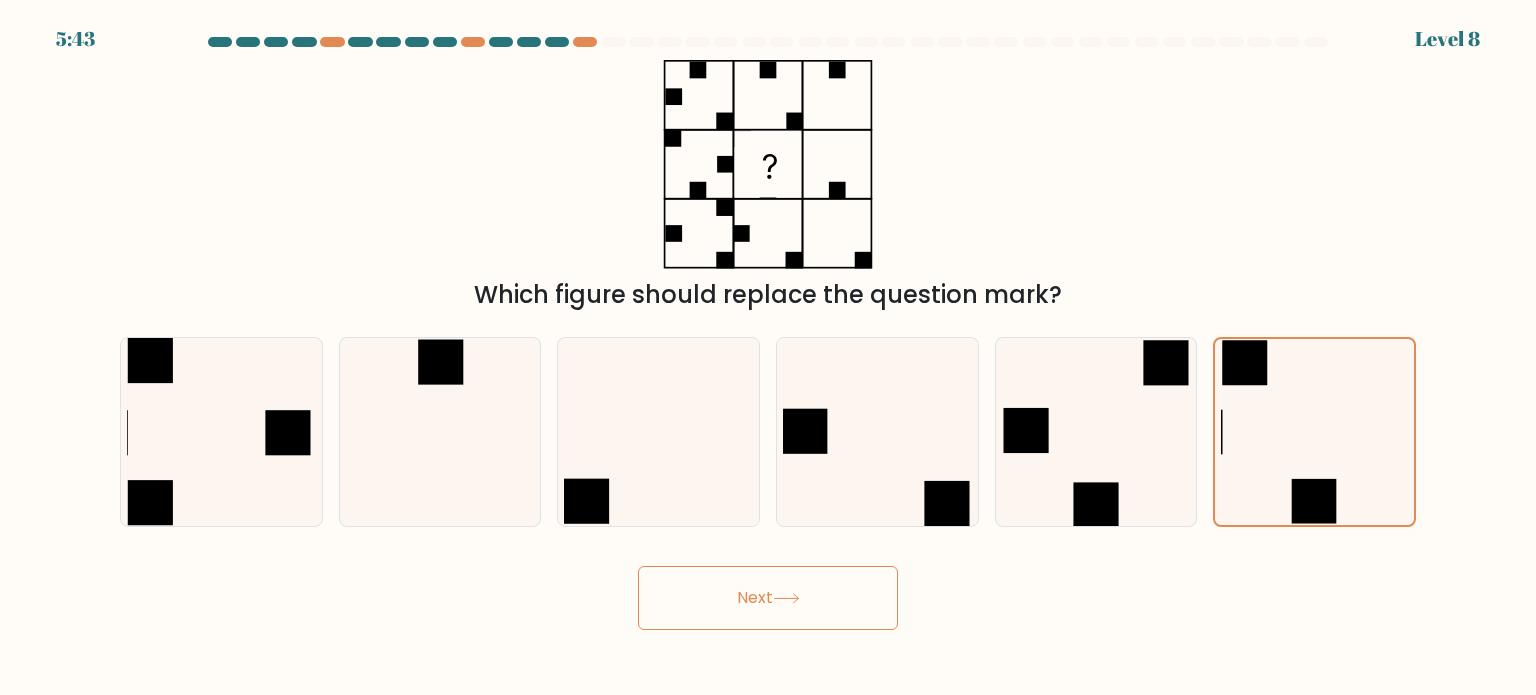 click on "Next" at bounding box center [768, 598] 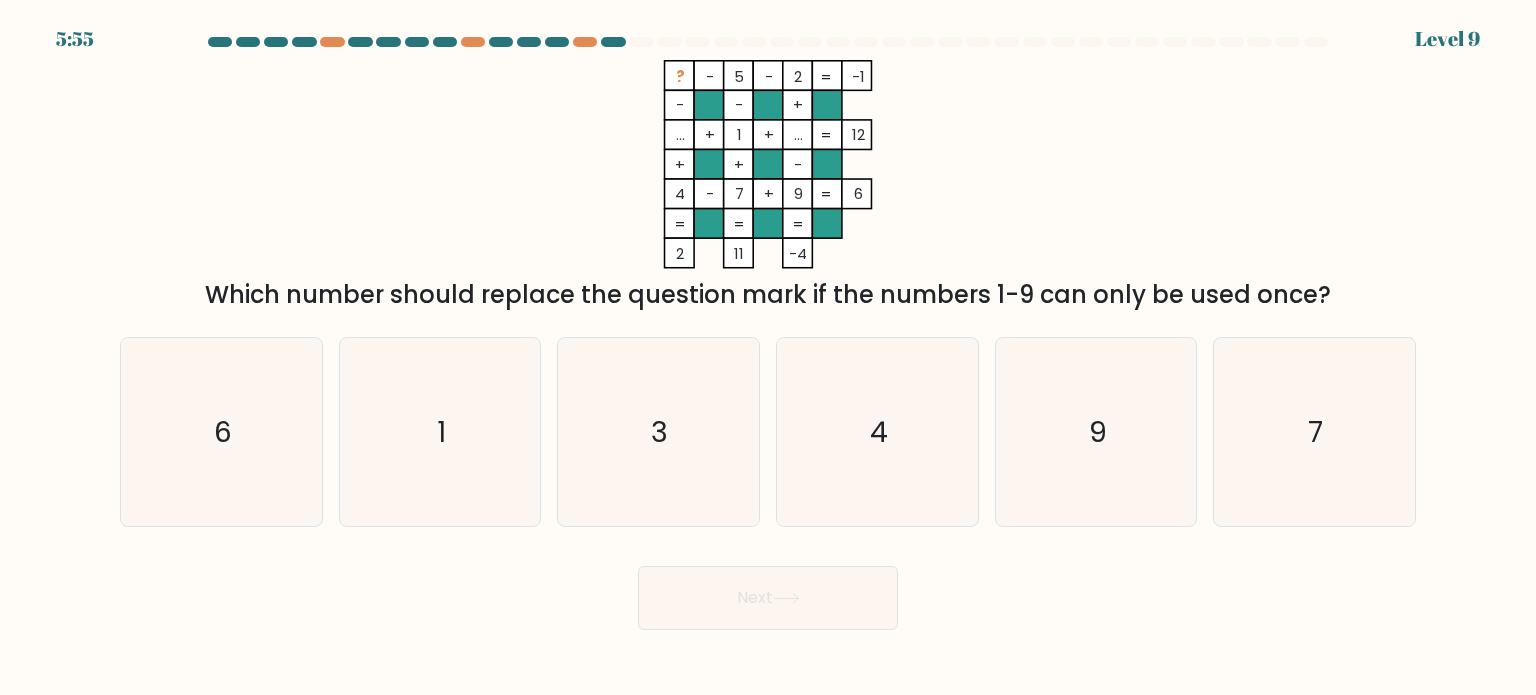 click on "Next" at bounding box center [768, 590] 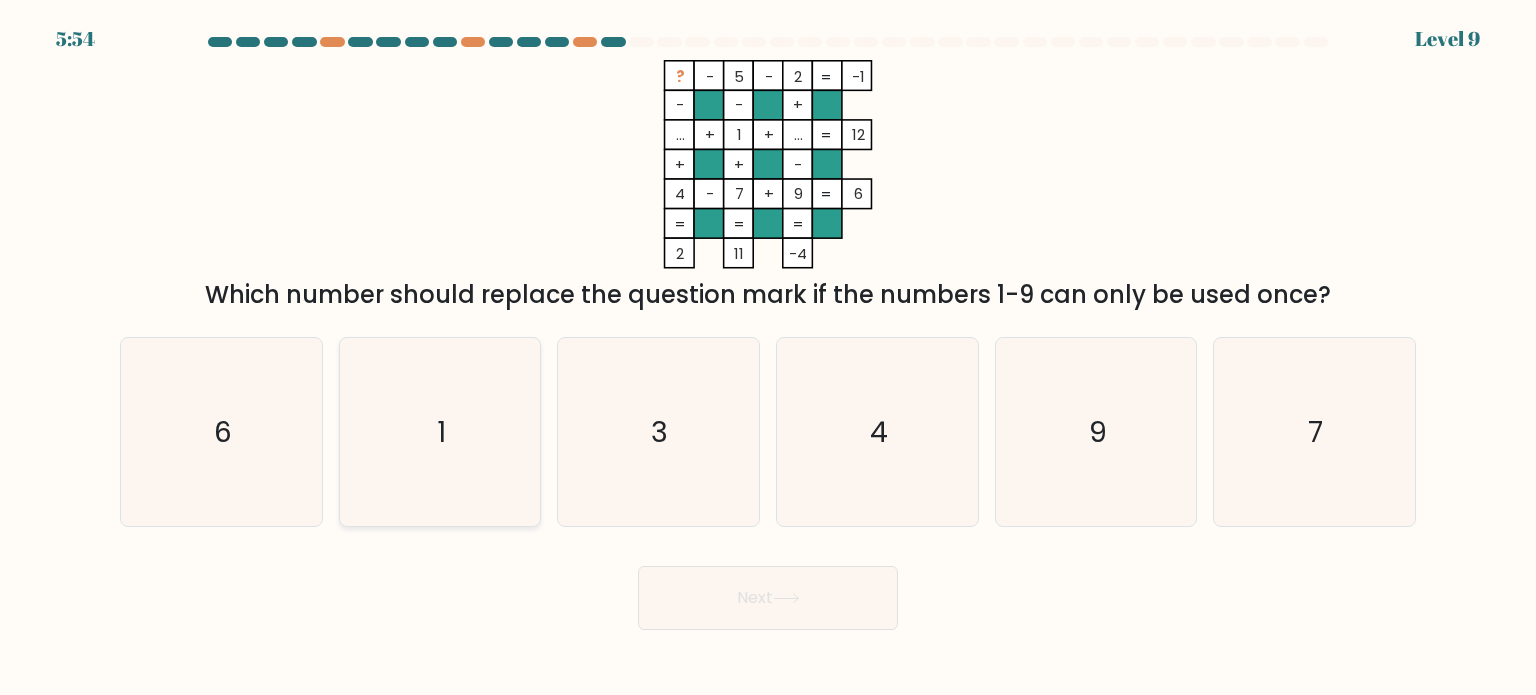 click on "6" at bounding box center [221, 432] 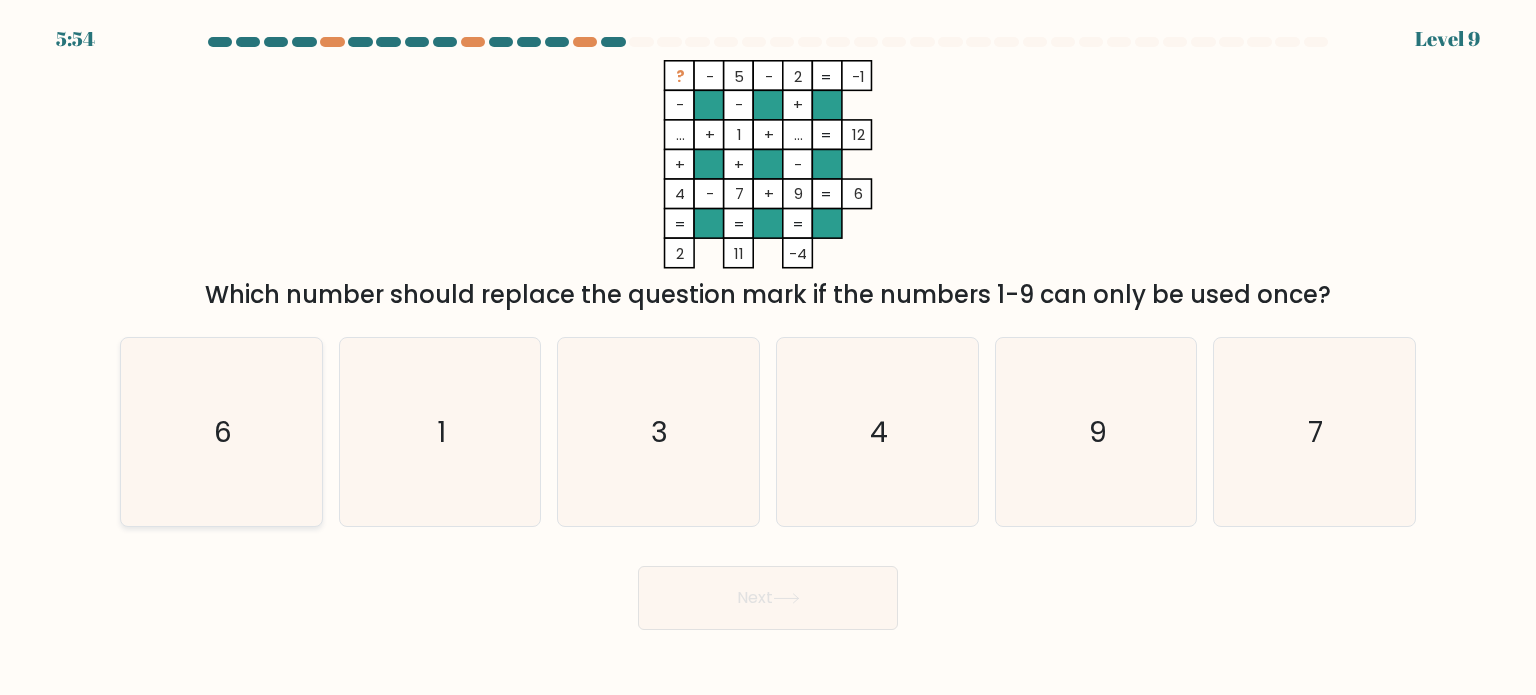 click on "a.
6" at bounding box center (768, 353) 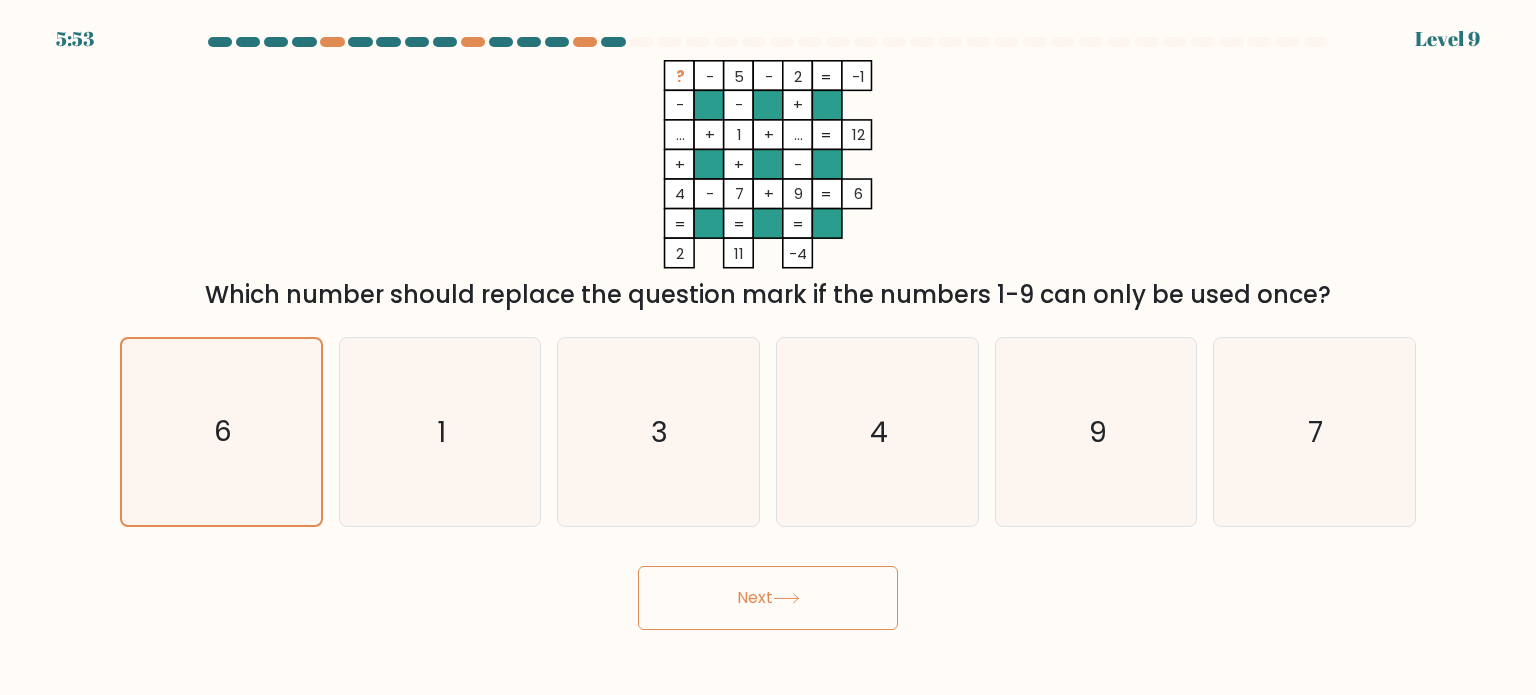 click on "Next" at bounding box center [768, 598] 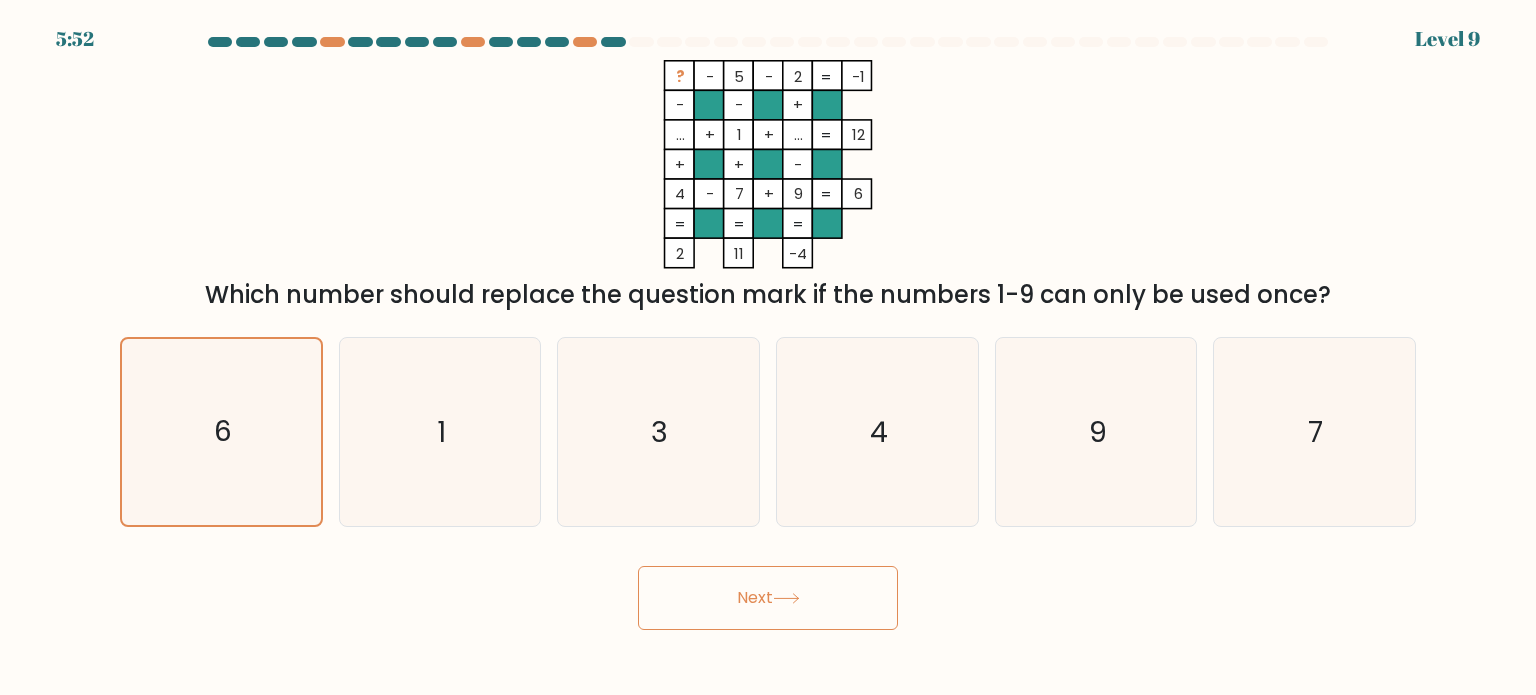 click on "Next" at bounding box center (768, 598) 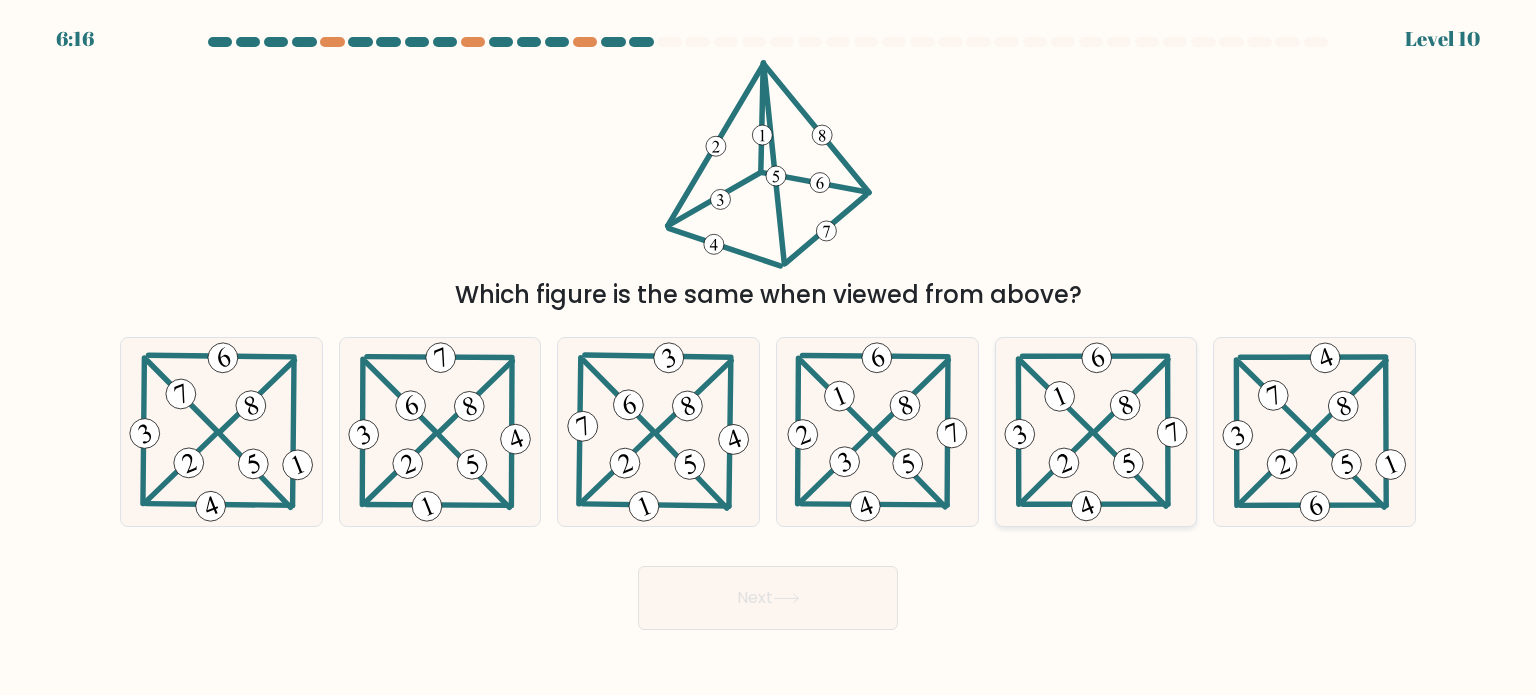 click at bounding box center (1096, 432) 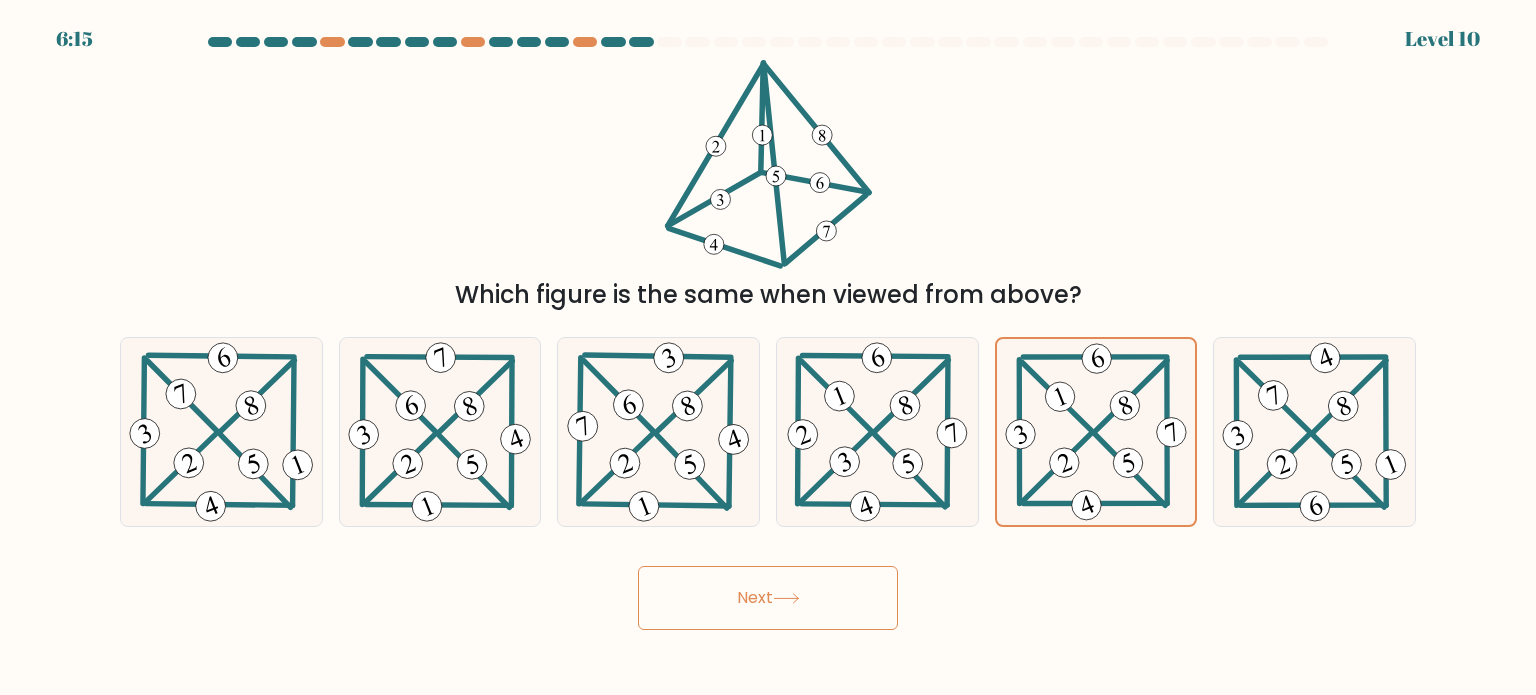 click on "Next" at bounding box center (768, 598) 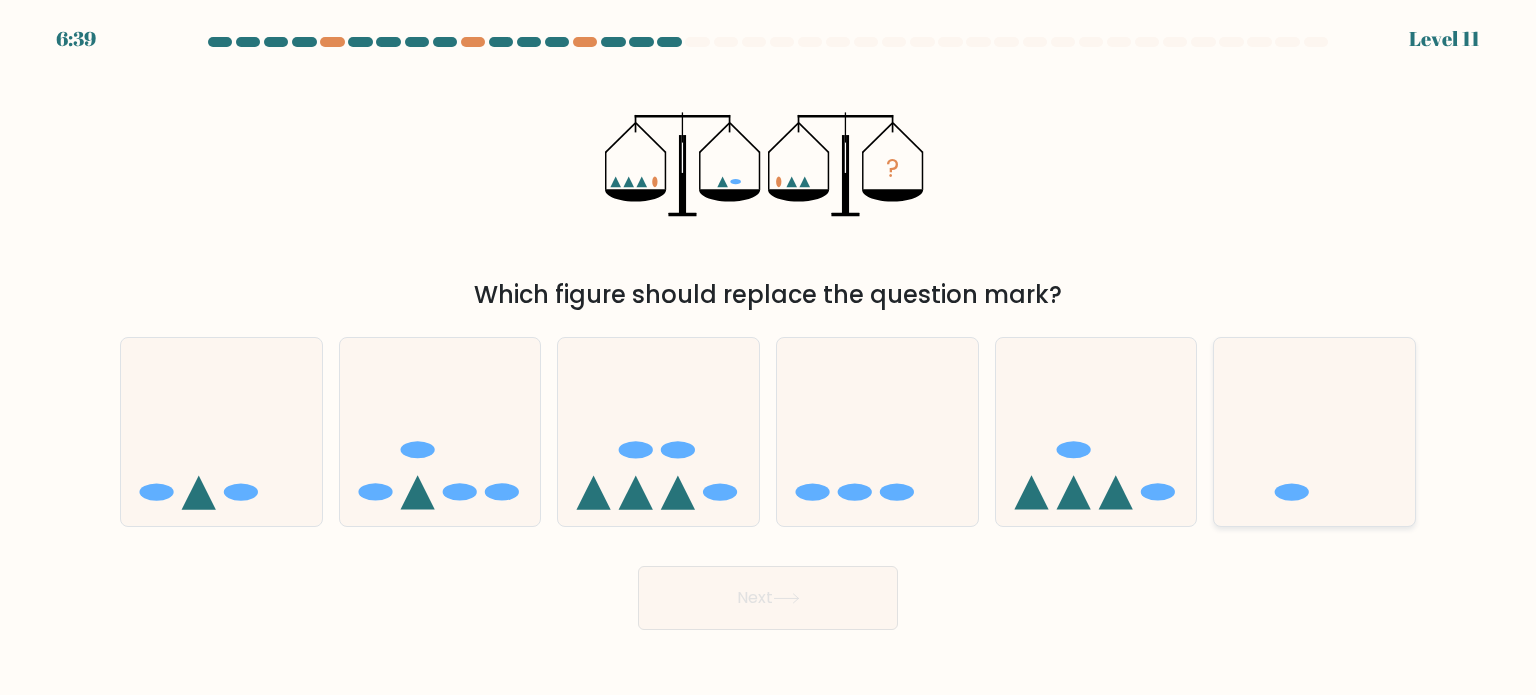 click at bounding box center (1314, 432) 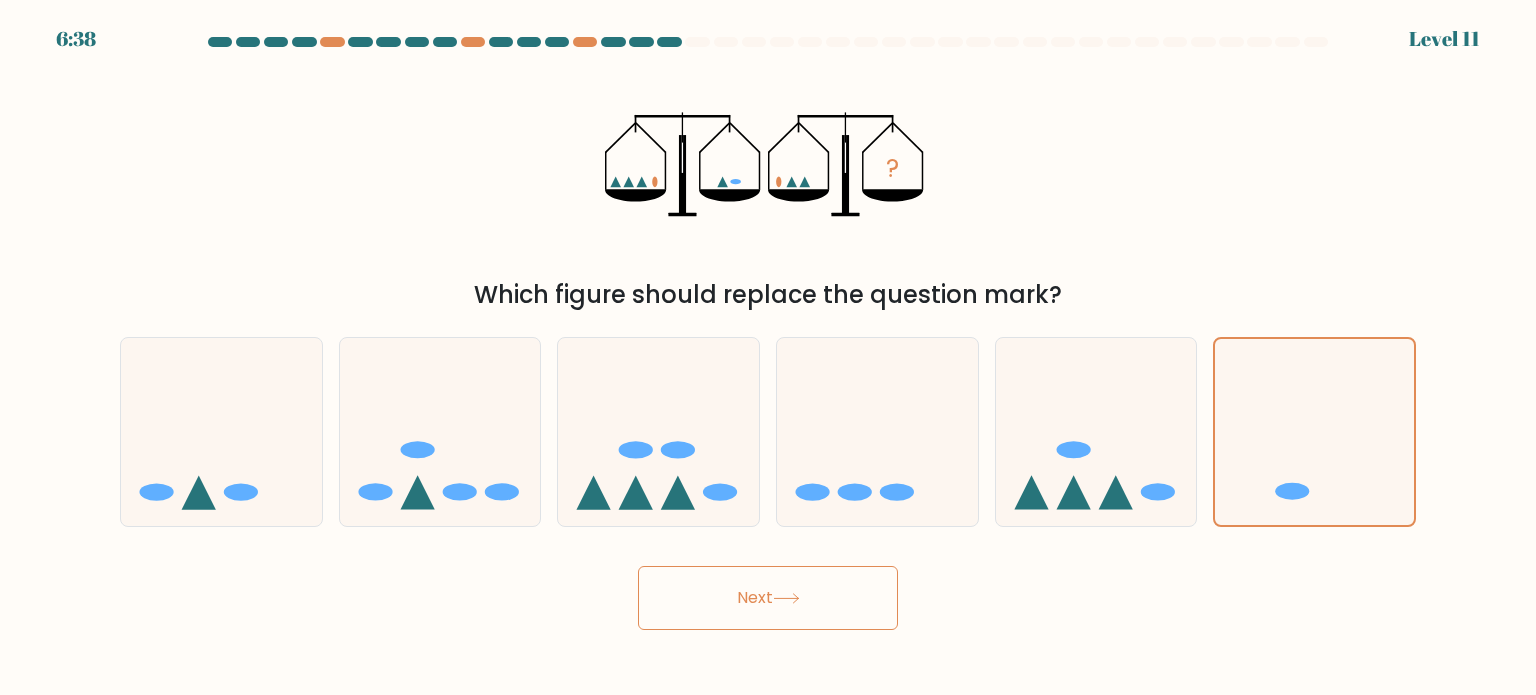 click on "Next" at bounding box center (768, 598) 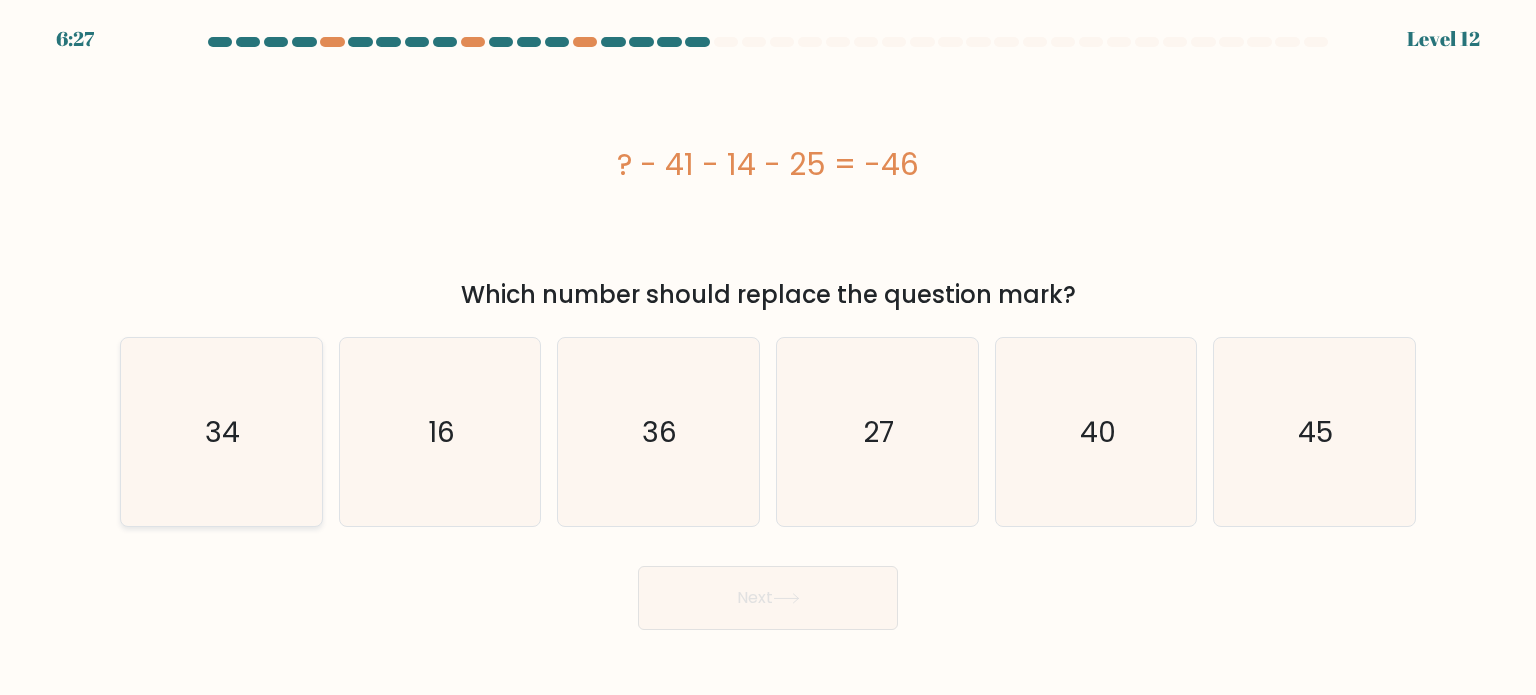 click on "34" at bounding box center (223, 431) 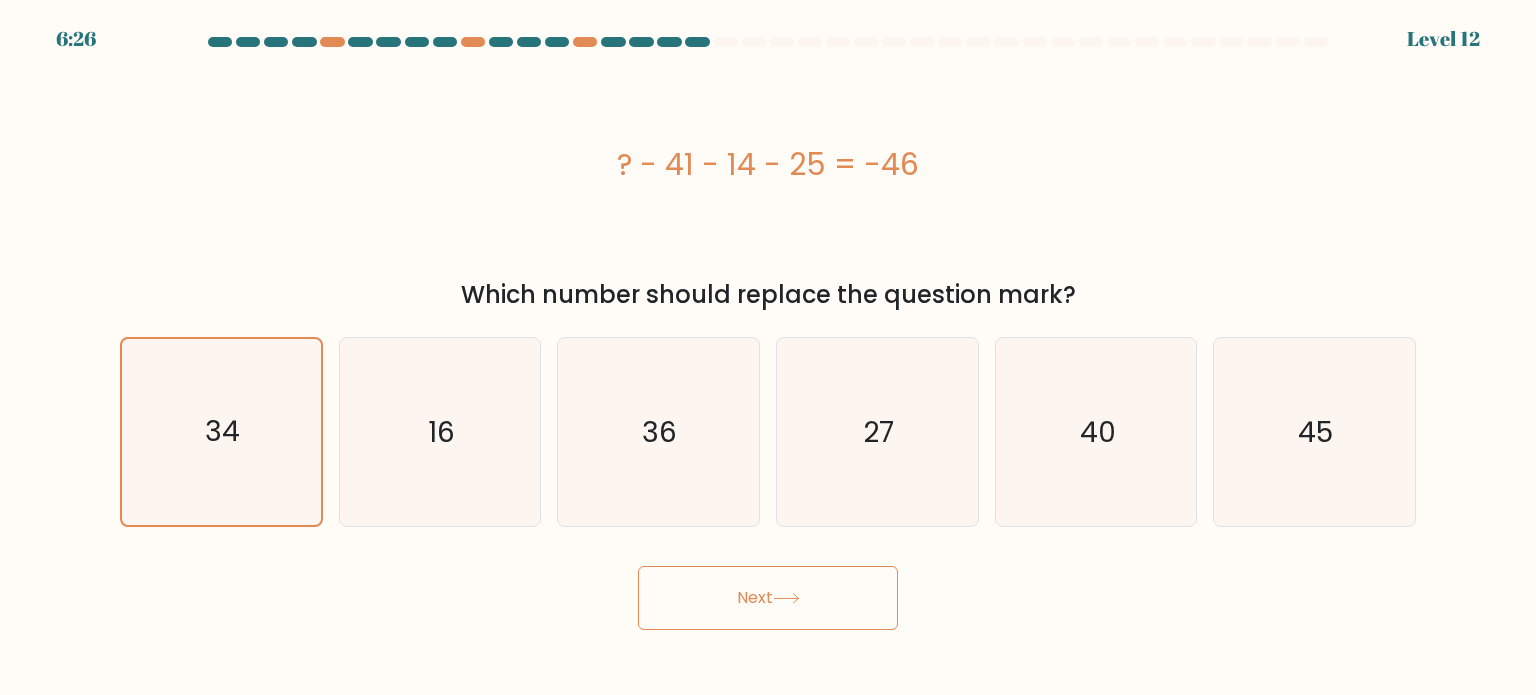click on "Next" at bounding box center (768, 598) 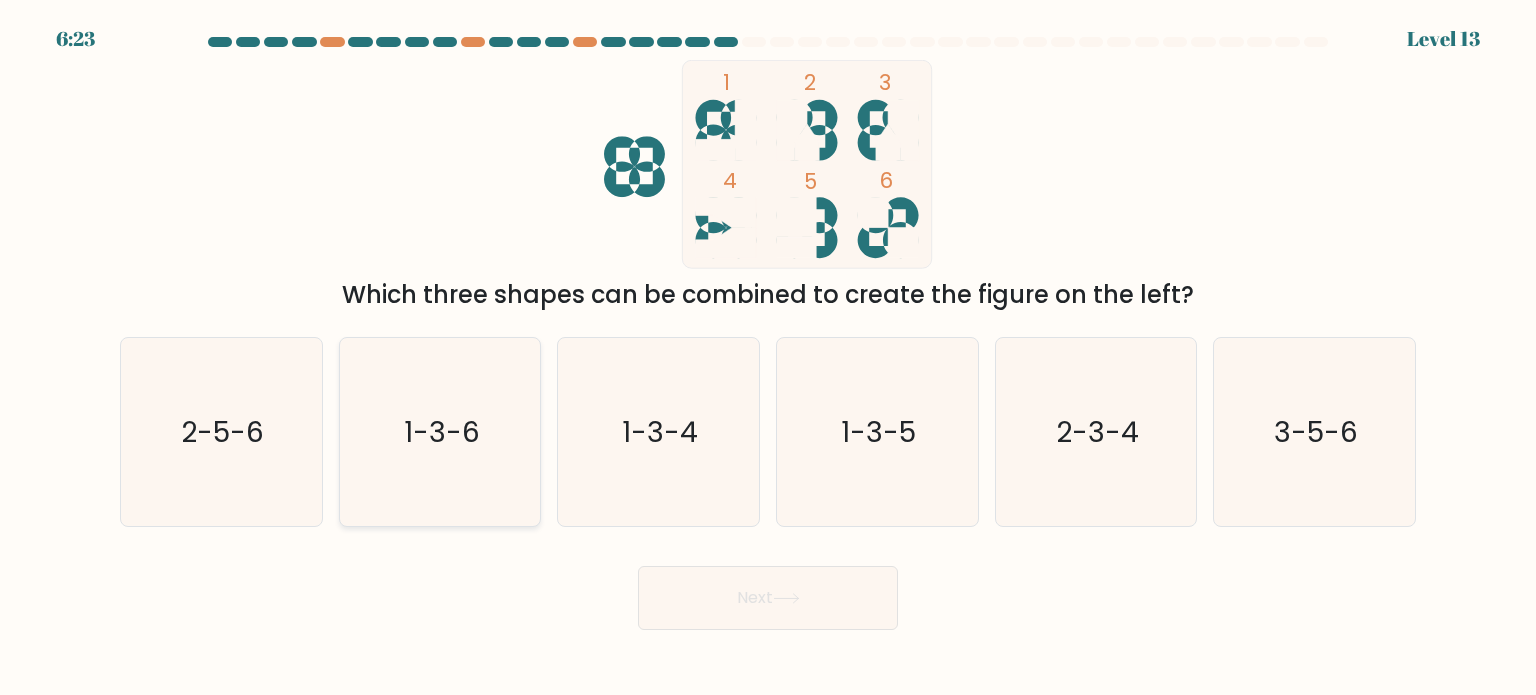 click on "1-3-6" at bounding box center (440, 432) 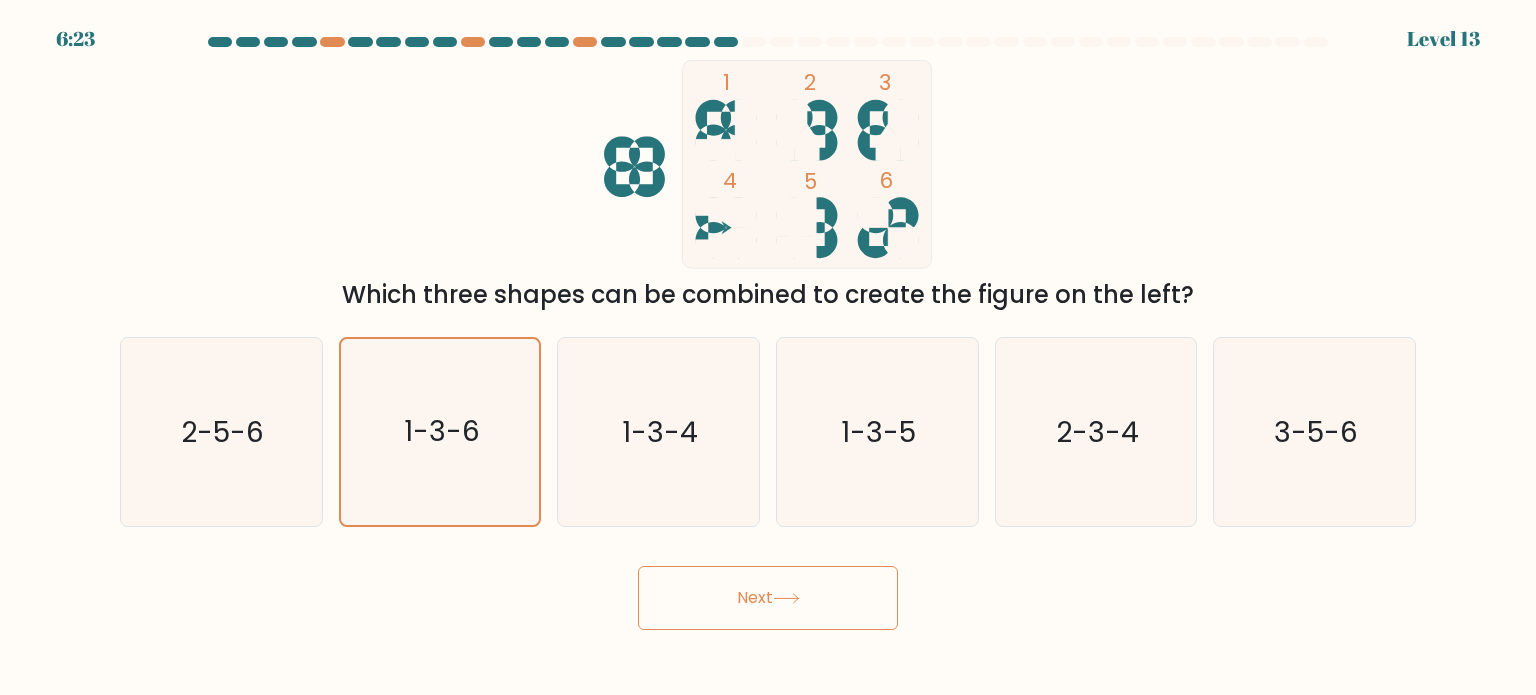 click on "Next" at bounding box center (768, 598) 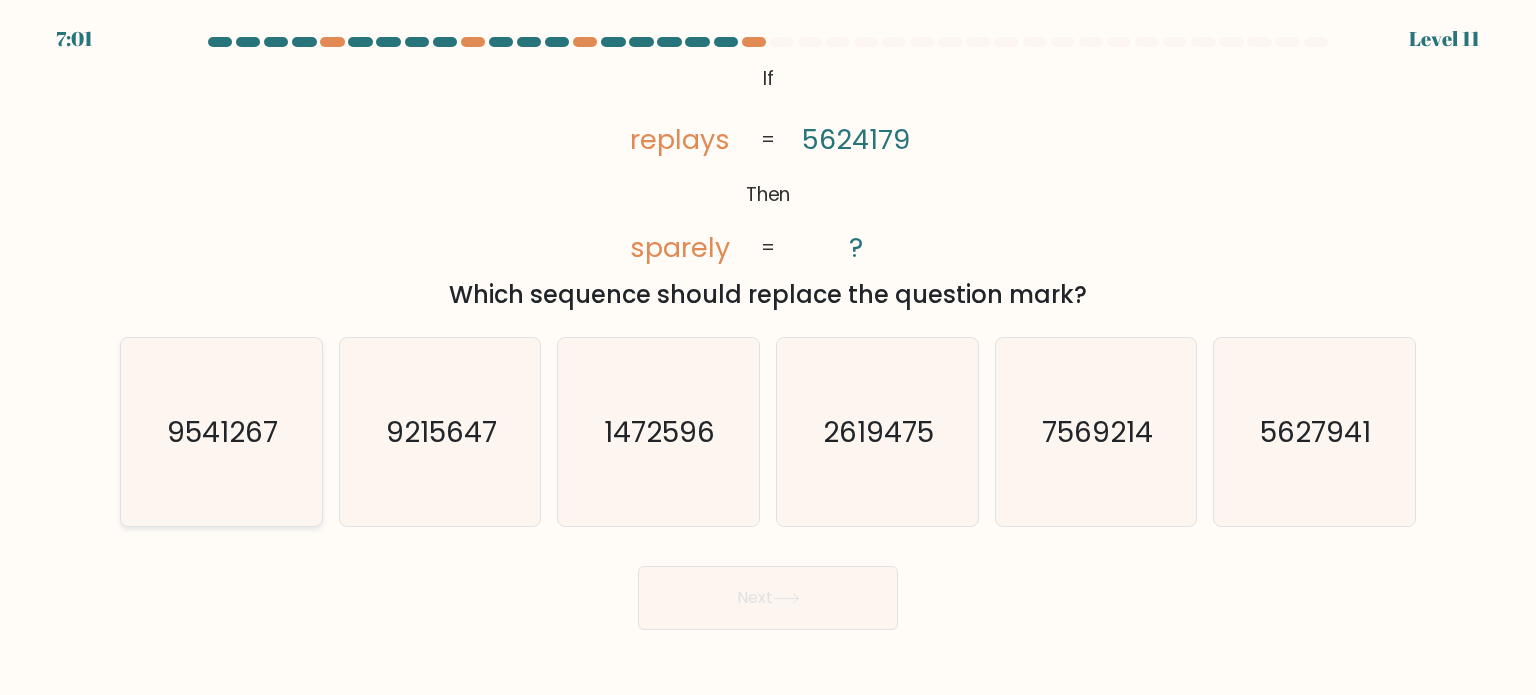 click on "9541267" at bounding box center [223, 431] 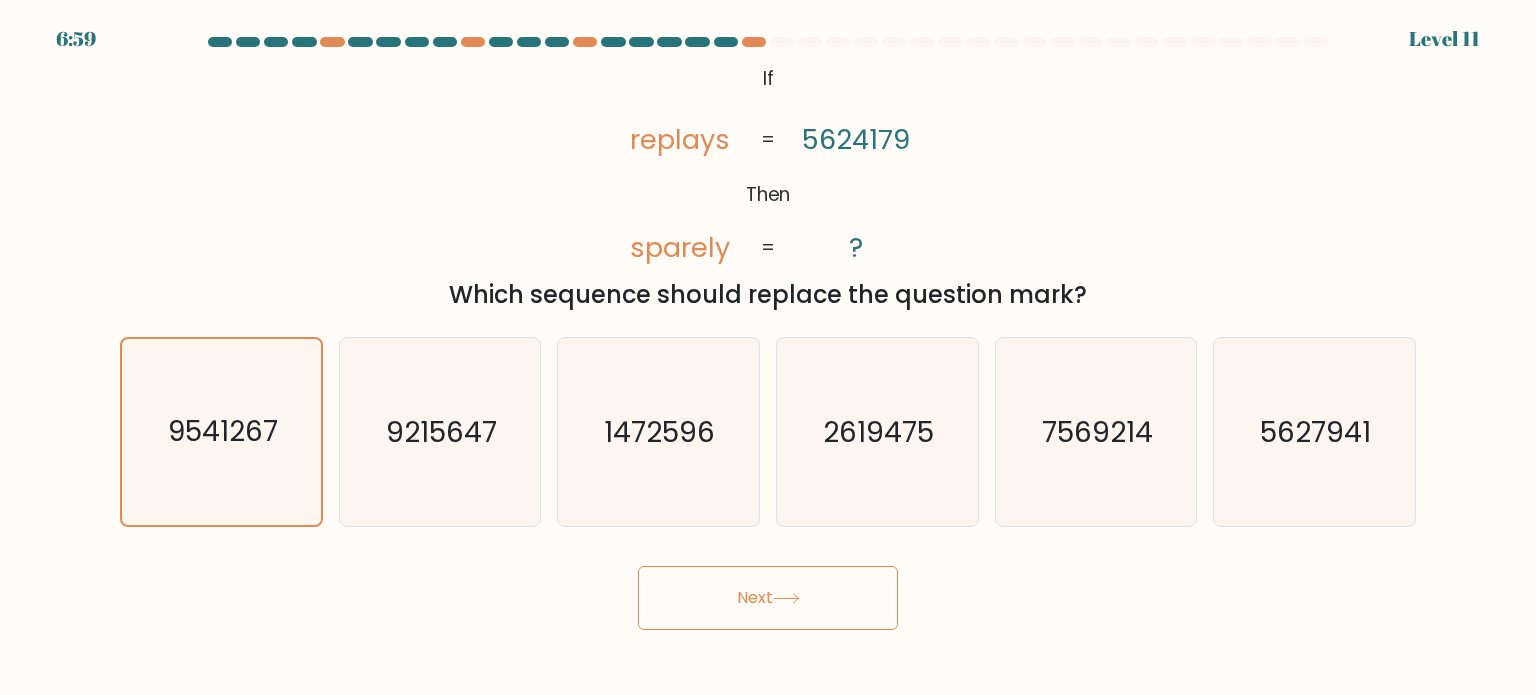 click on "Next" at bounding box center (768, 598) 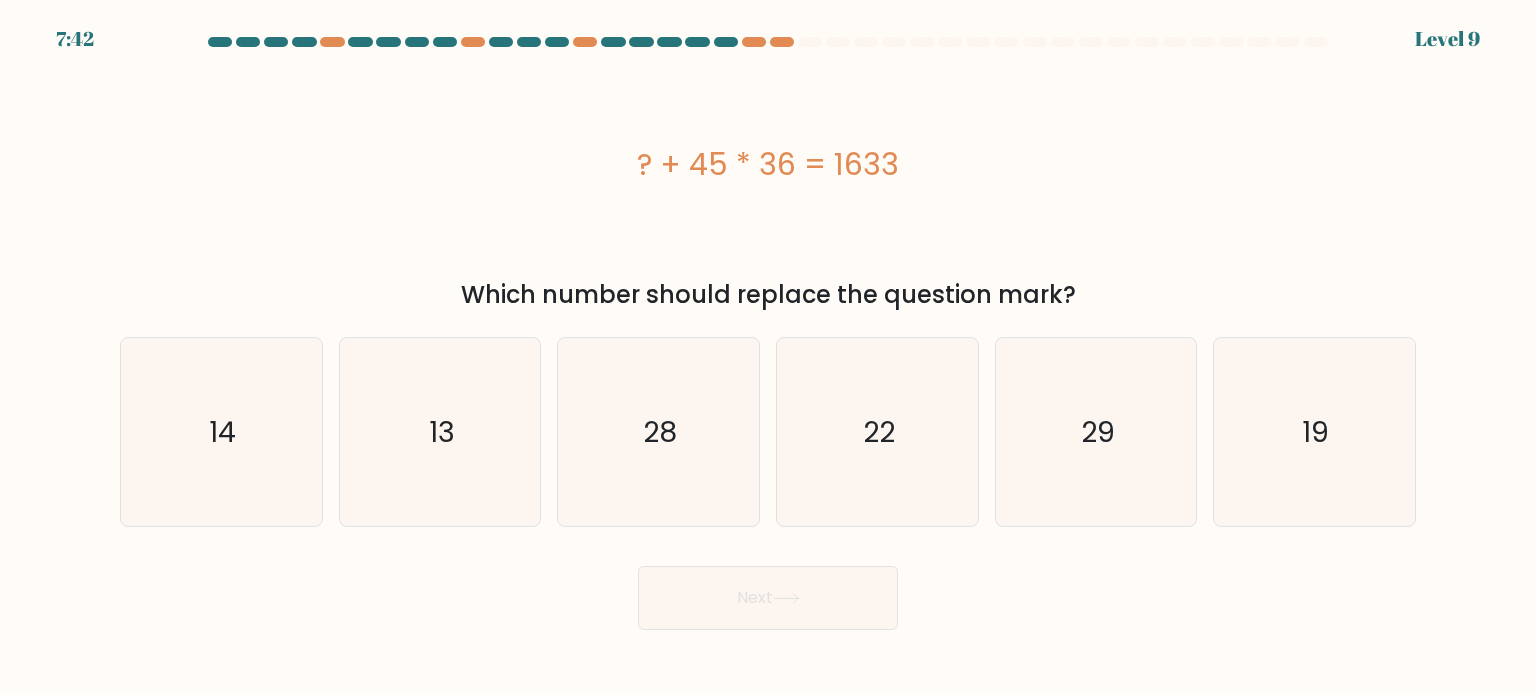 click on "Next" at bounding box center [768, 598] 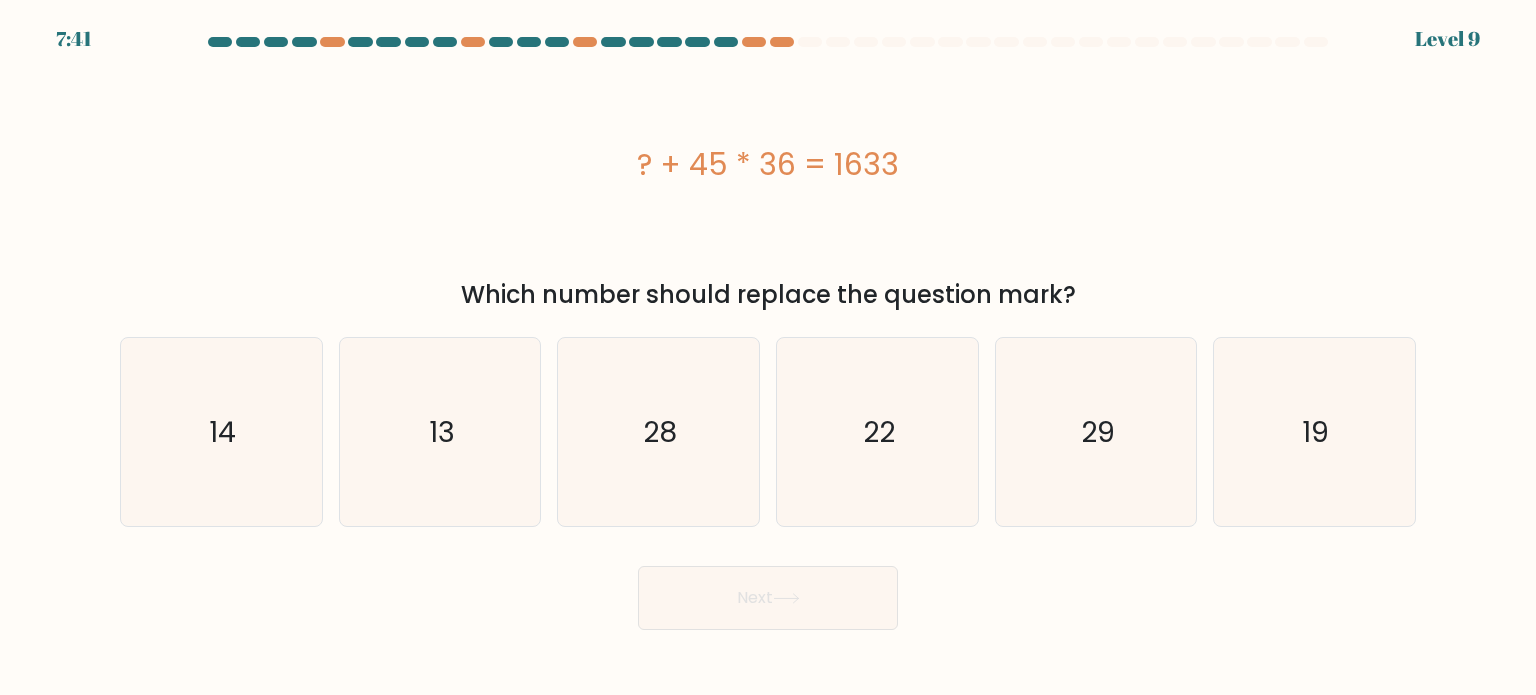 click on "? + 45 * 36 = 1633" at bounding box center (768, 164) 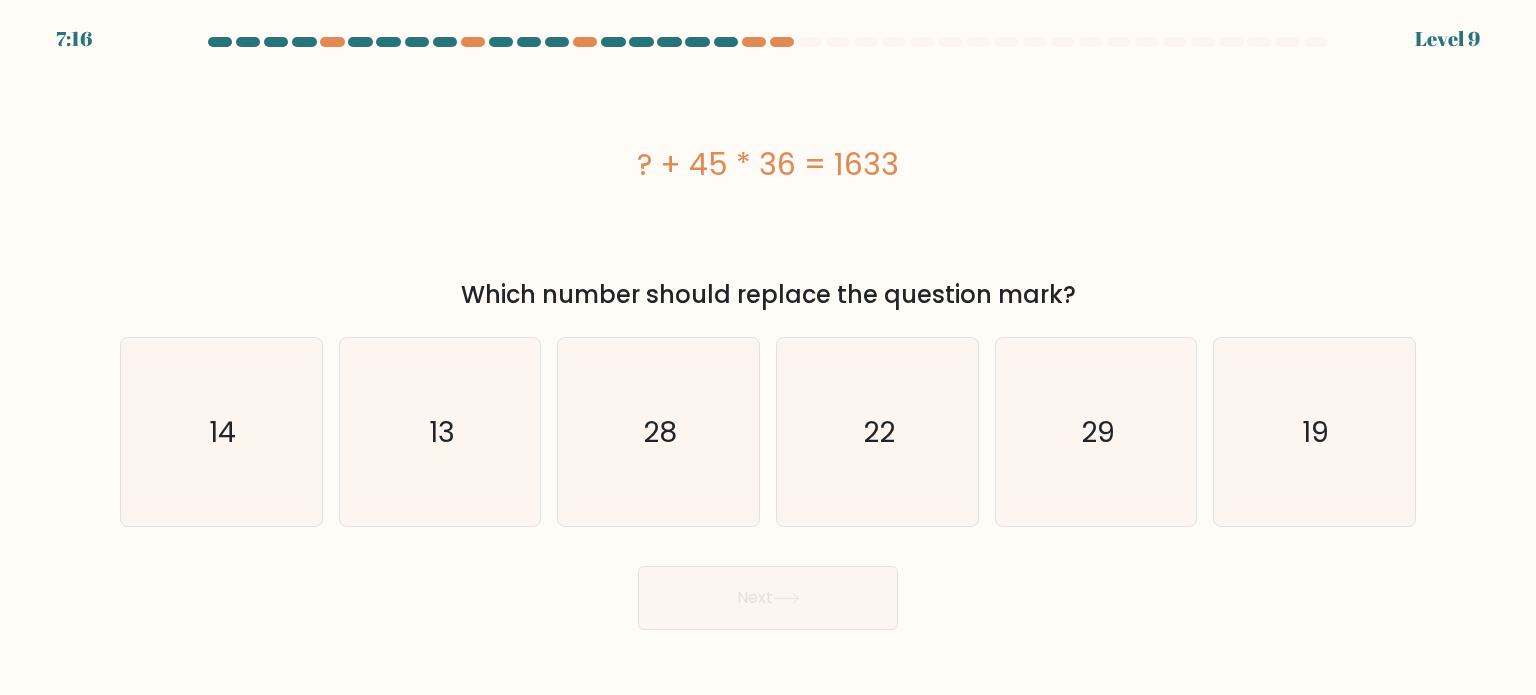 click on "Next" at bounding box center (768, 590) 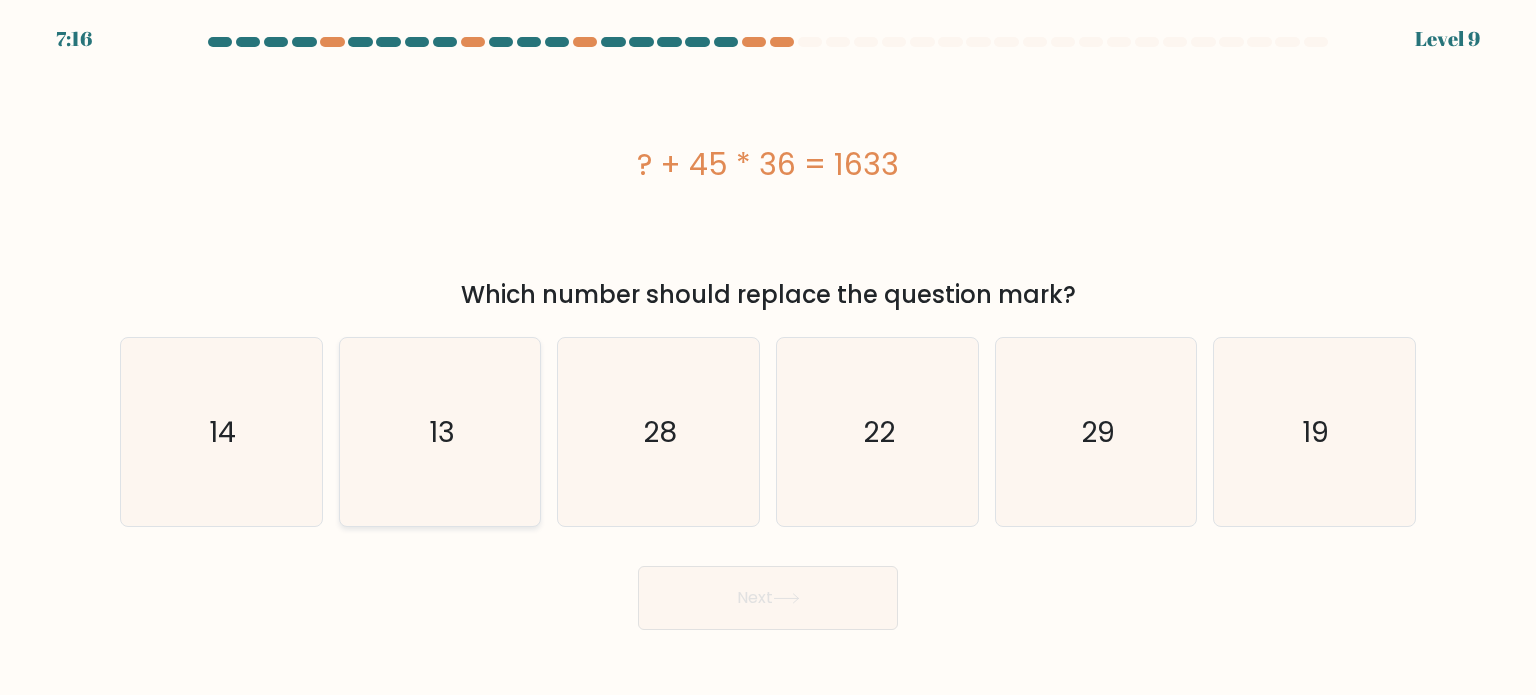 click on "13" at bounding box center (440, 432) 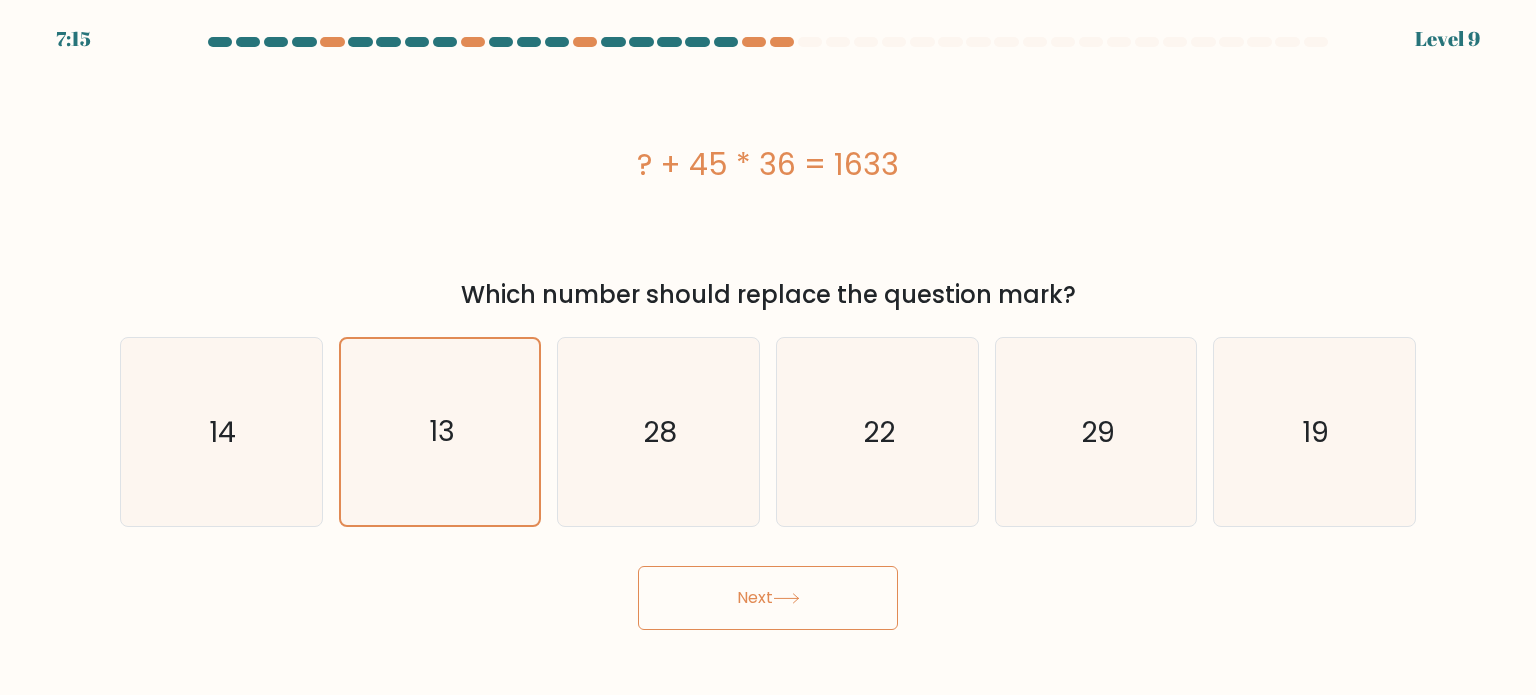click on "Next" at bounding box center [768, 598] 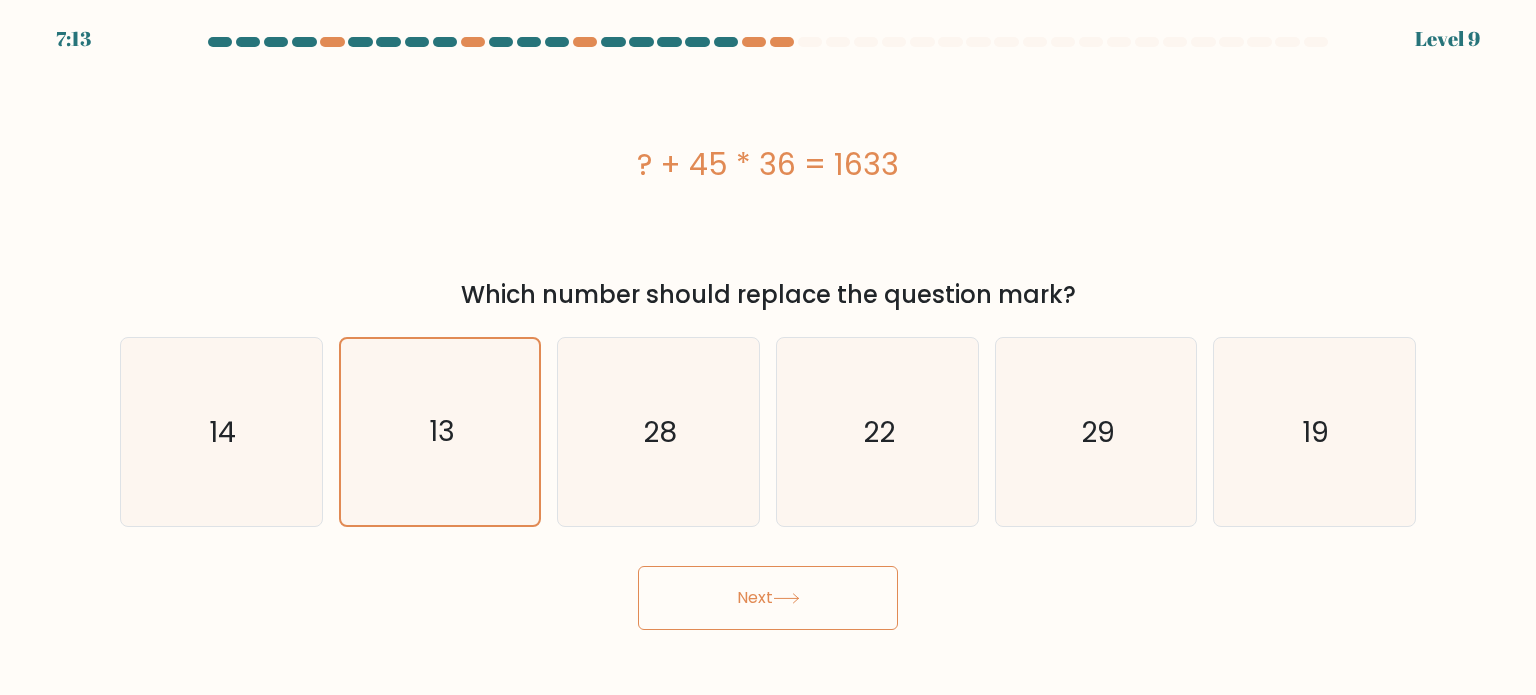 click on "Next" at bounding box center [768, 598] 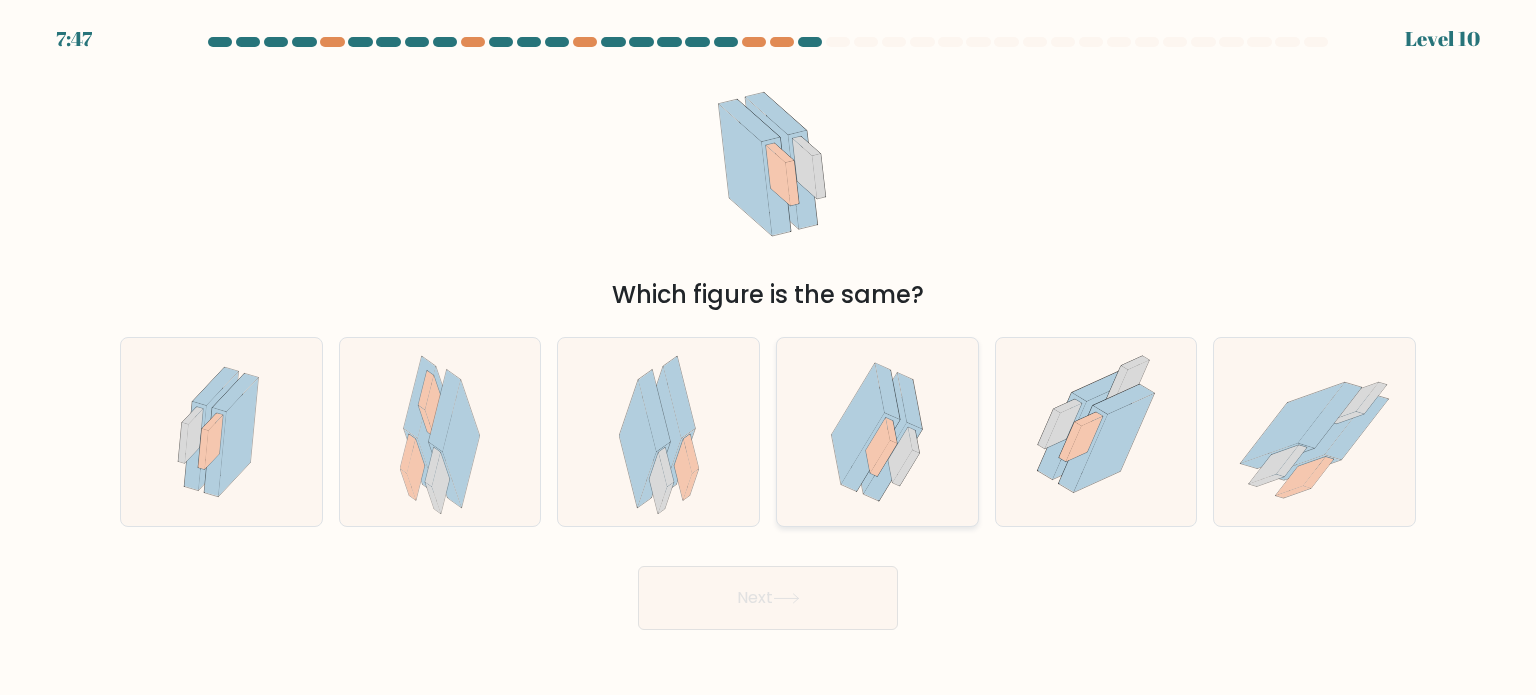 click at bounding box center (877, 432) 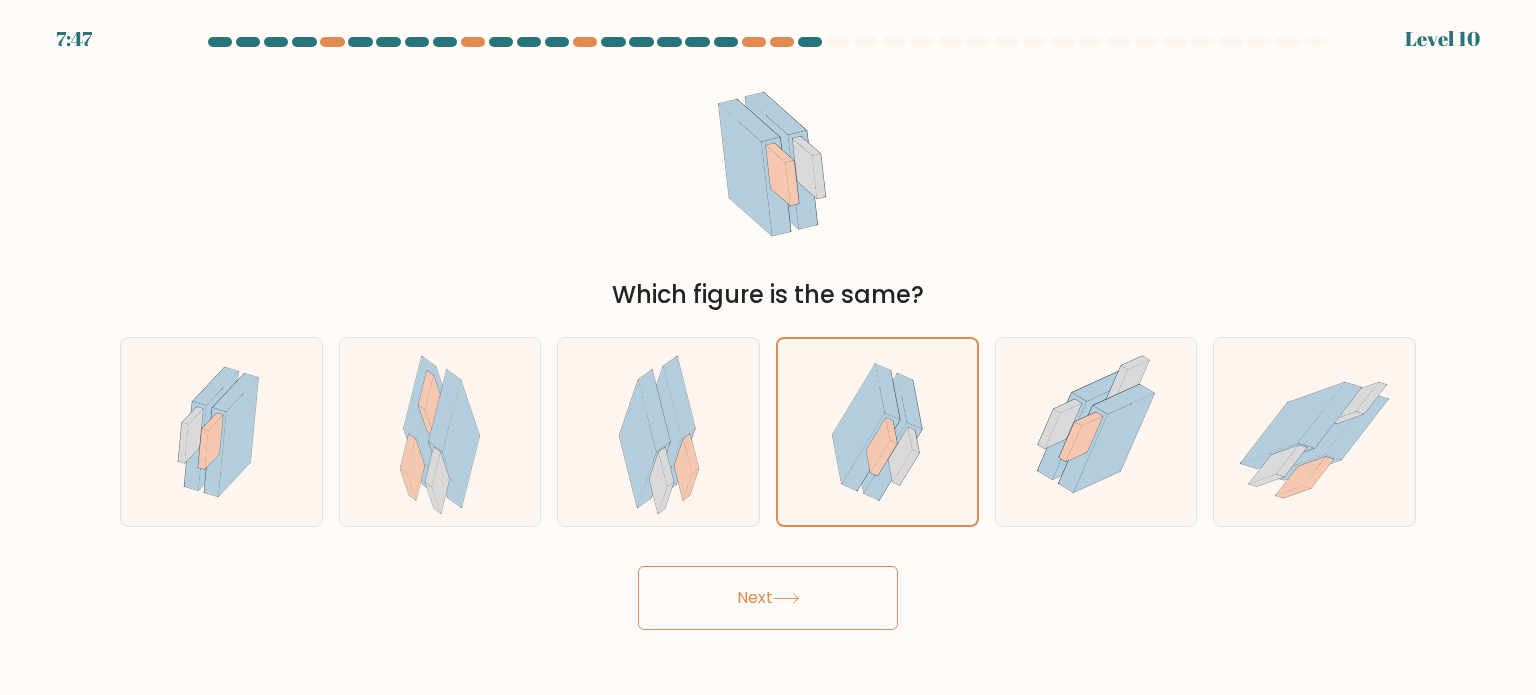 click on "Next" at bounding box center [768, 598] 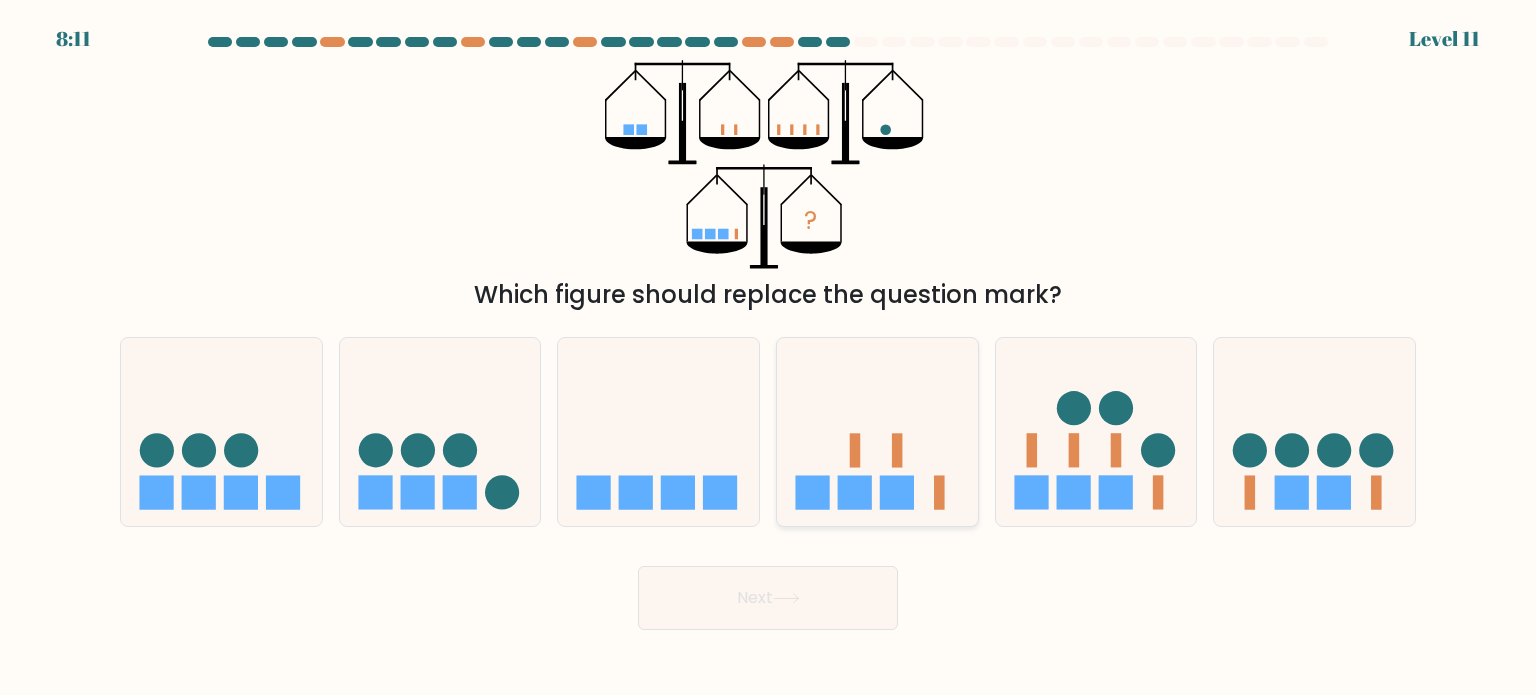 click at bounding box center (877, 432) 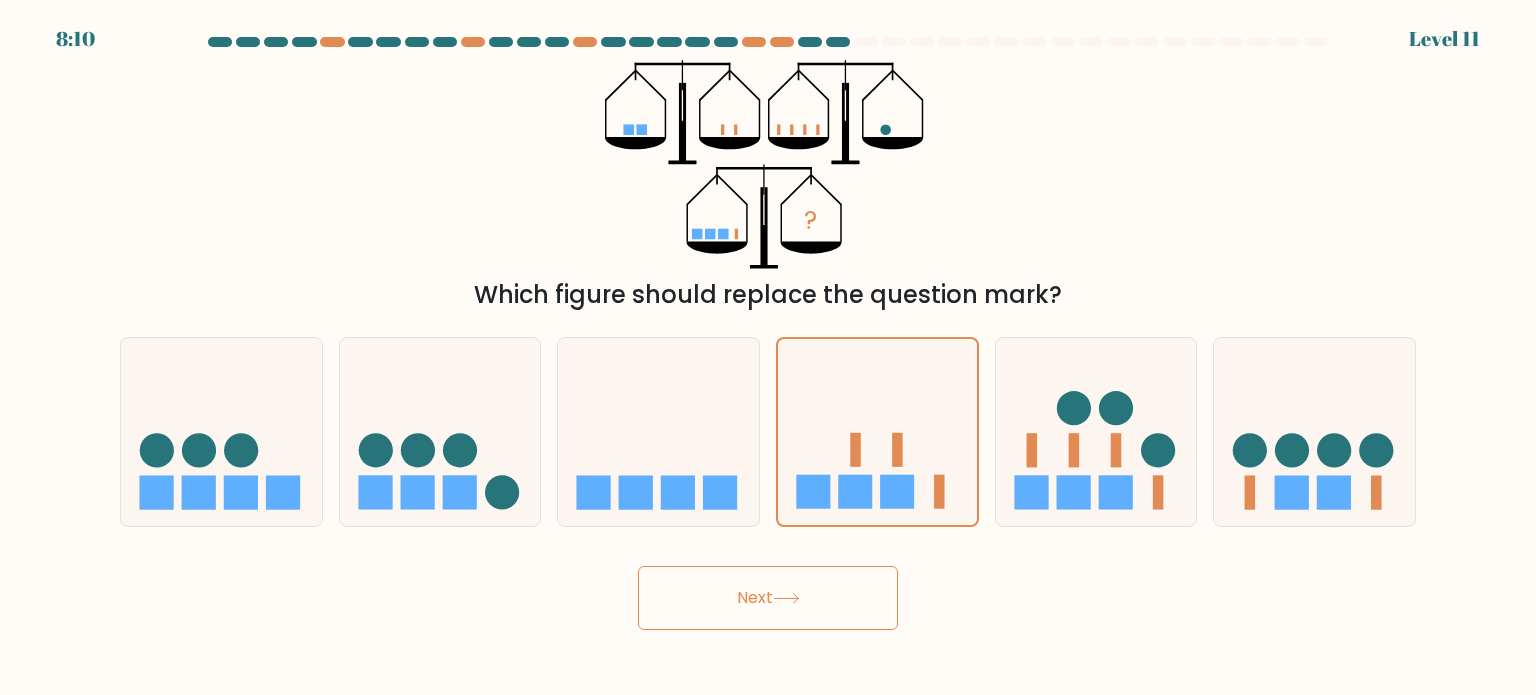 click on "Next" at bounding box center (768, 598) 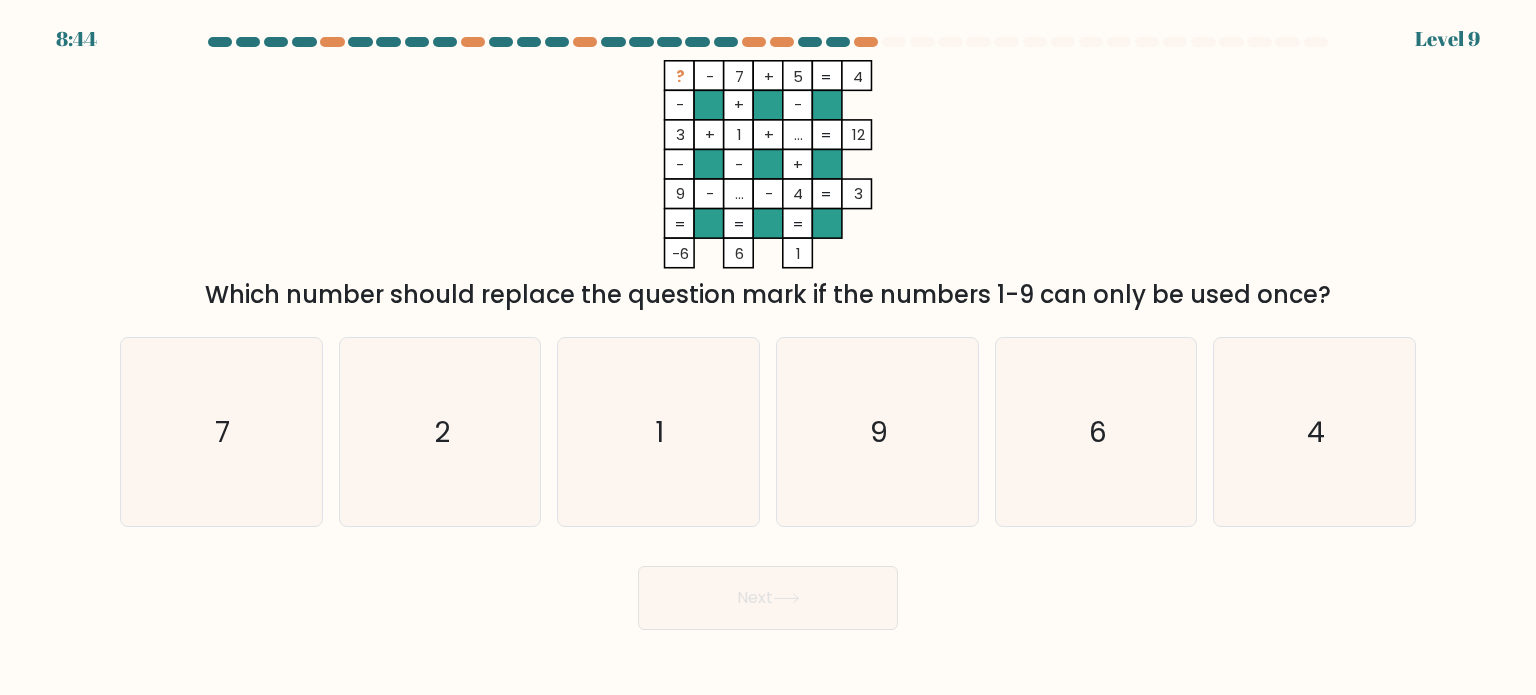 click on "?    -    7    +    5    4    -    +    -    3    +    1    +    ...    12    -    -    +    9    -    ...    -    4    =   3    =   =   =   =   -6    6    1    =" at bounding box center [768, 164] 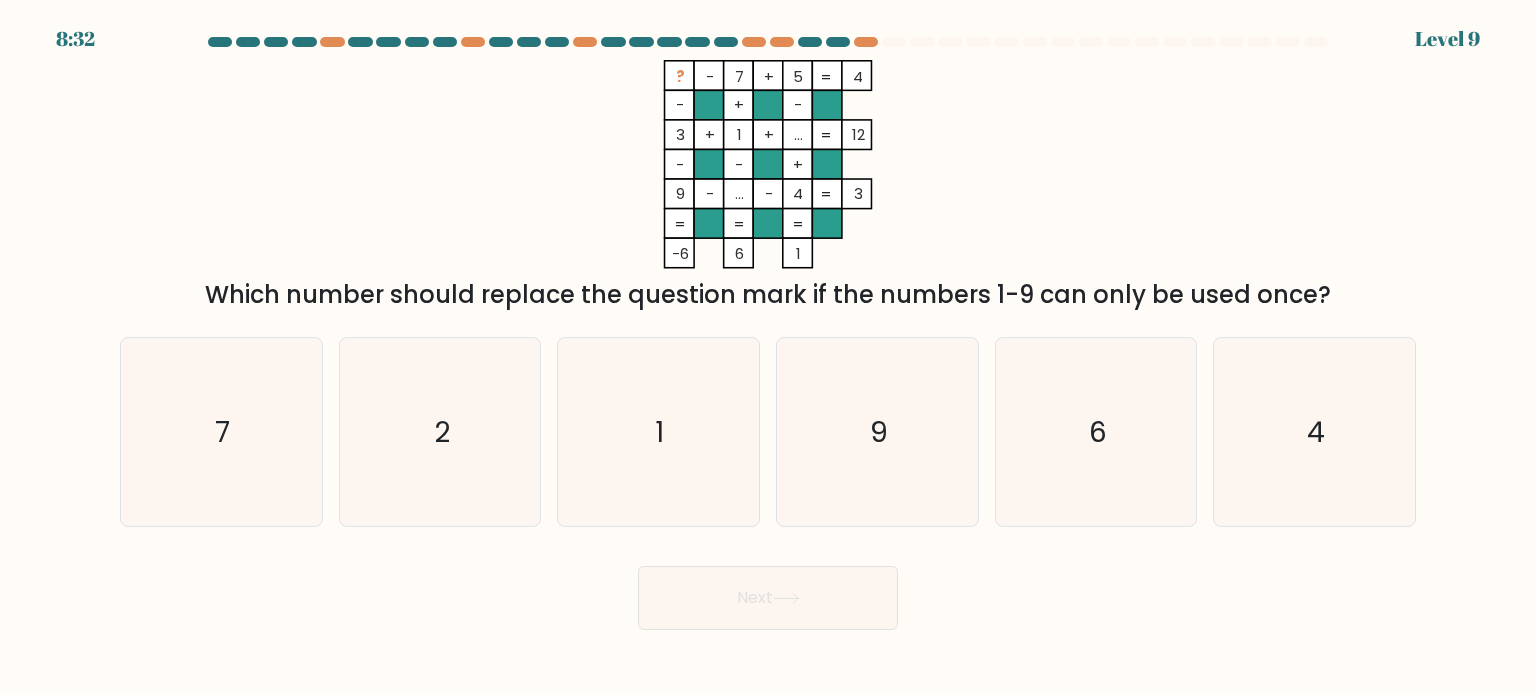 click on "8:32
Level 9" at bounding box center (768, 347) 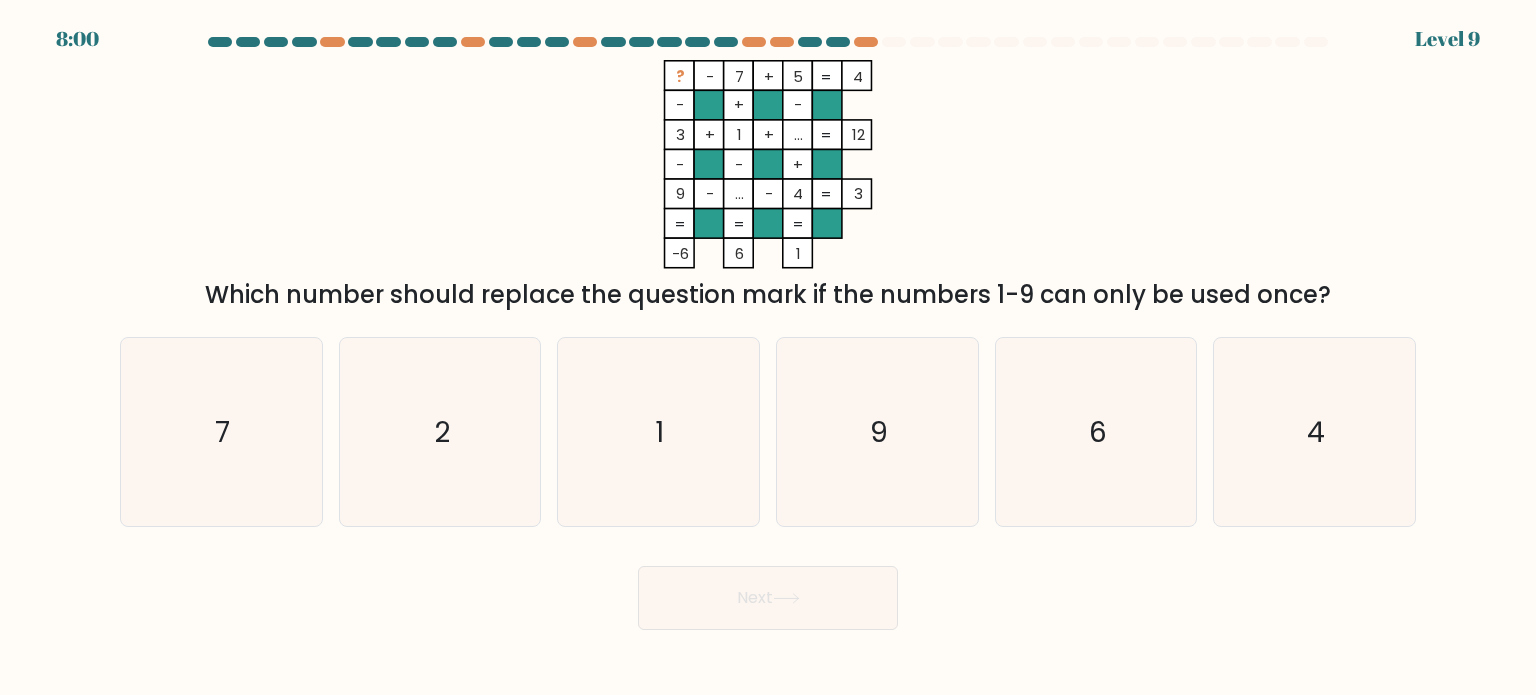click on "?    -    7    +    5    4    -    +    -    3    +    1    +    ...    12    -    -    +    9    -    ...    -    4    =   3    =   =   =   =   -6    6    1    =" at bounding box center [768, 164] 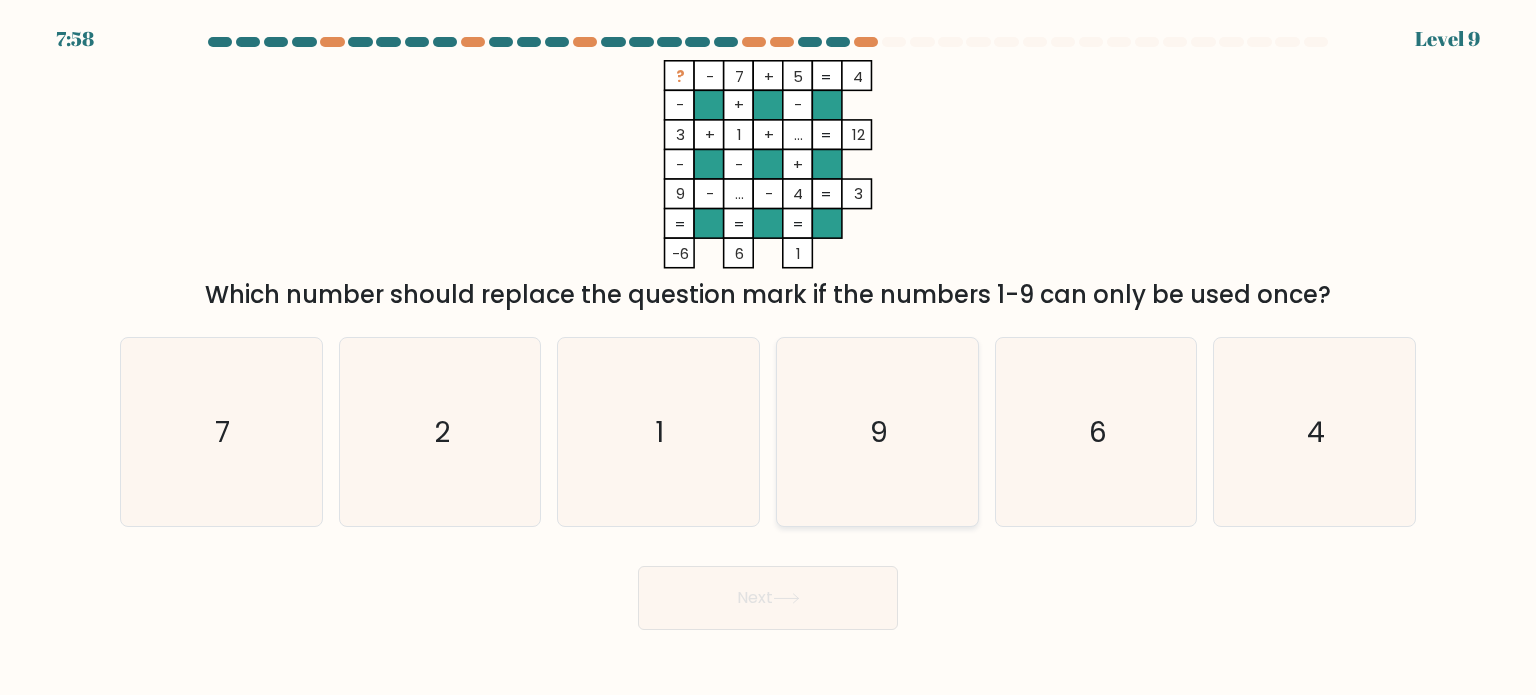click on "9" at bounding box center [877, 432] 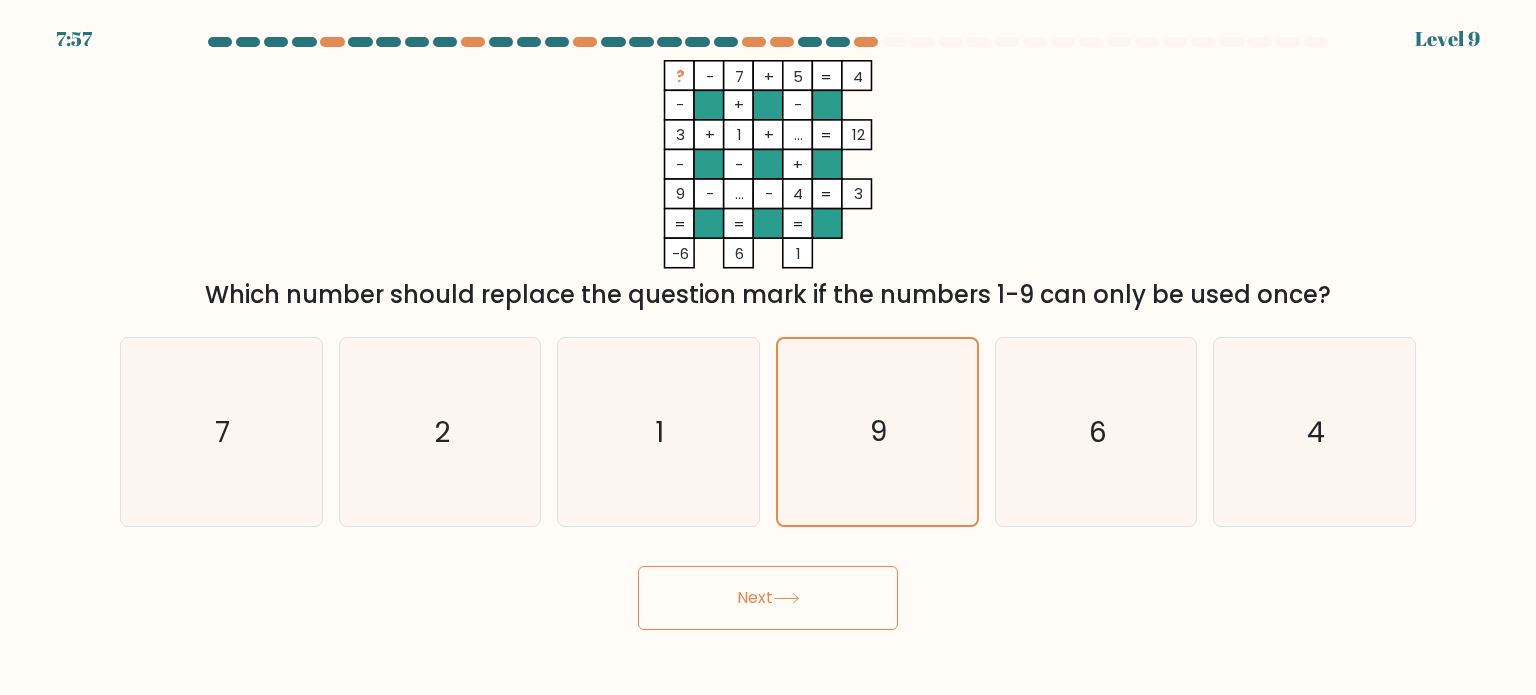 click on "Next" at bounding box center [768, 598] 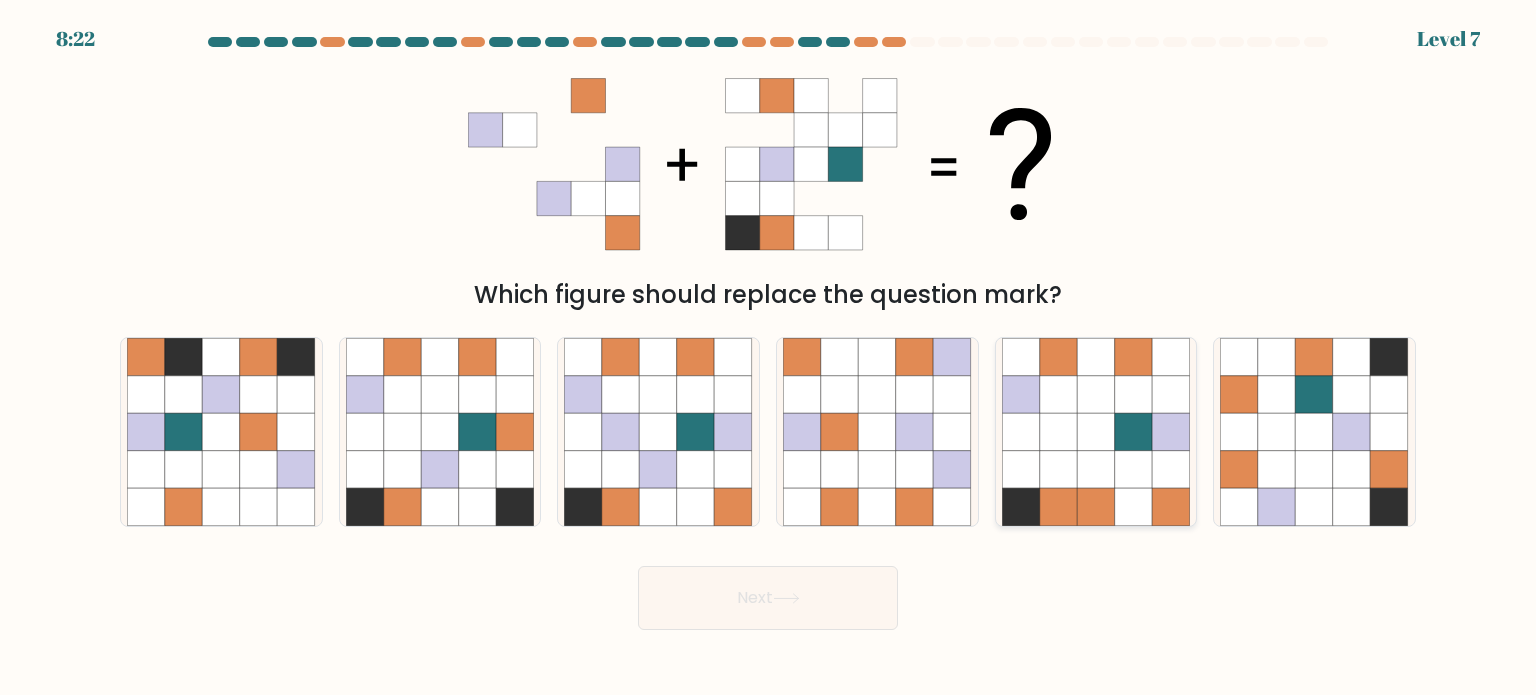 click at bounding box center (1096, 394) 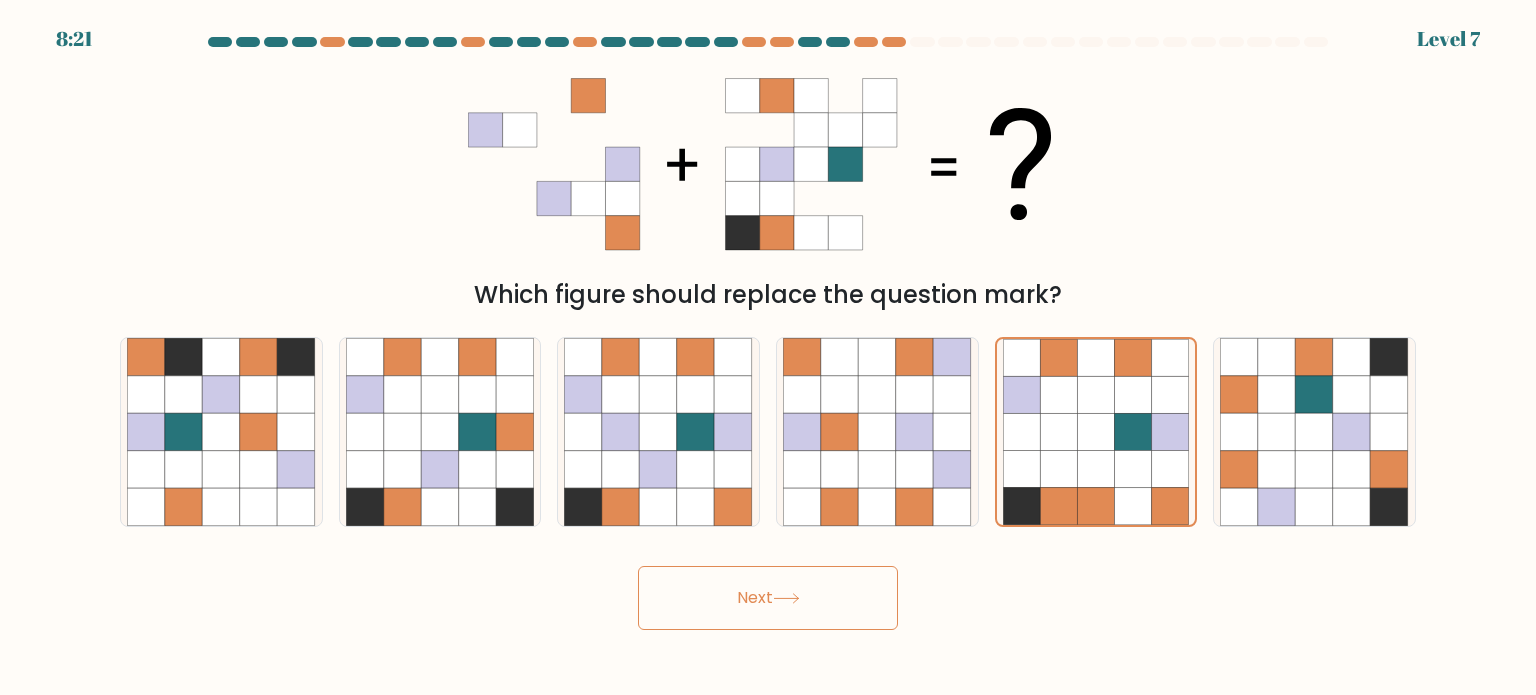 click on "Next" at bounding box center [768, 598] 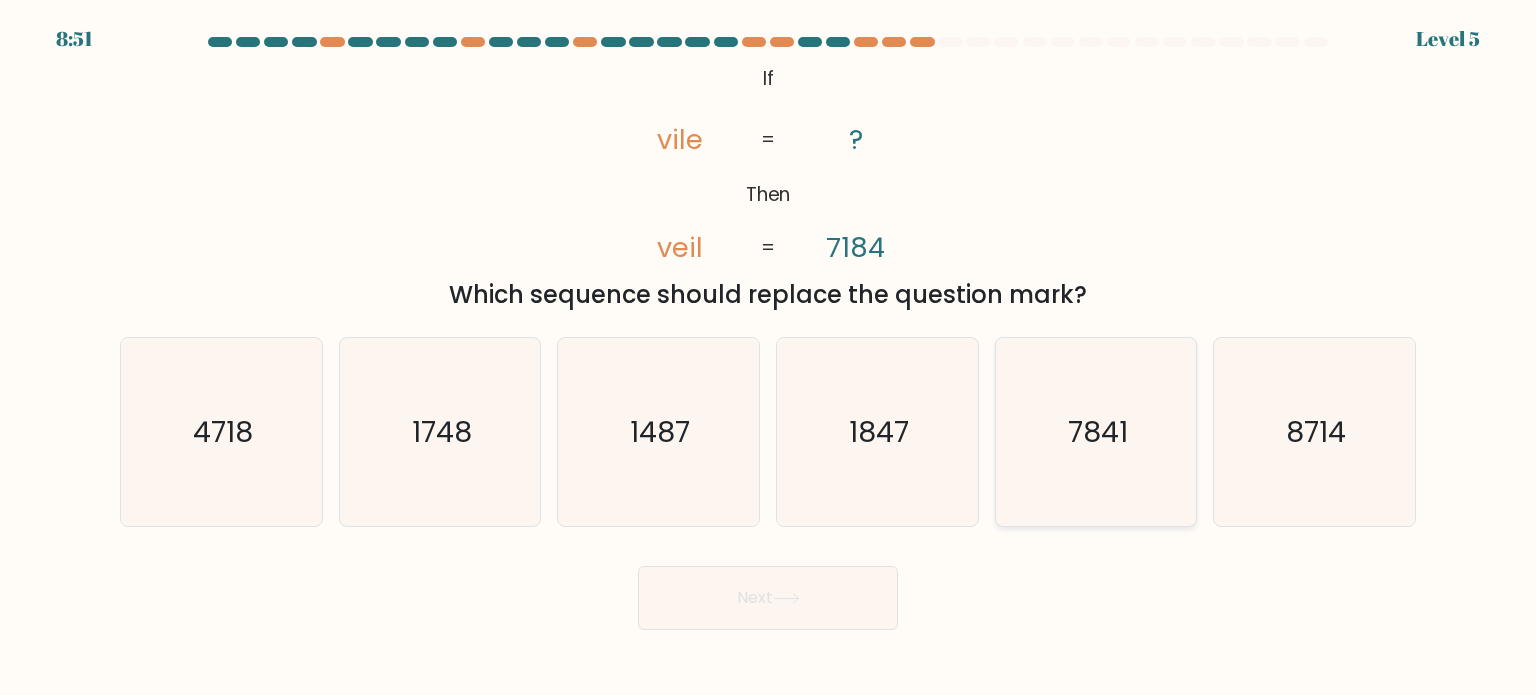click on "7841" at bounding box center (1098, 431) 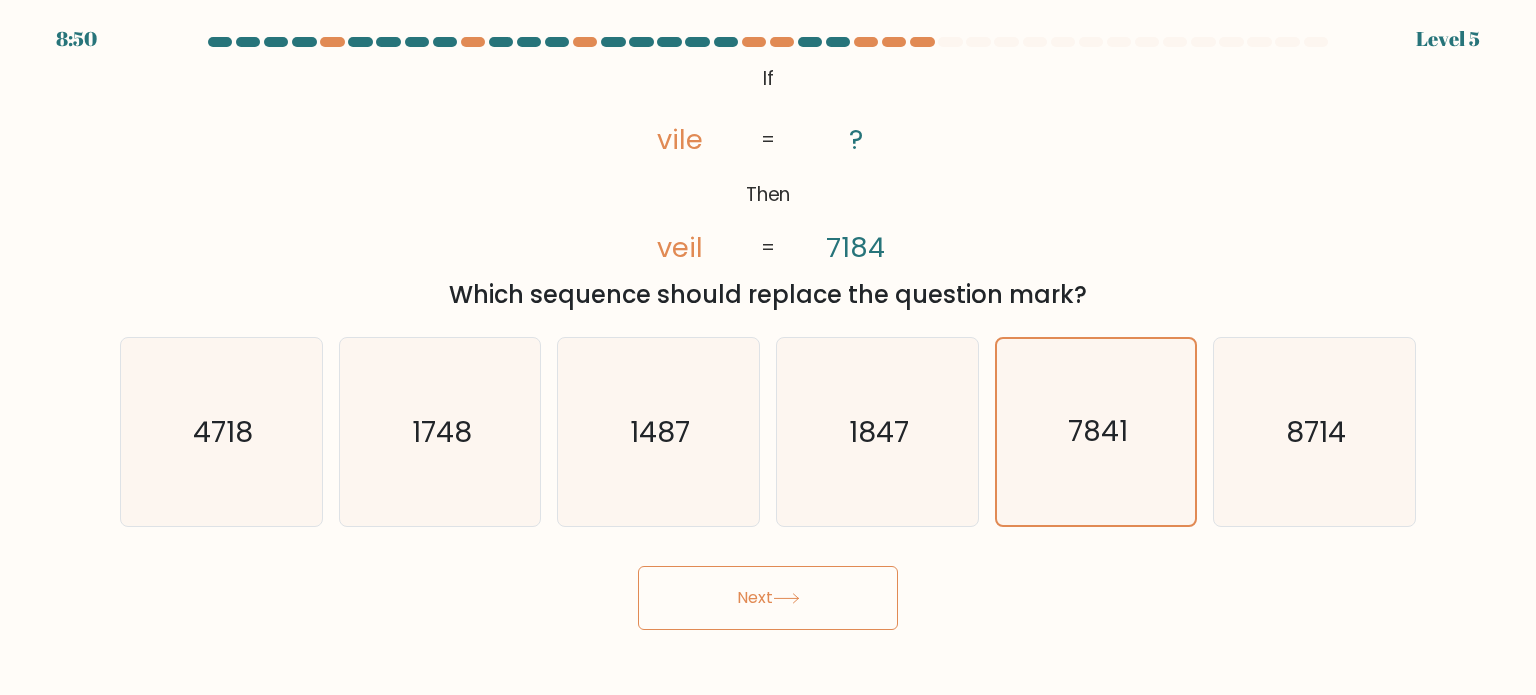 click on "Next" at bounding box center [768, 598] 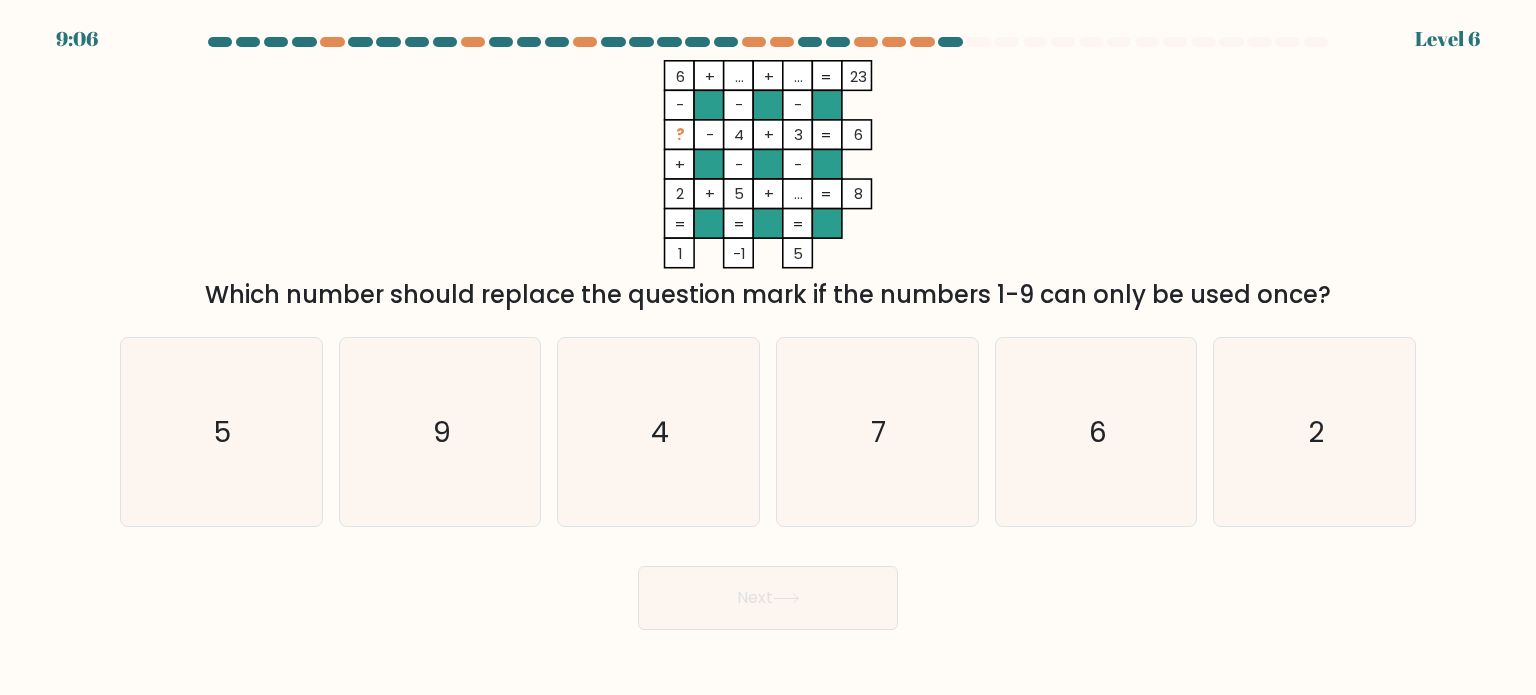 click on "9:06
Level 6" at bounding box center (768, 347) 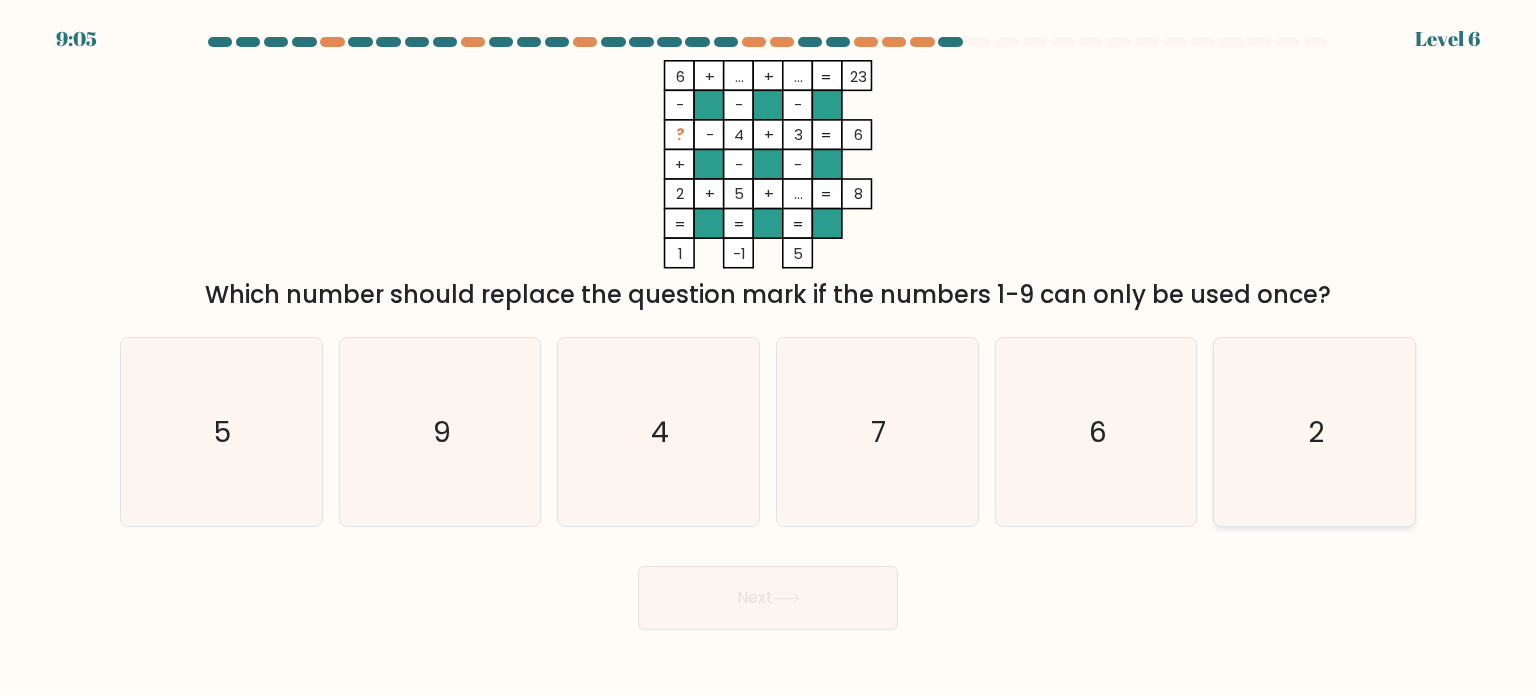 click on "2" at bounding box center [1314, 432] 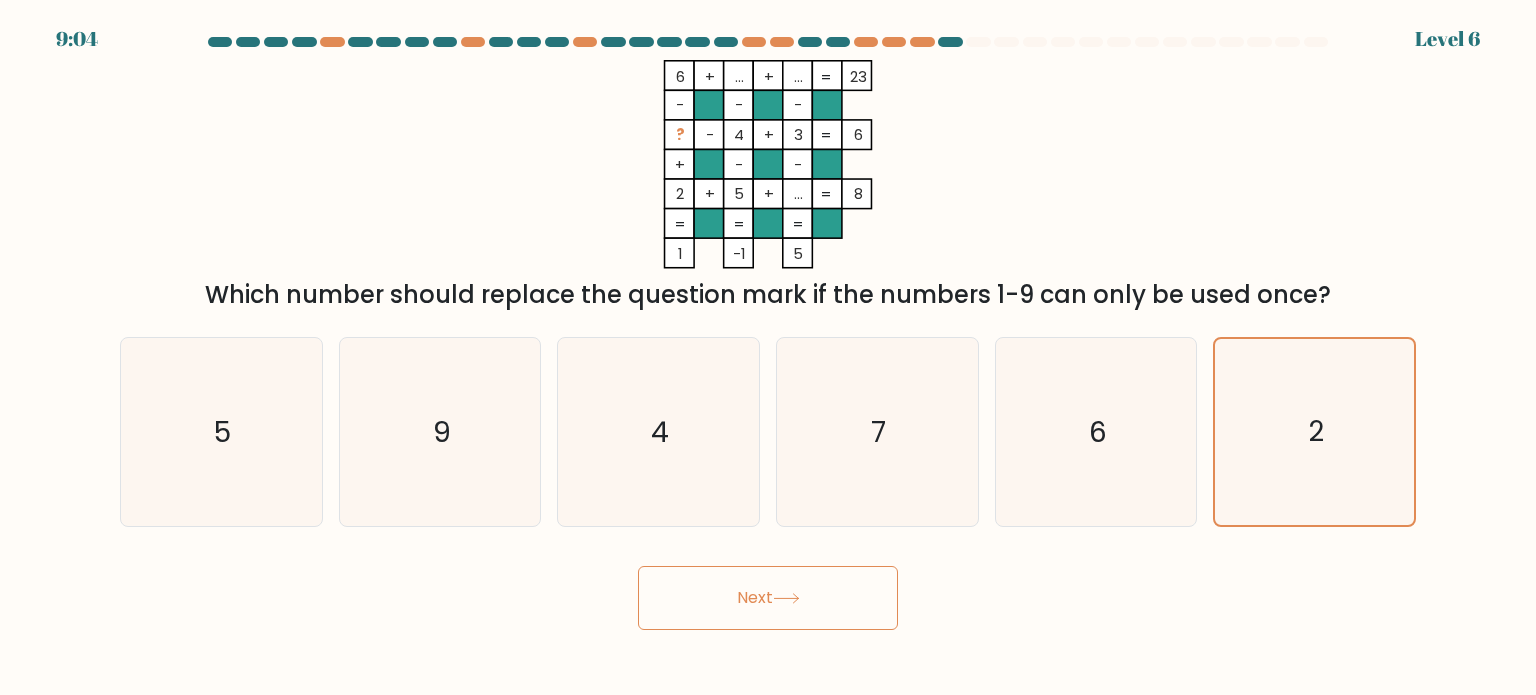 click on "Next" at bounding box center [768, 598] 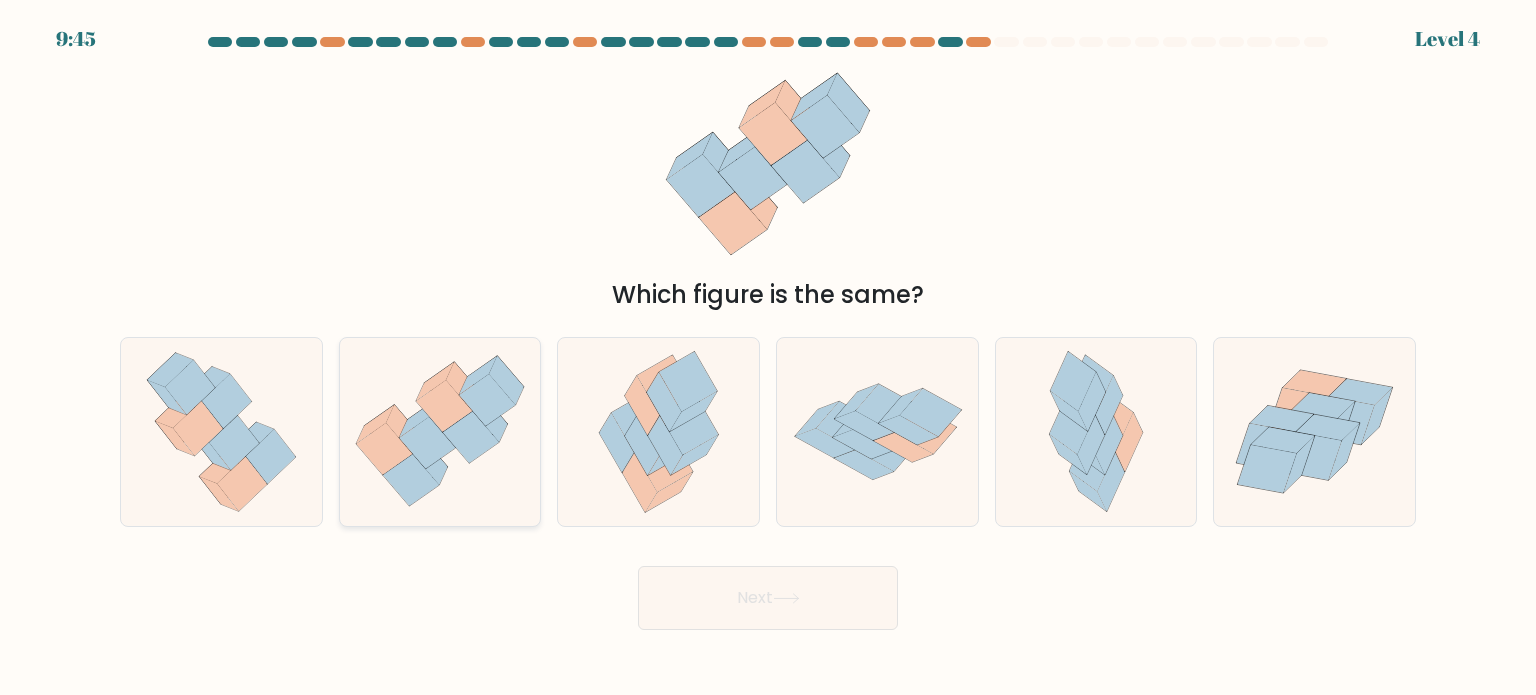 click at bounding box center (471, 438) 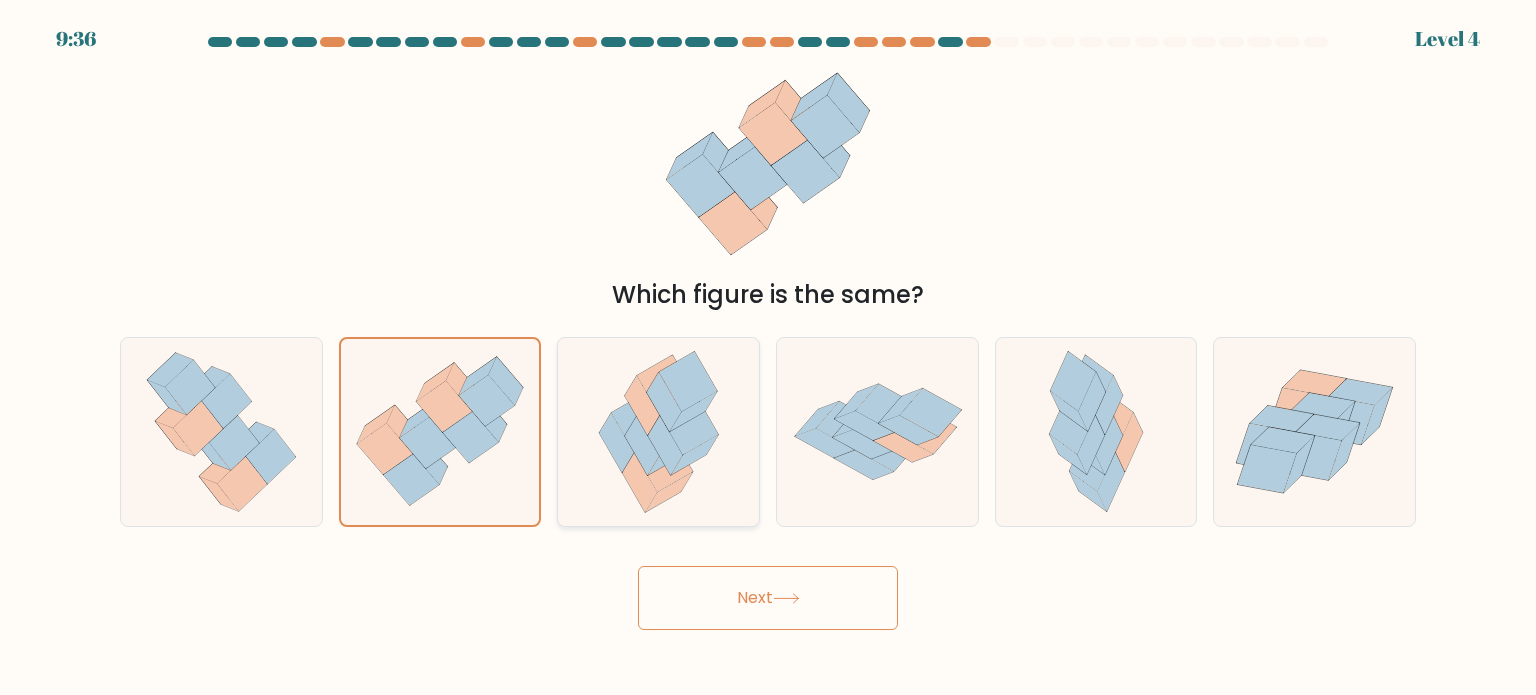 click at bounding box center [642, 405] 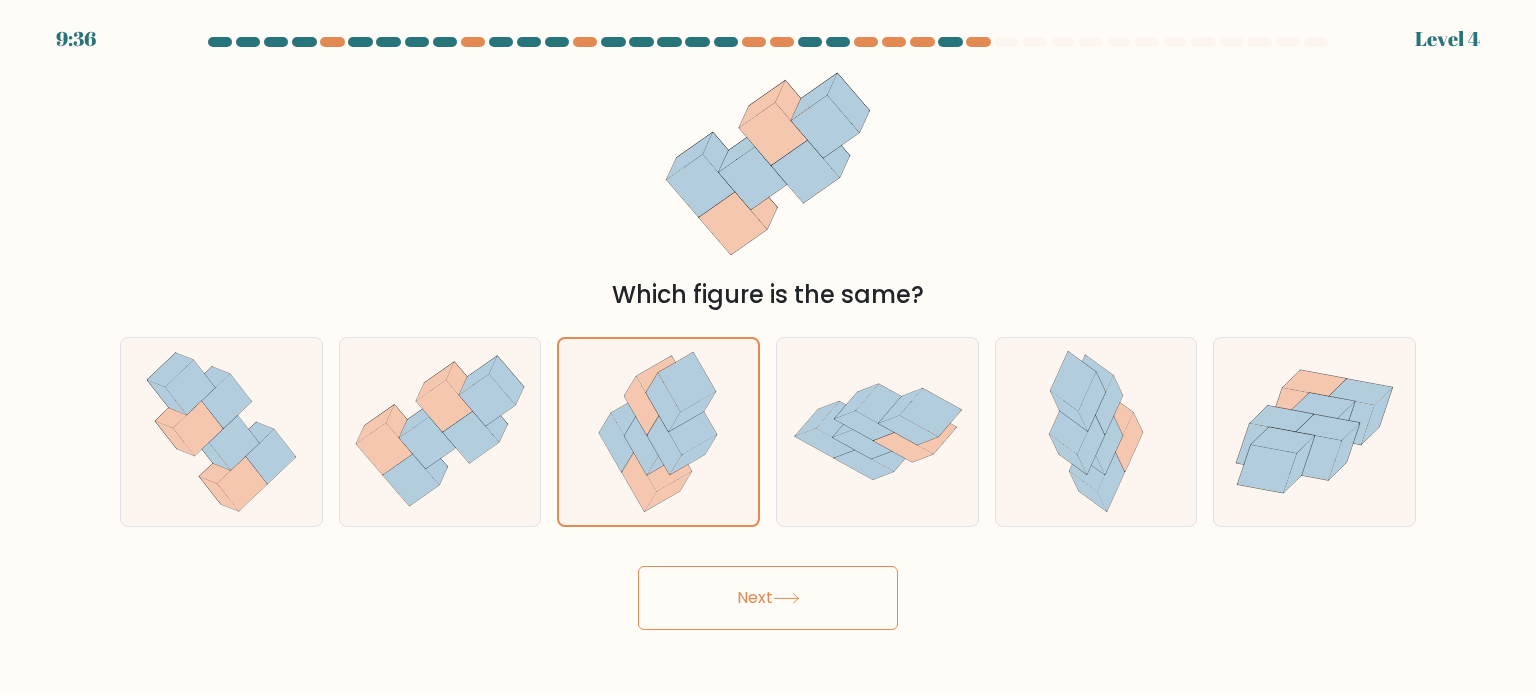 click on "Next" at bounding box center [768, 598] 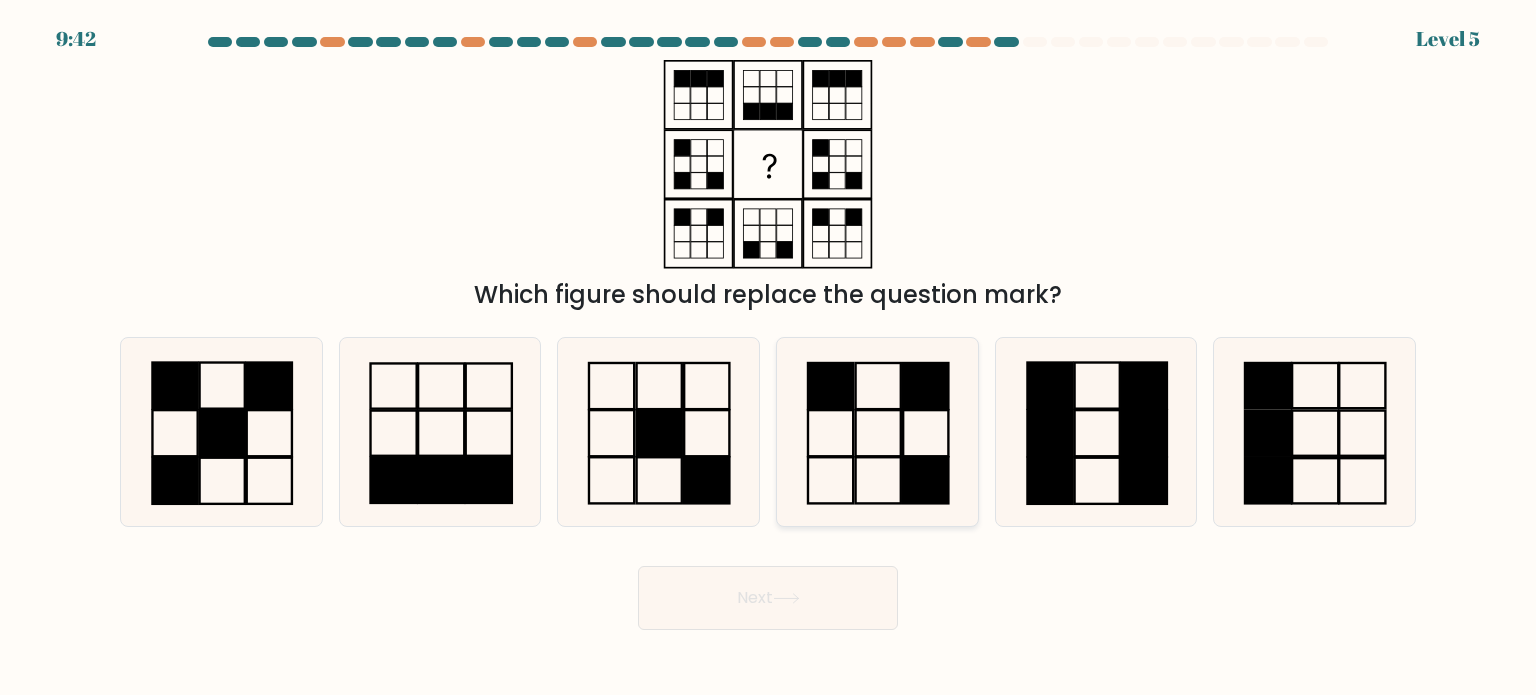 click at bounding box center (877, 432) 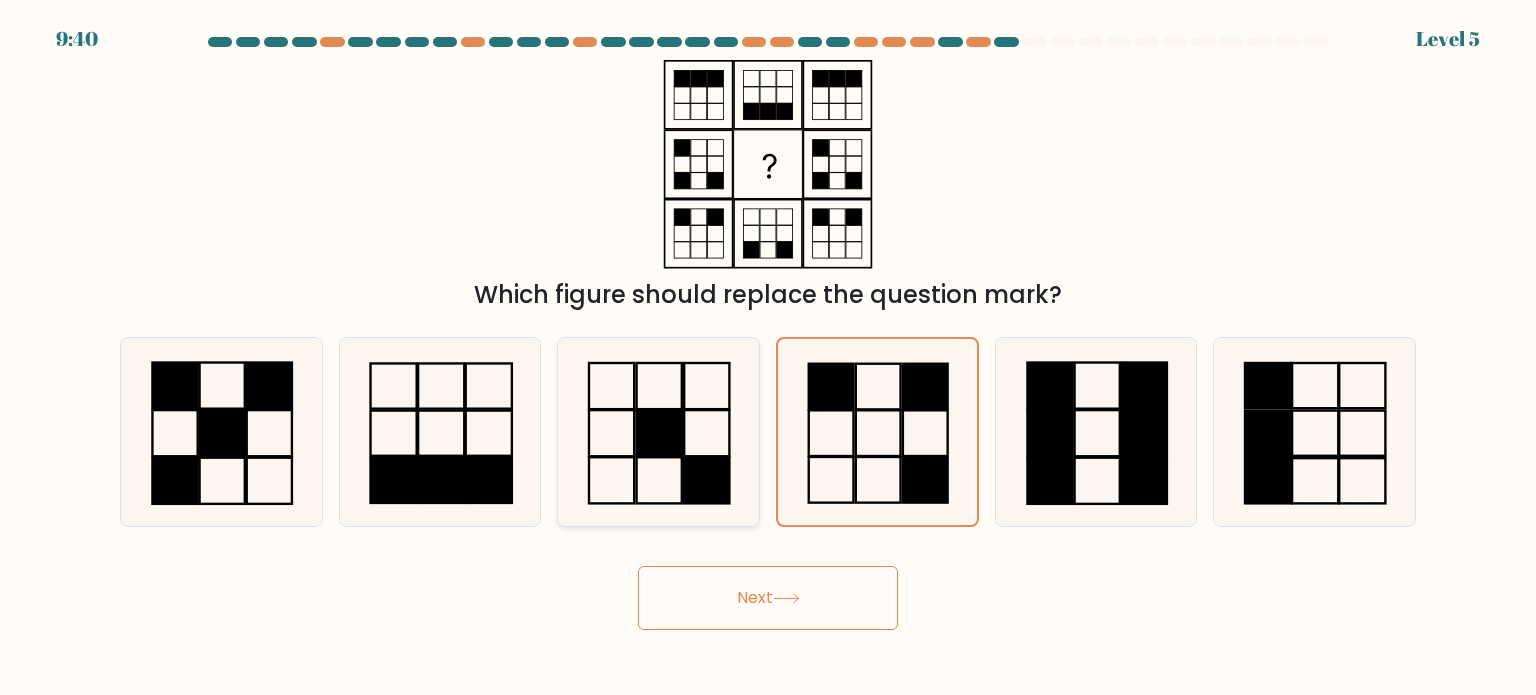 click at bounding box center (707, 480) 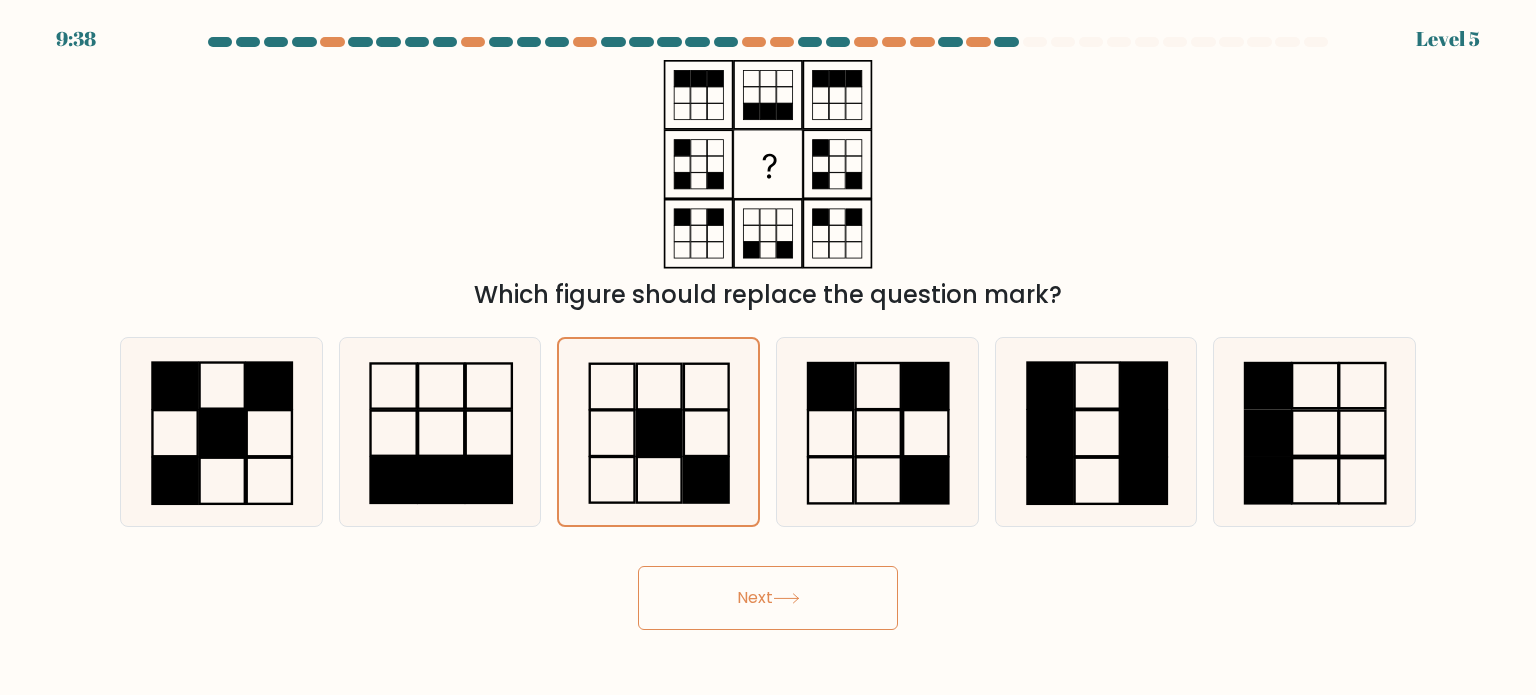 click on "Next" at bounding box center (768, 598) 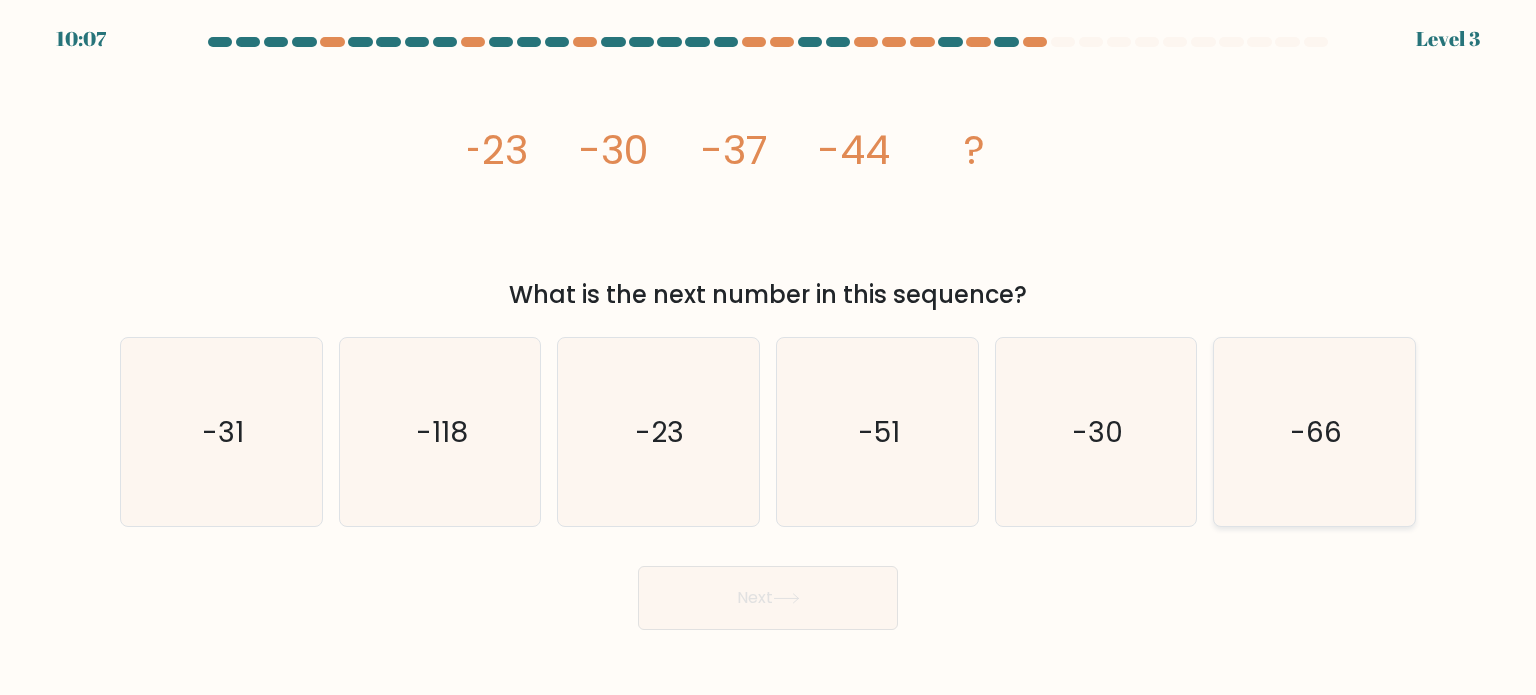click on "-66" at bounding box center [1314, 432] 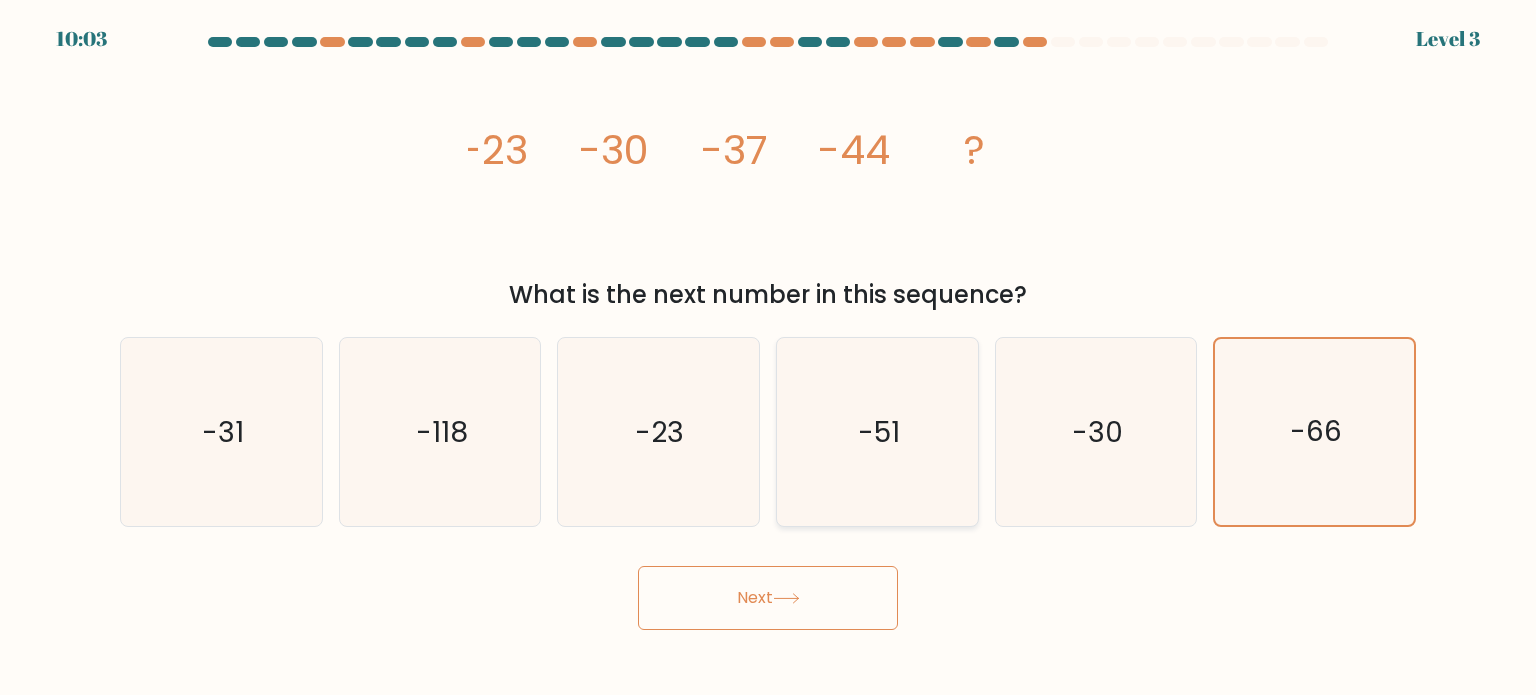 click on "-51" at bounding box center (877, 432) 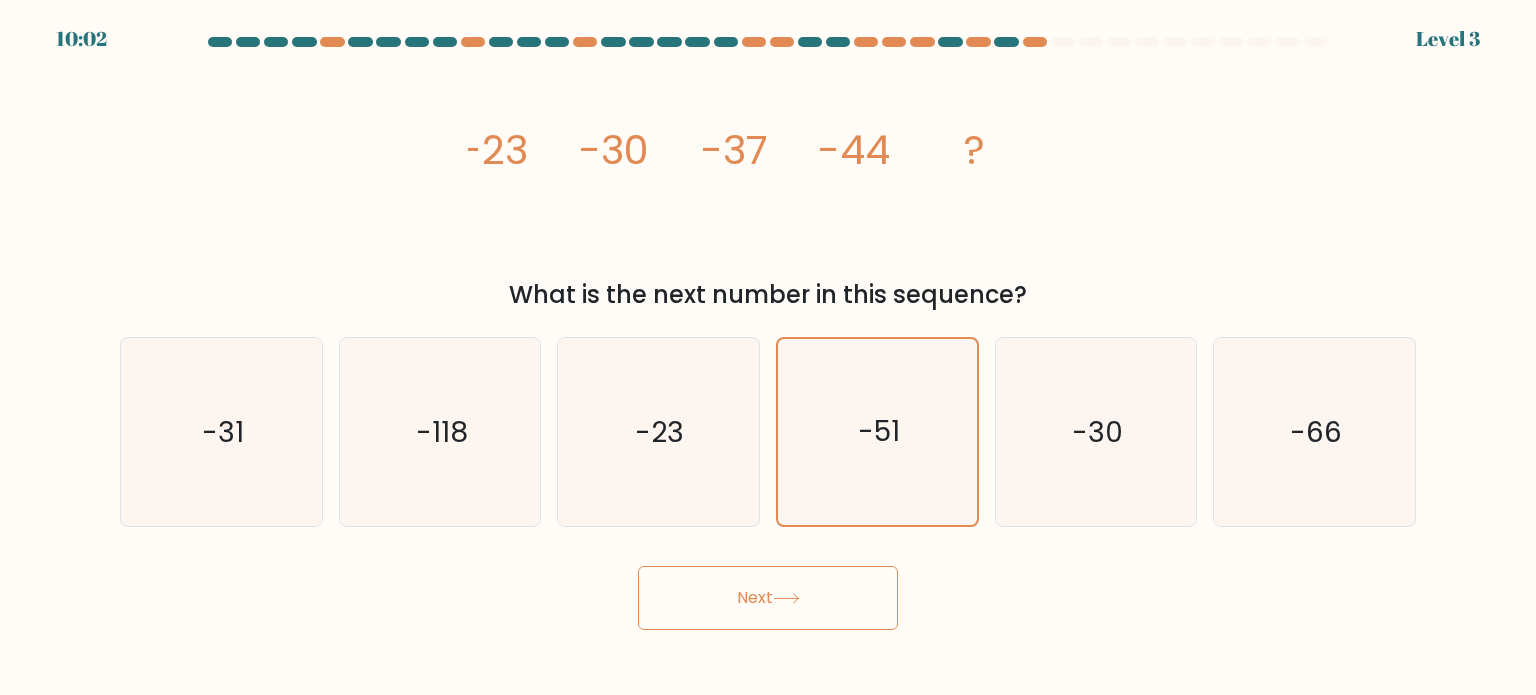 click on "Next" at bounding box center [768, 598] 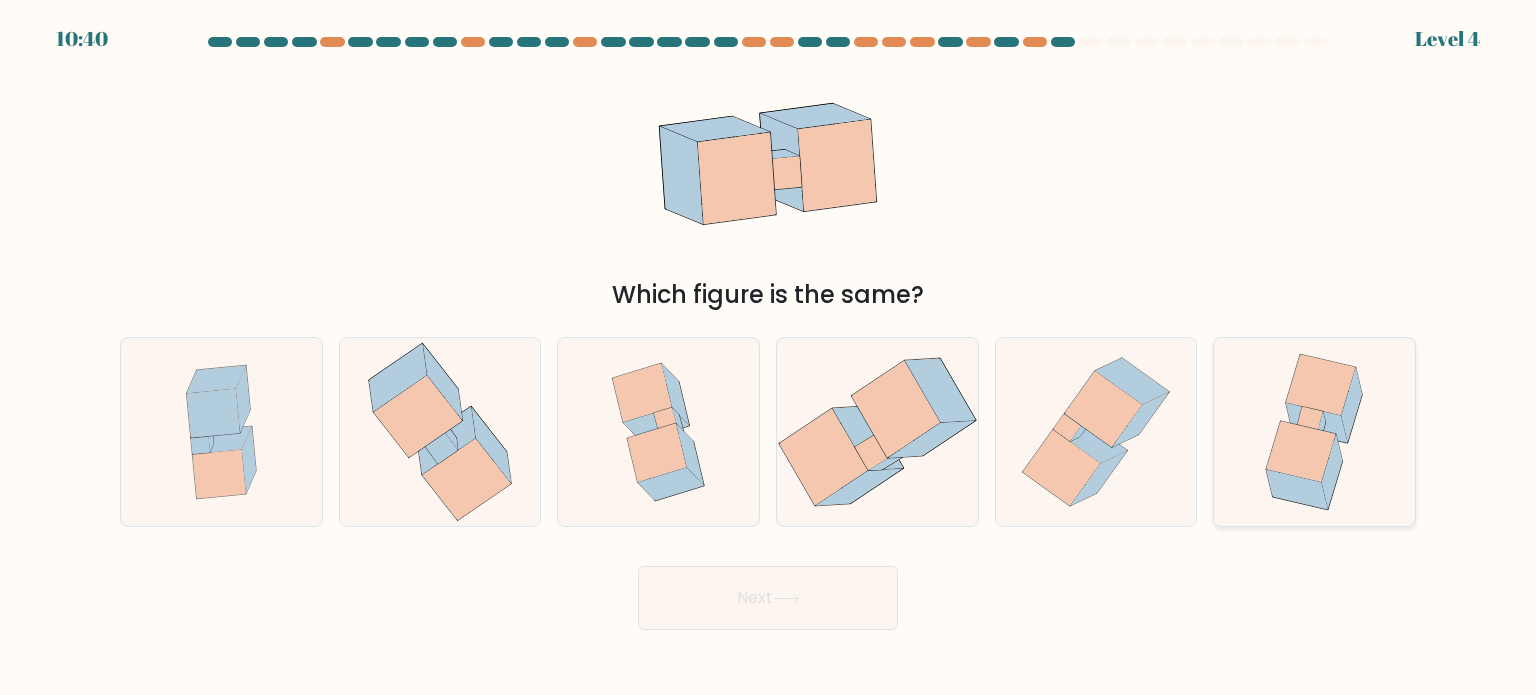 click at bounding box center (1322, 425) 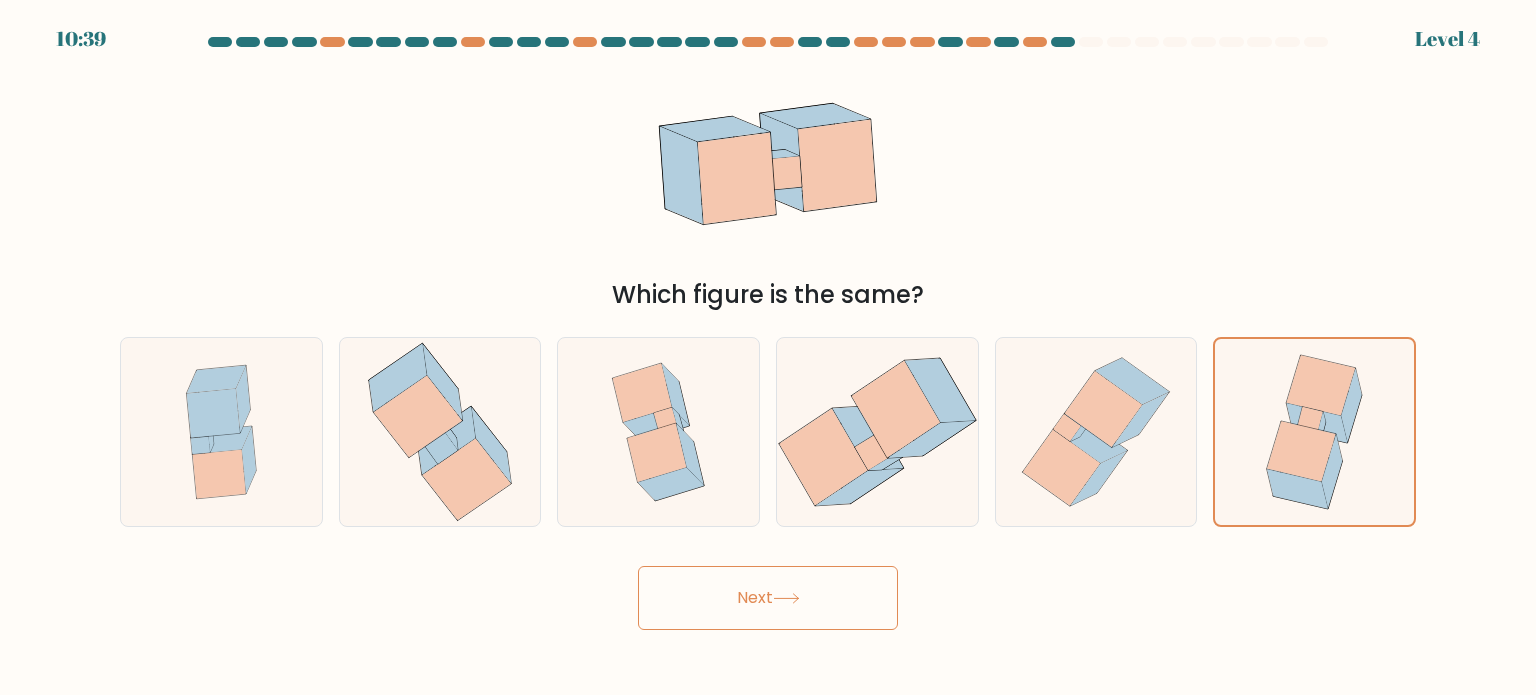 click on "Next" at bounding box center [768, 598] 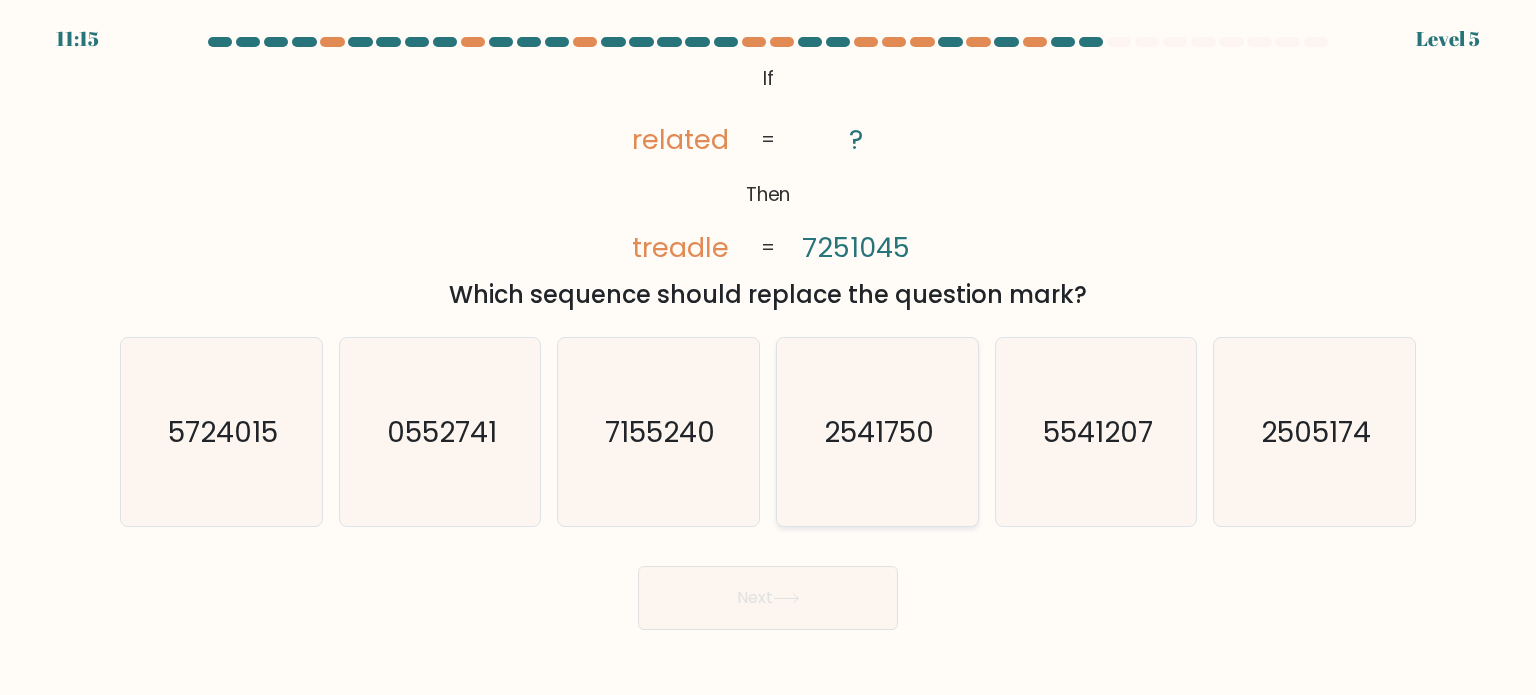 click on "2541750" at bounding box center [879, 431] 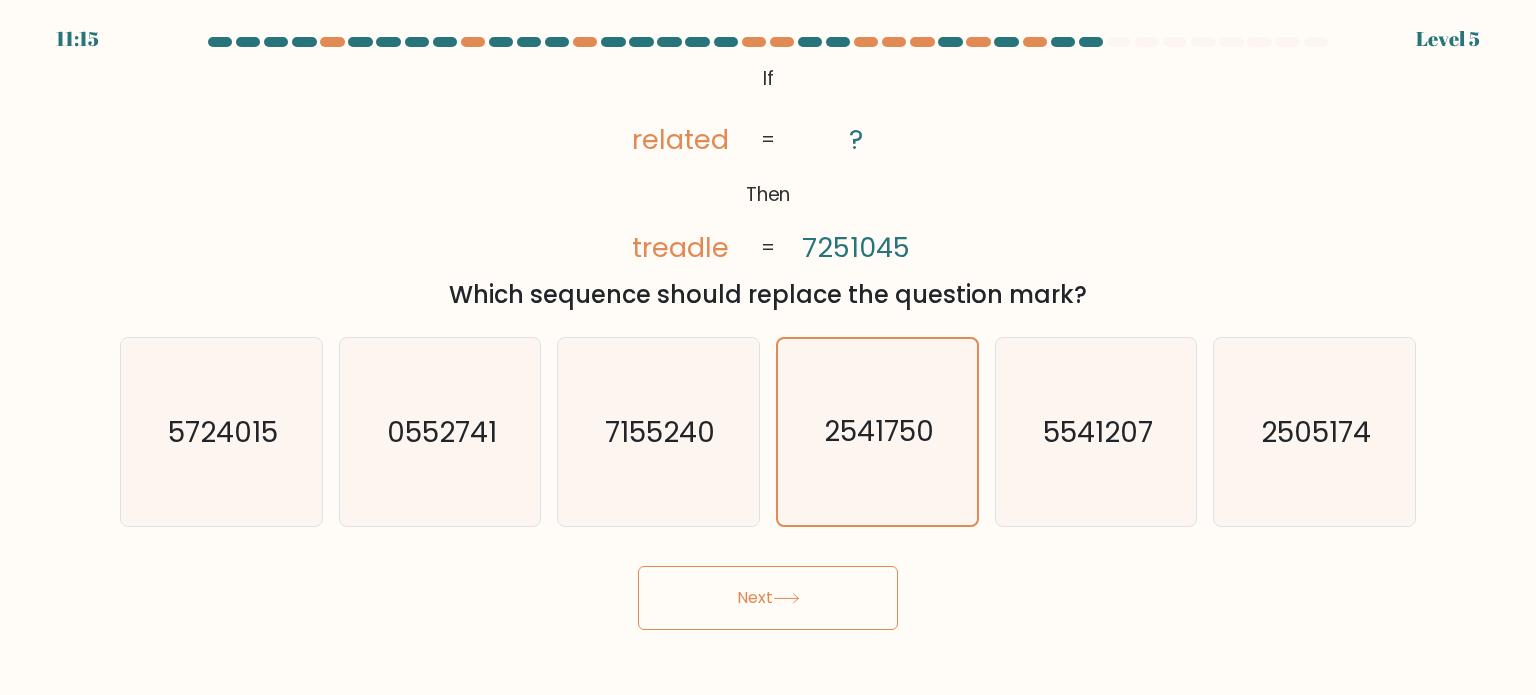 click on "Next" at bounding box center [768, 598] 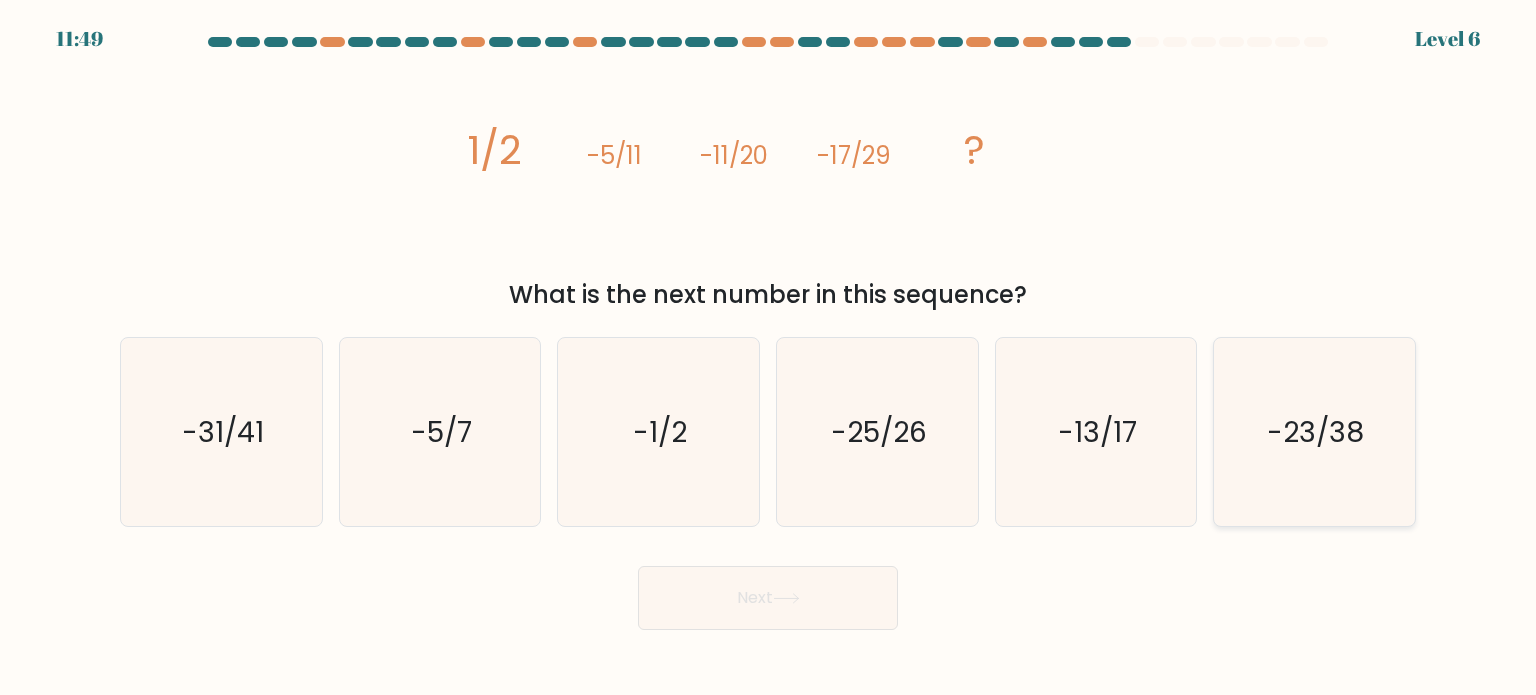 click on "-23/38" at bounding box center (1316, 431) 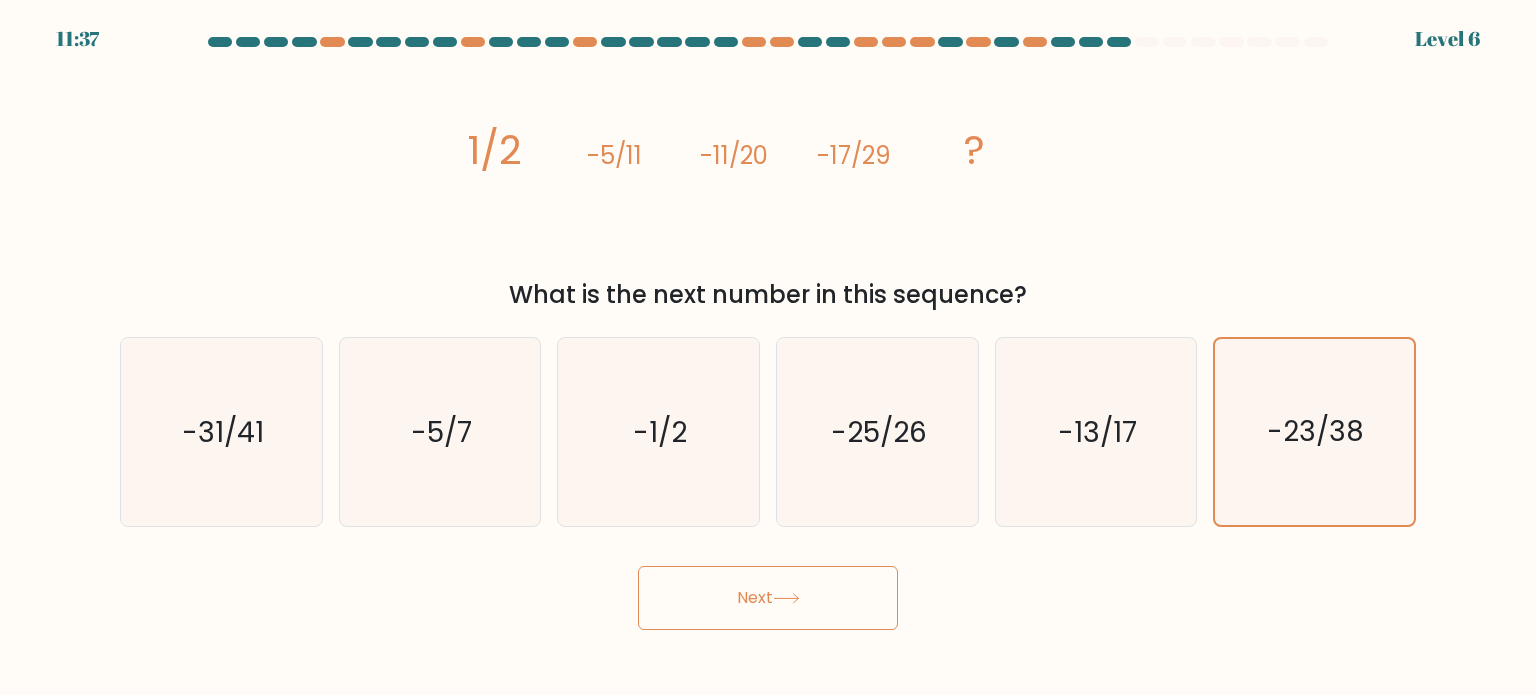 click on "Next" at bounding box center [768, 598] 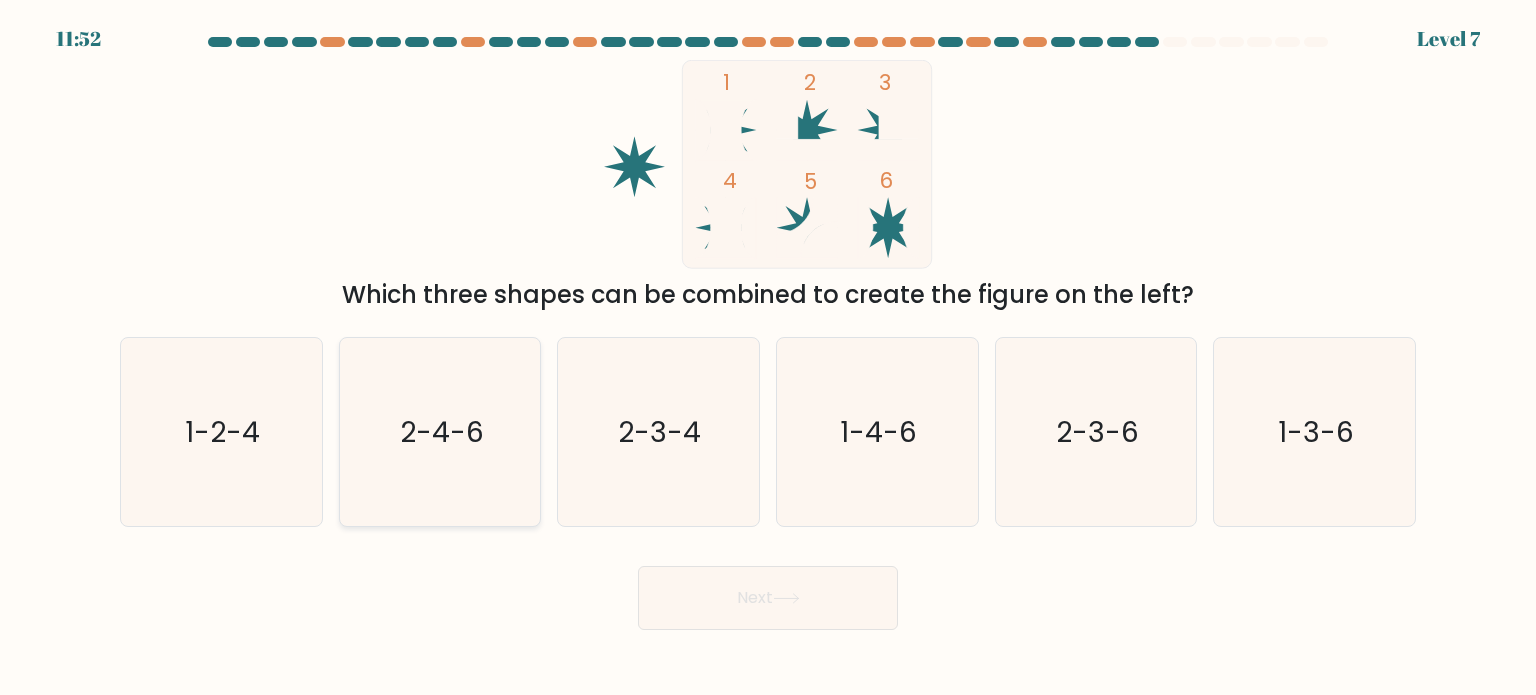 click on "2-4-6" at bounding box center (442, 431) 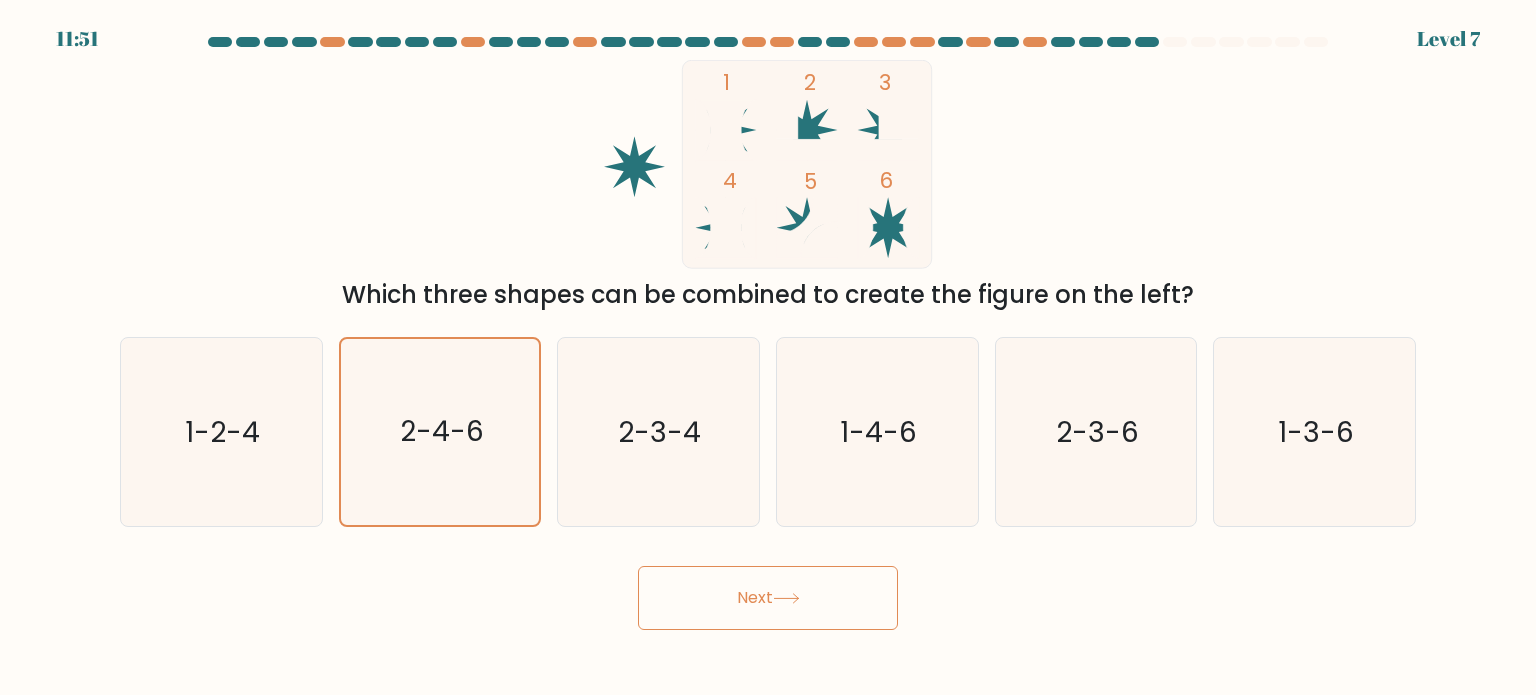 click on "Next" at bounding box center (768, 598) 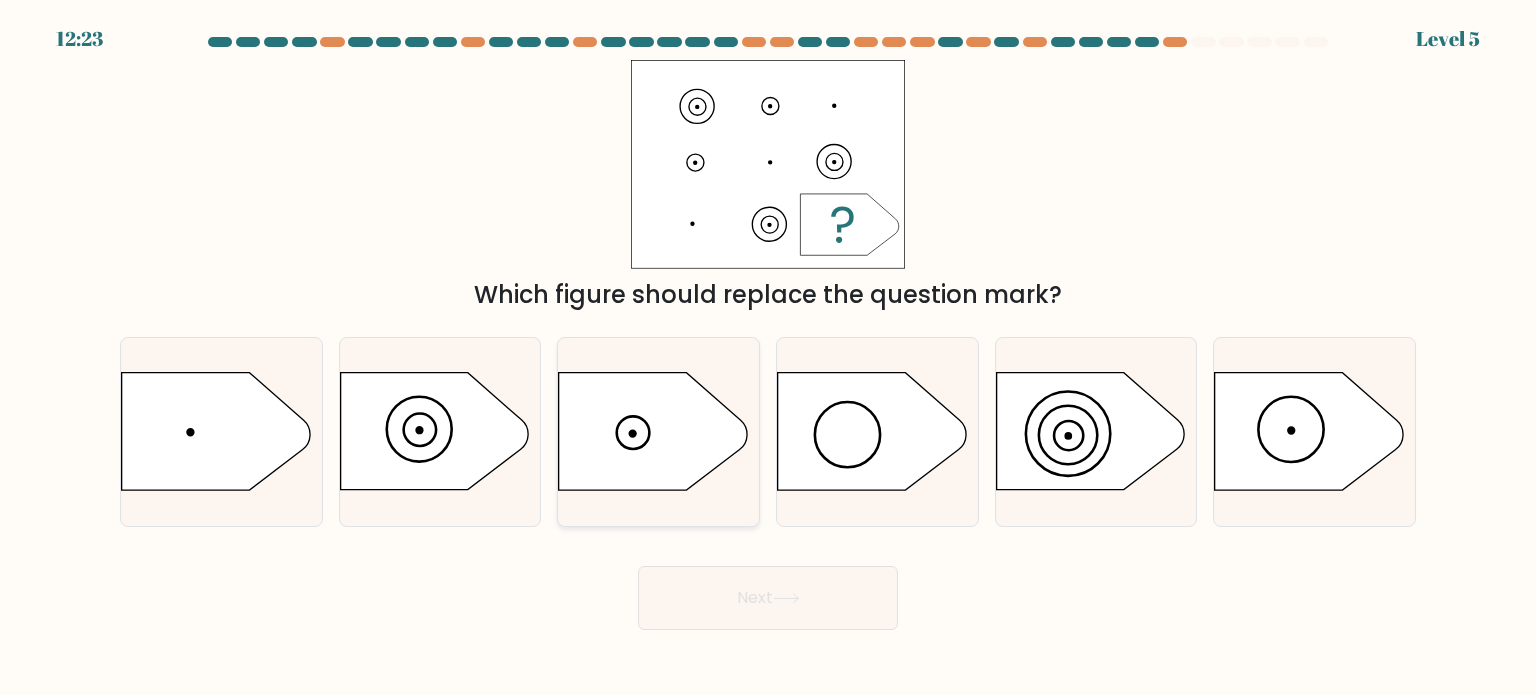 click at bounding box center (653, 431) 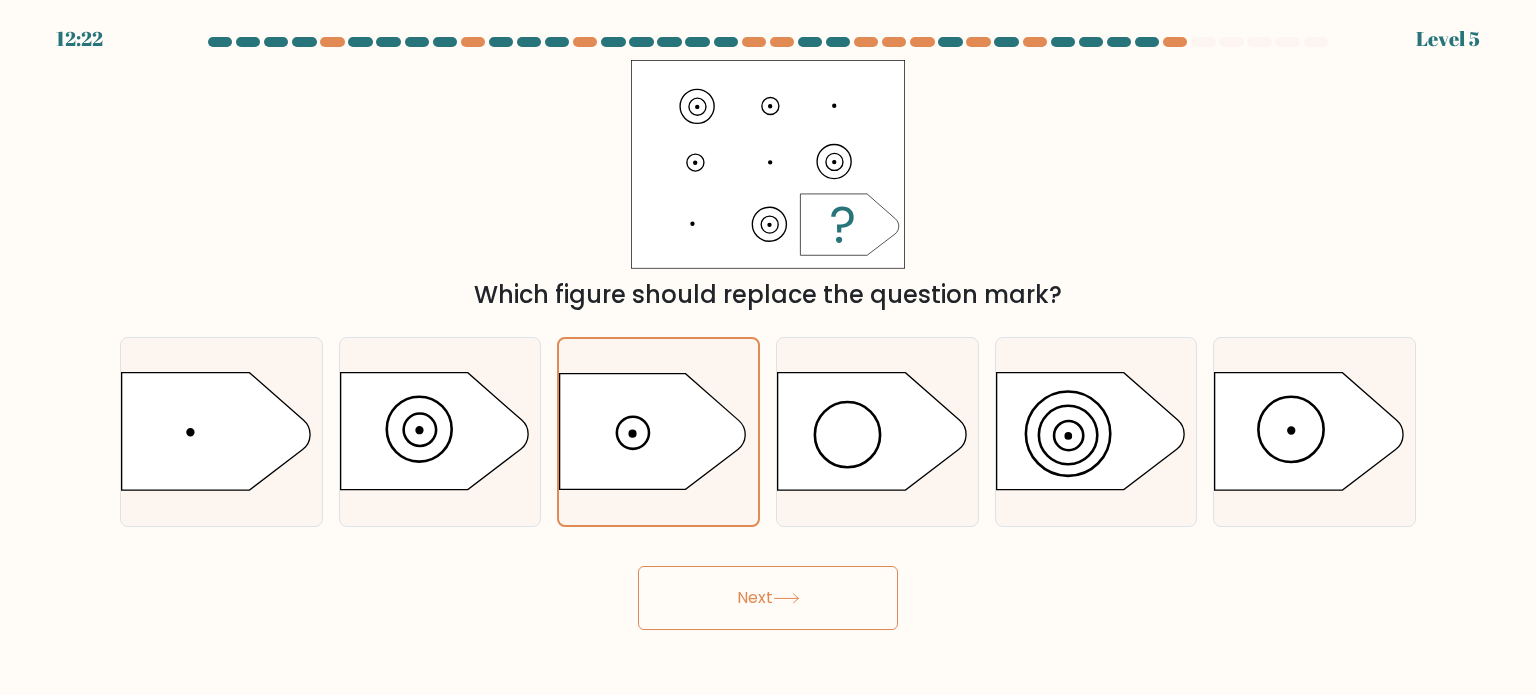 click on "Next" at bounding box center (768, 598) 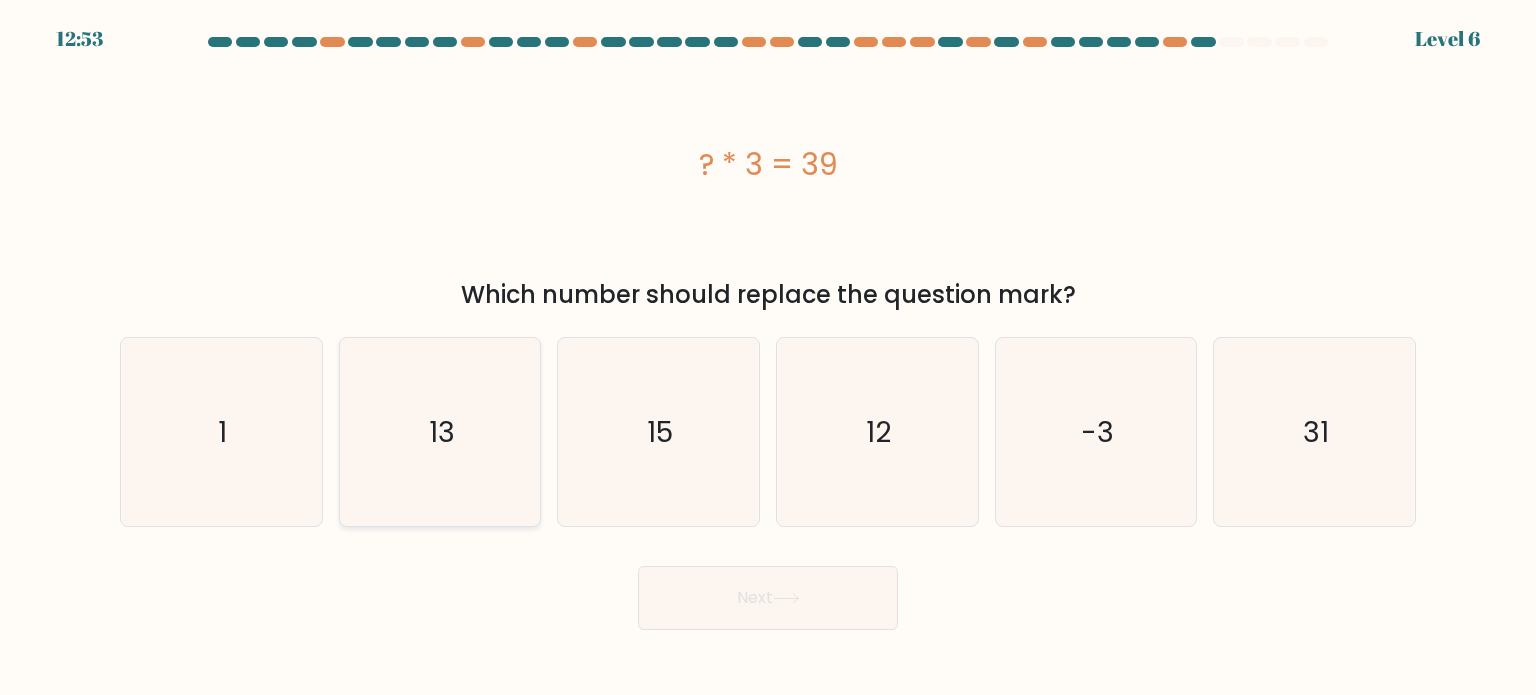 click on "13" at bounding box center (442, 431) 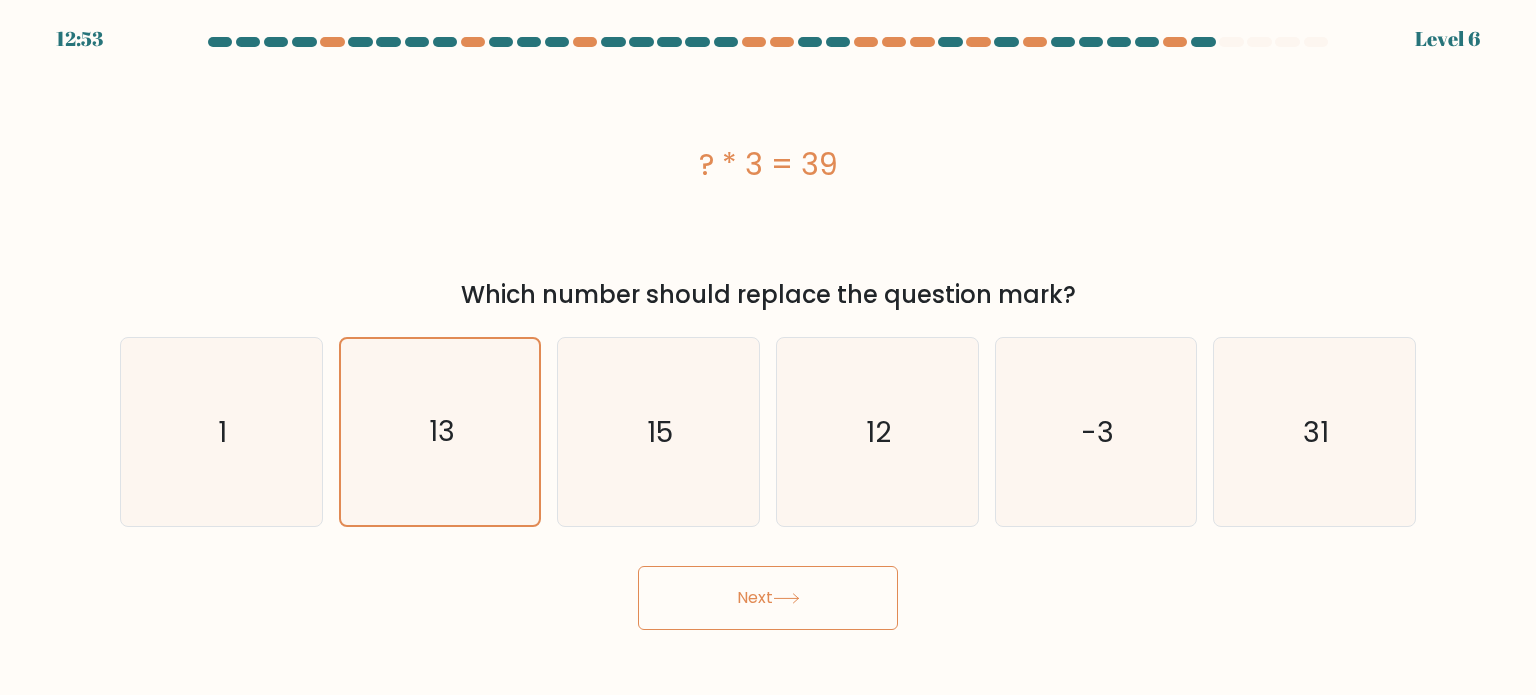 click on "Next" at bounding box center [768, 598] 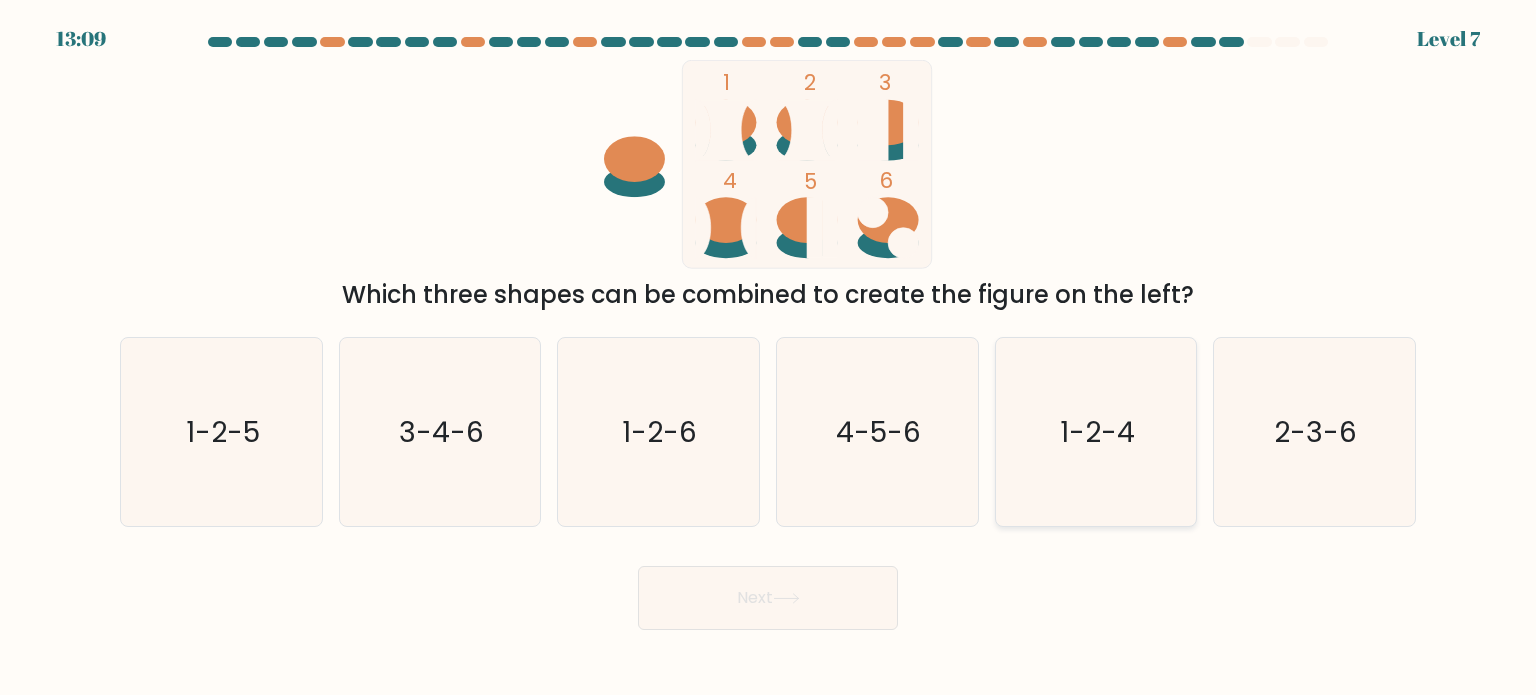 click on "1-2-4" at bounding box center (1097, 431) 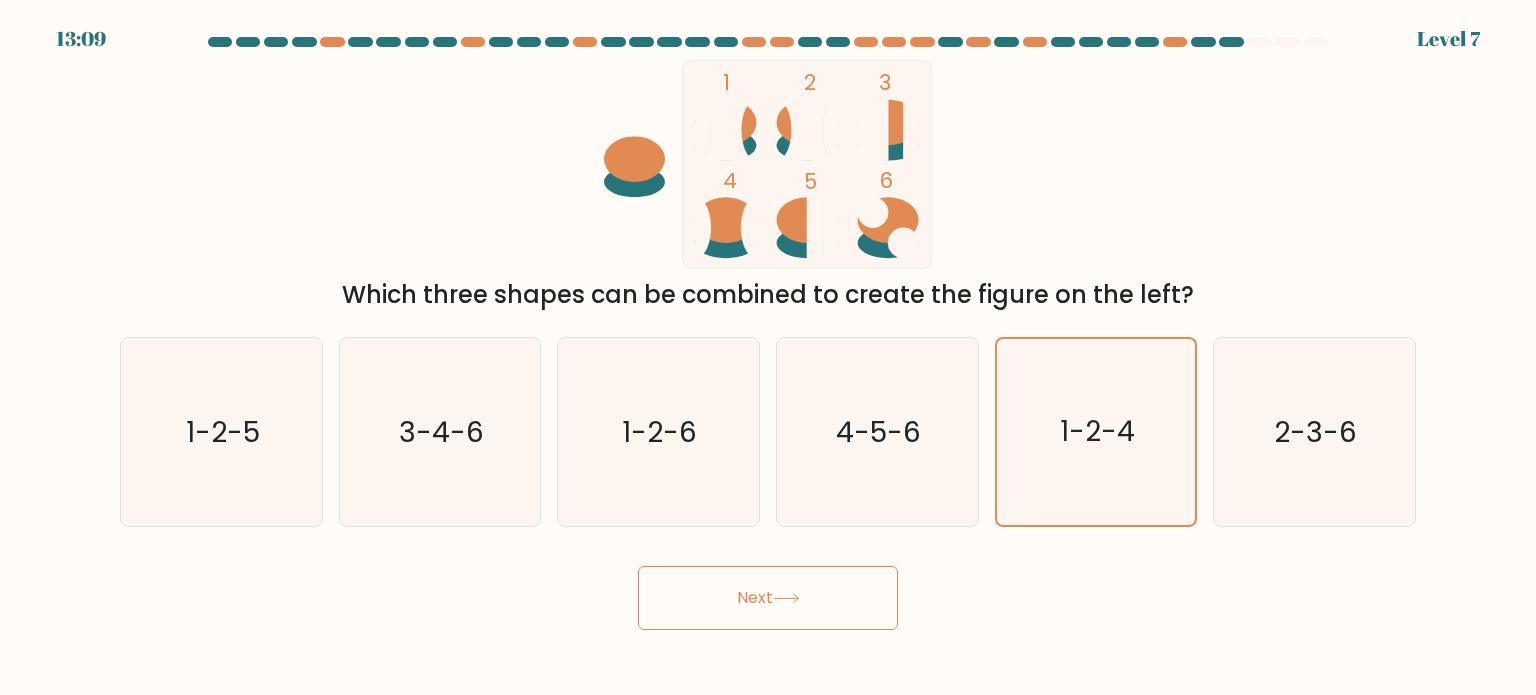 click on "Next" at bounding box center [768, 598] 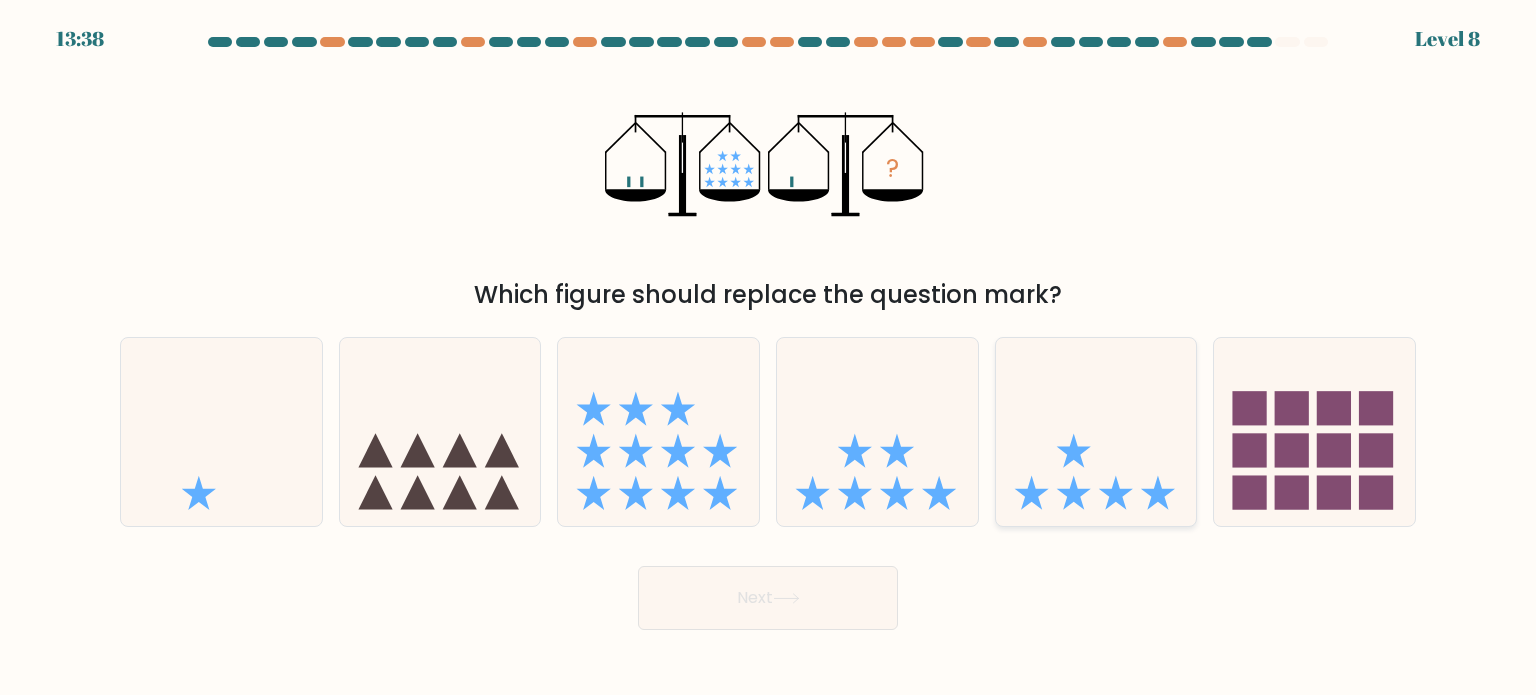 click at bounding box center [1096, 432] 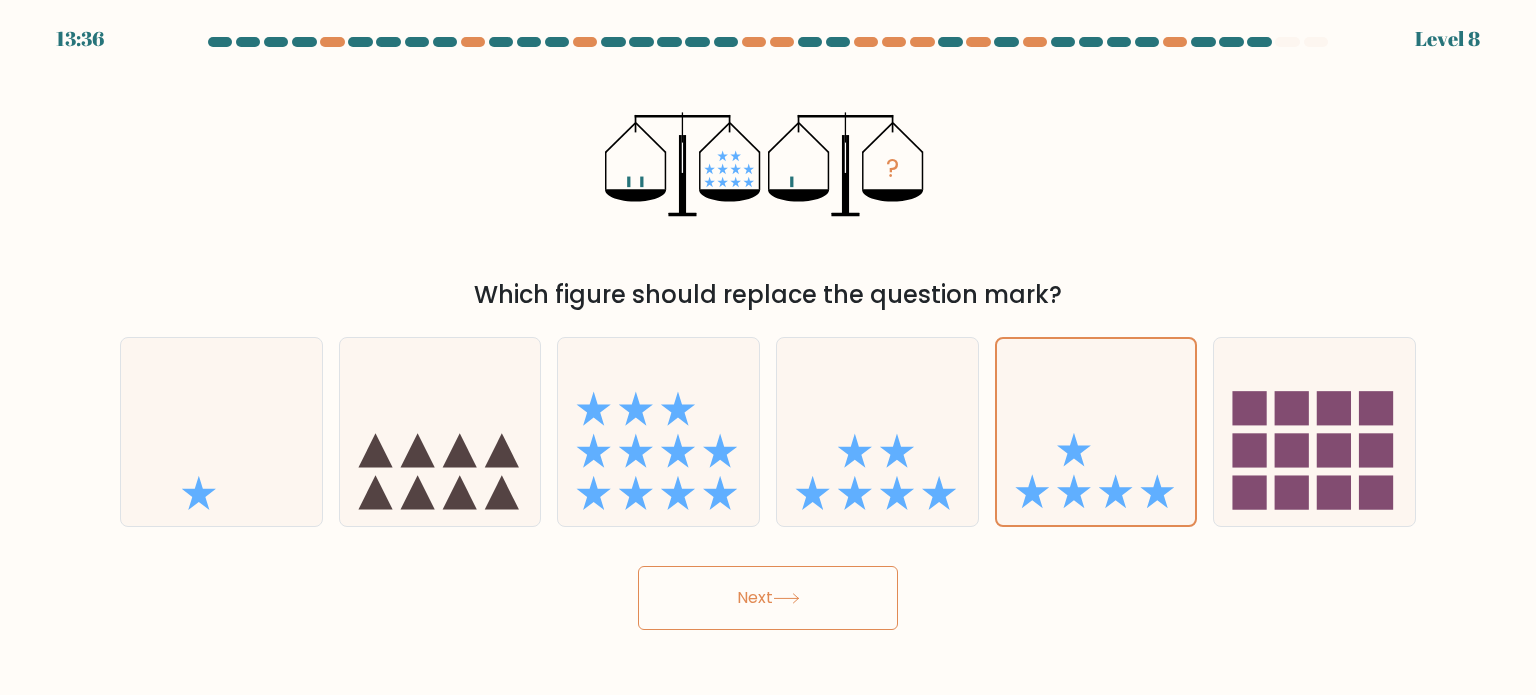click on "Next" at bounding box center [768, 598] 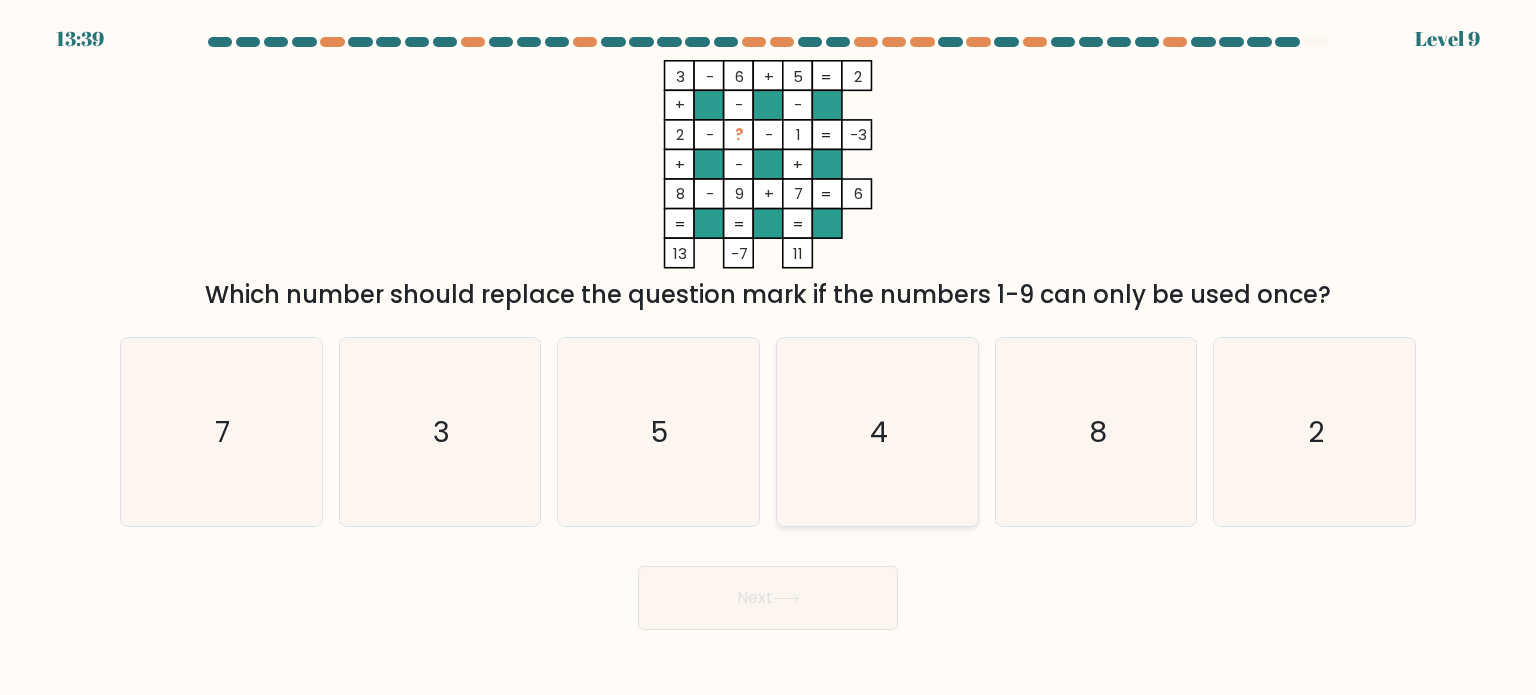 click on "4" at bounding box center [877, 432] 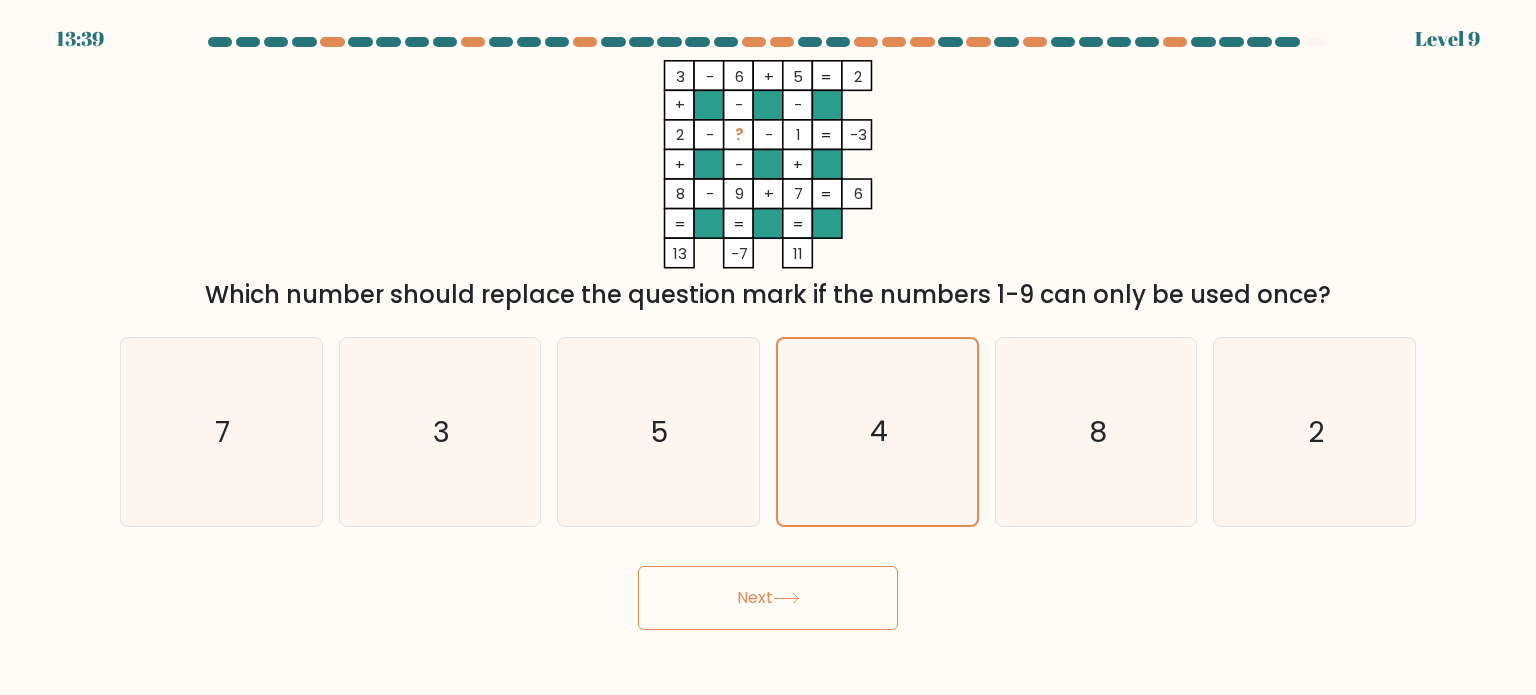 click on "Next" at bounding box center (768, 598) 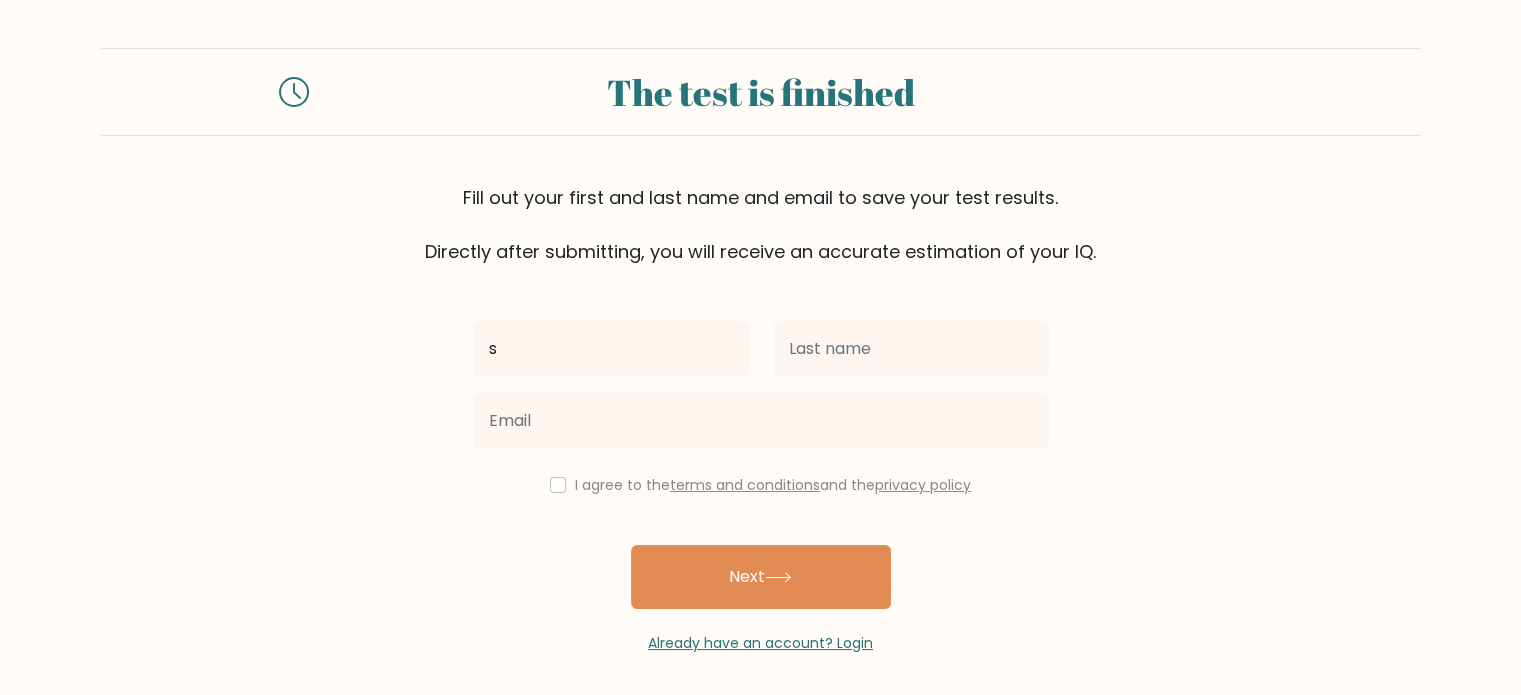 type on "s" 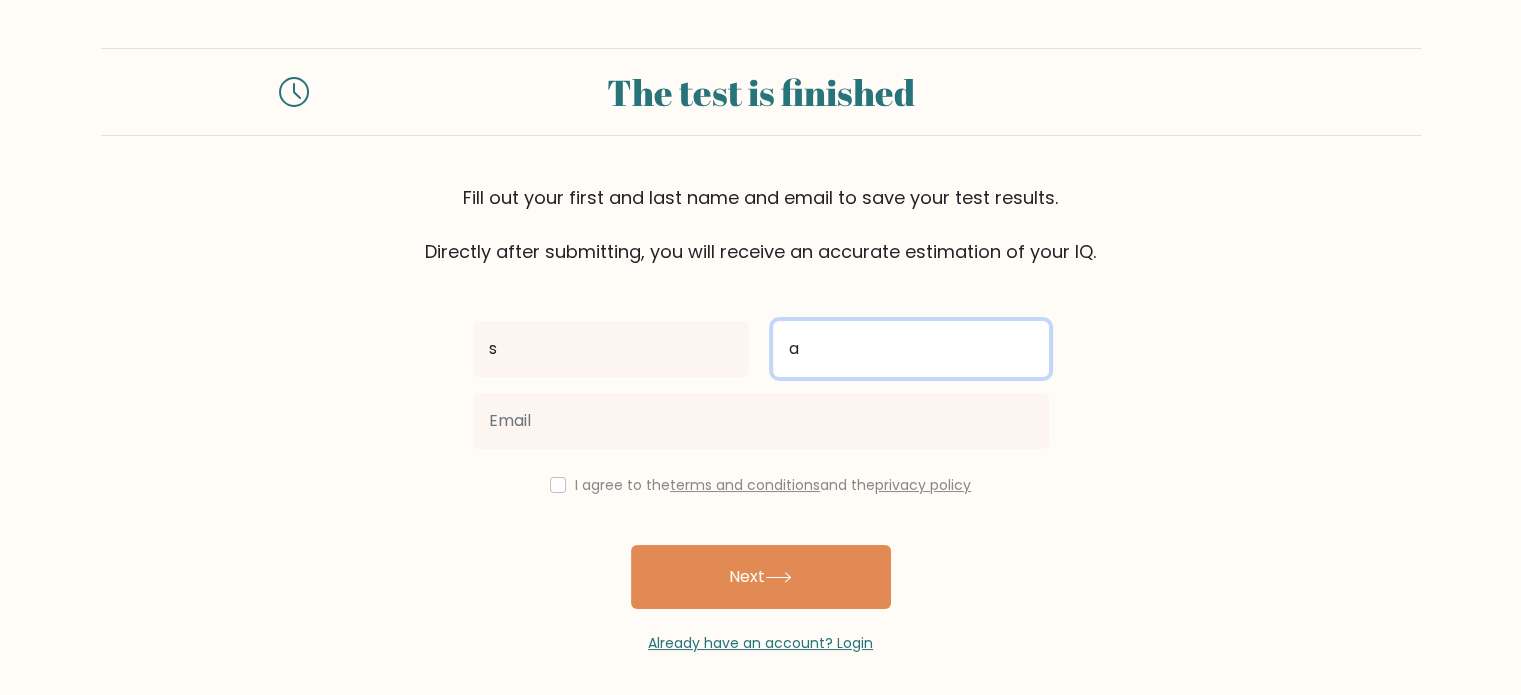type on "Alagar" 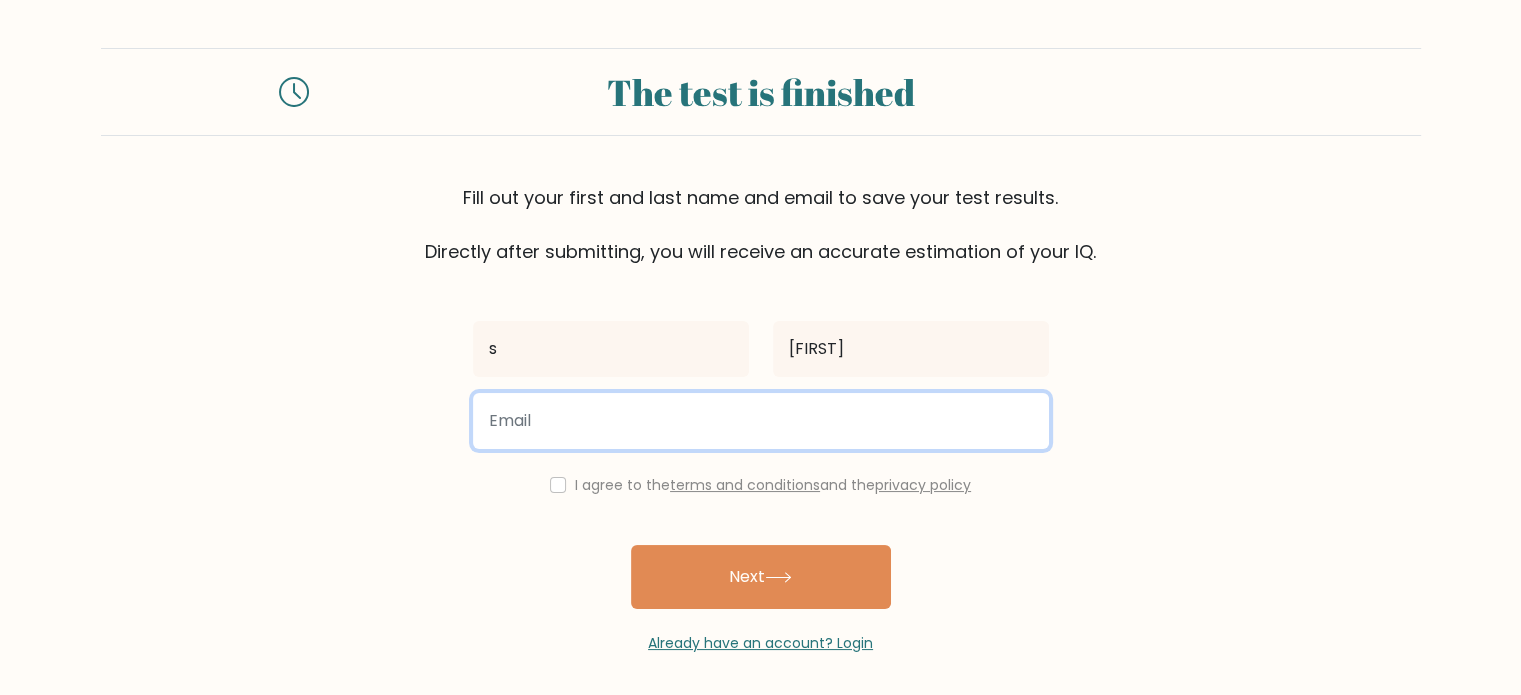 click at bounding box center [761, 421] 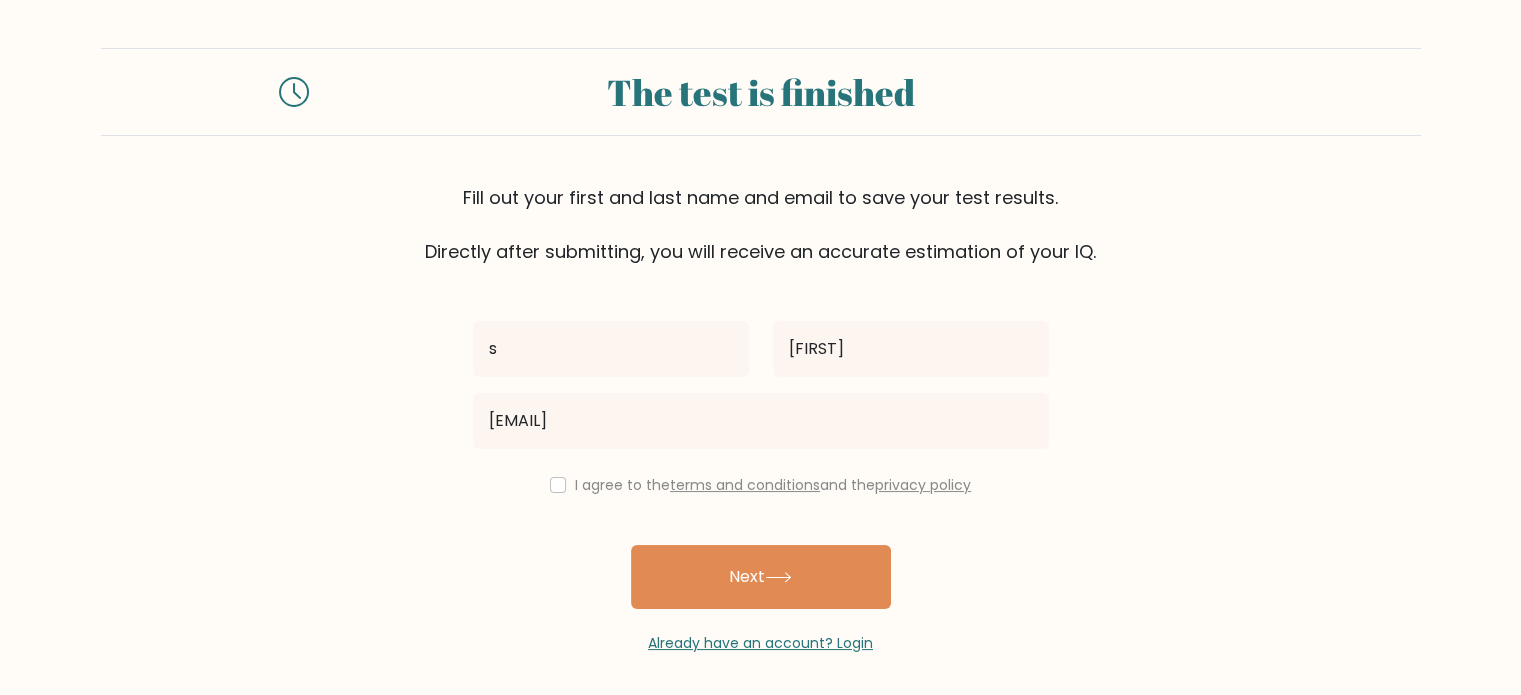 click on "I agree to the  terms and conditions  and the  privacy policy" at bounding box center [761, 485] 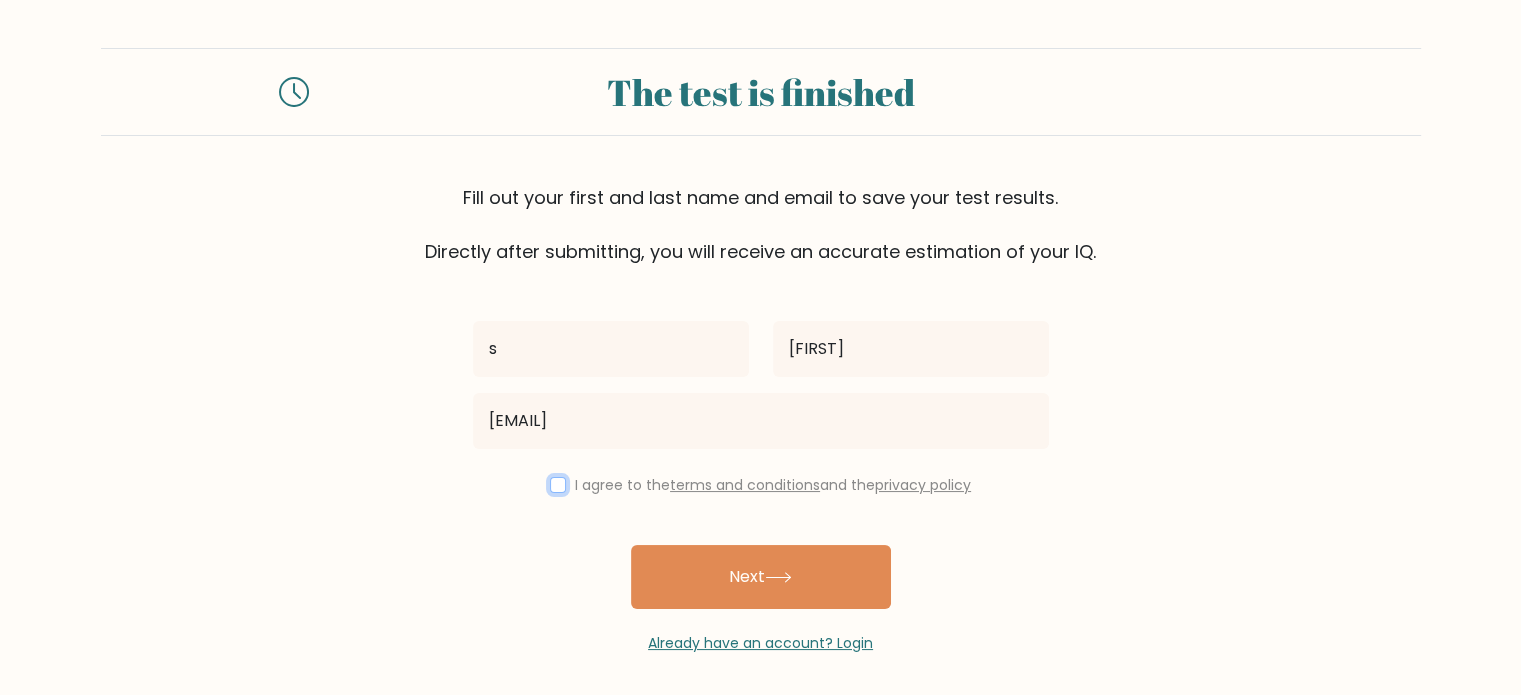 click at bounding box center [558, 485] 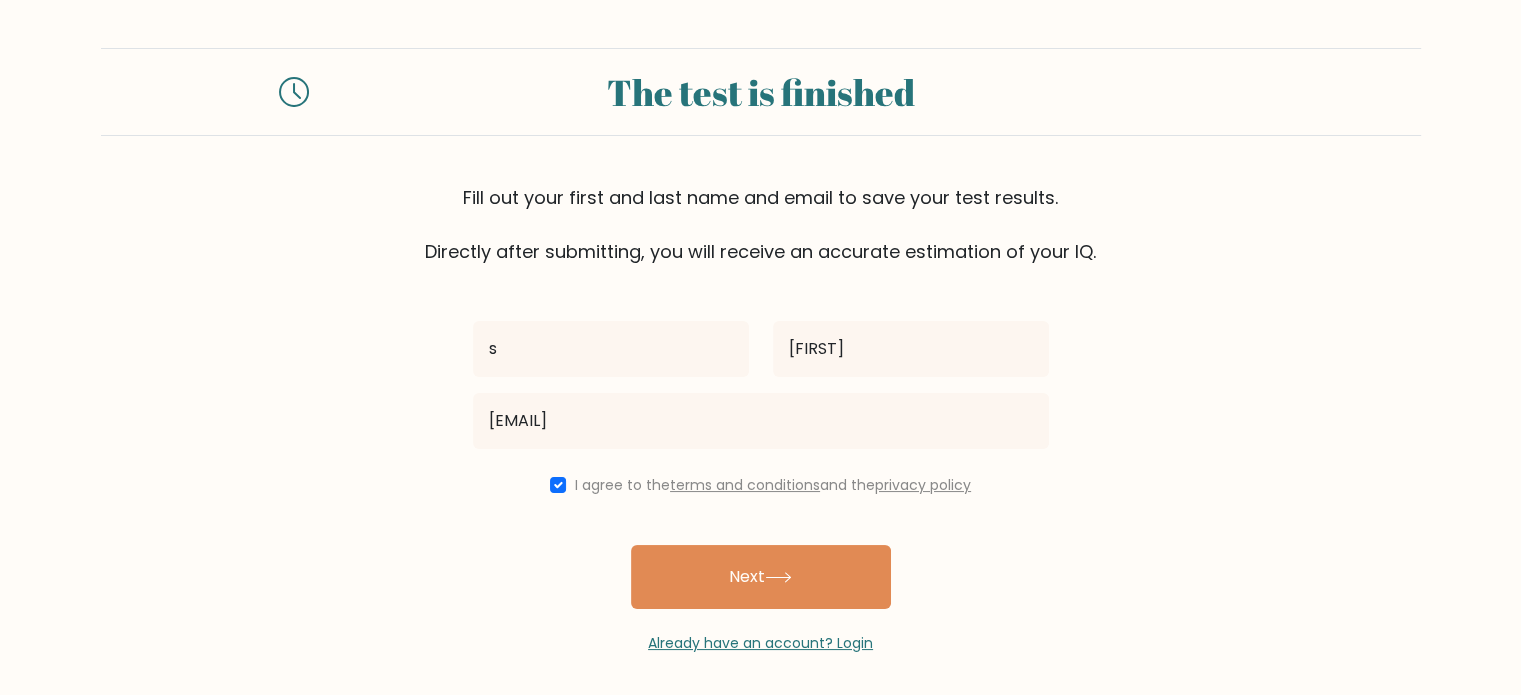 click on "Next" at bounding box center [761, 577] 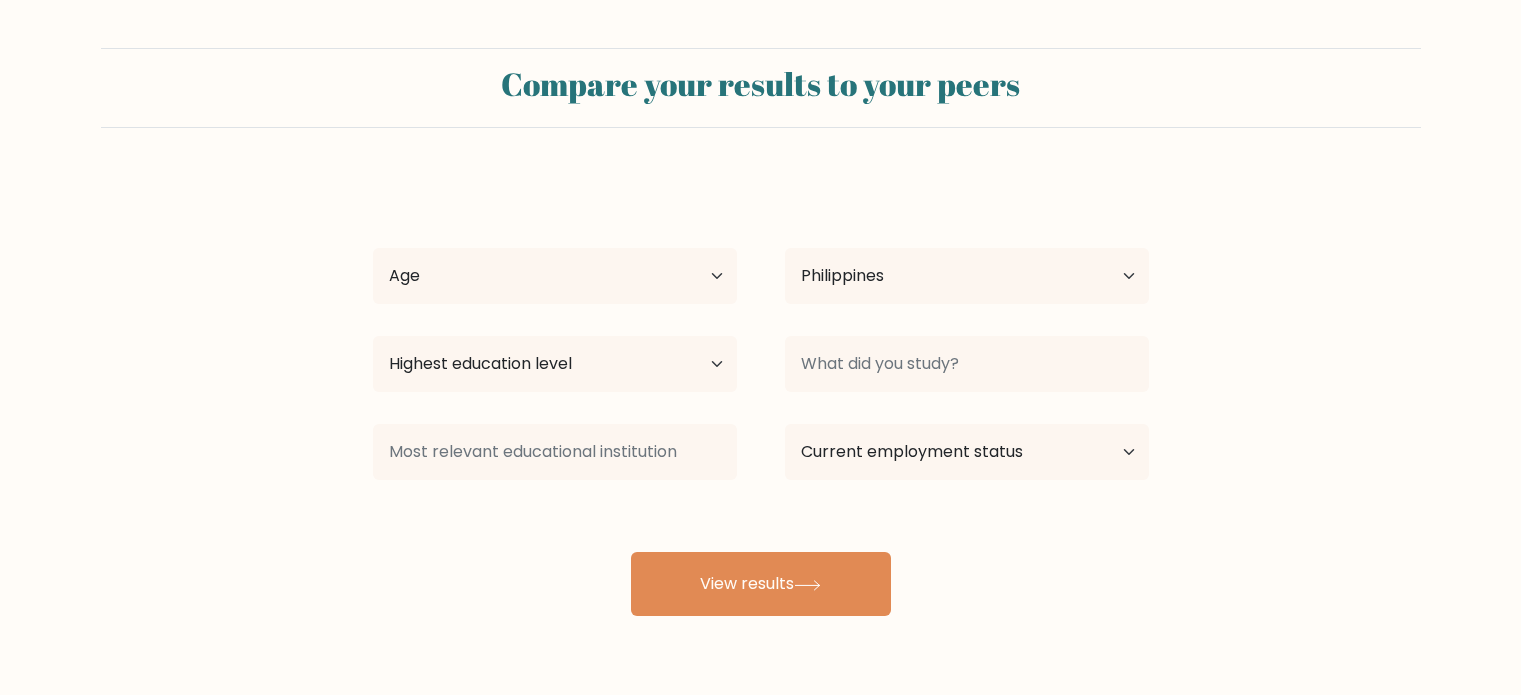 scroll, scrollTop: 0, scrollLeft: 0, axis: both 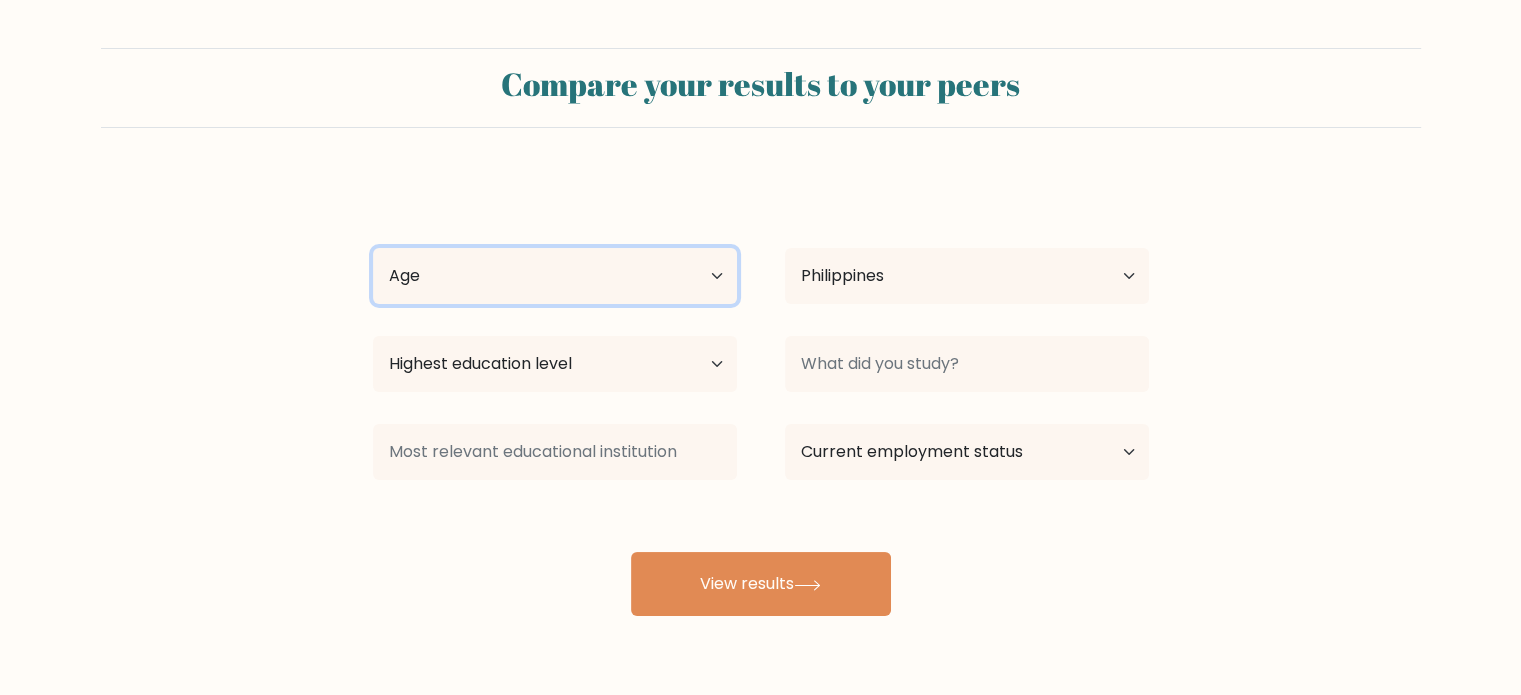 click on "Age
Under 18 years old
18-24 years old
25-34 years old
35-44 years old
45-54 years old
55-64 years old
65 years old and above" at bounding box center (555, 276) 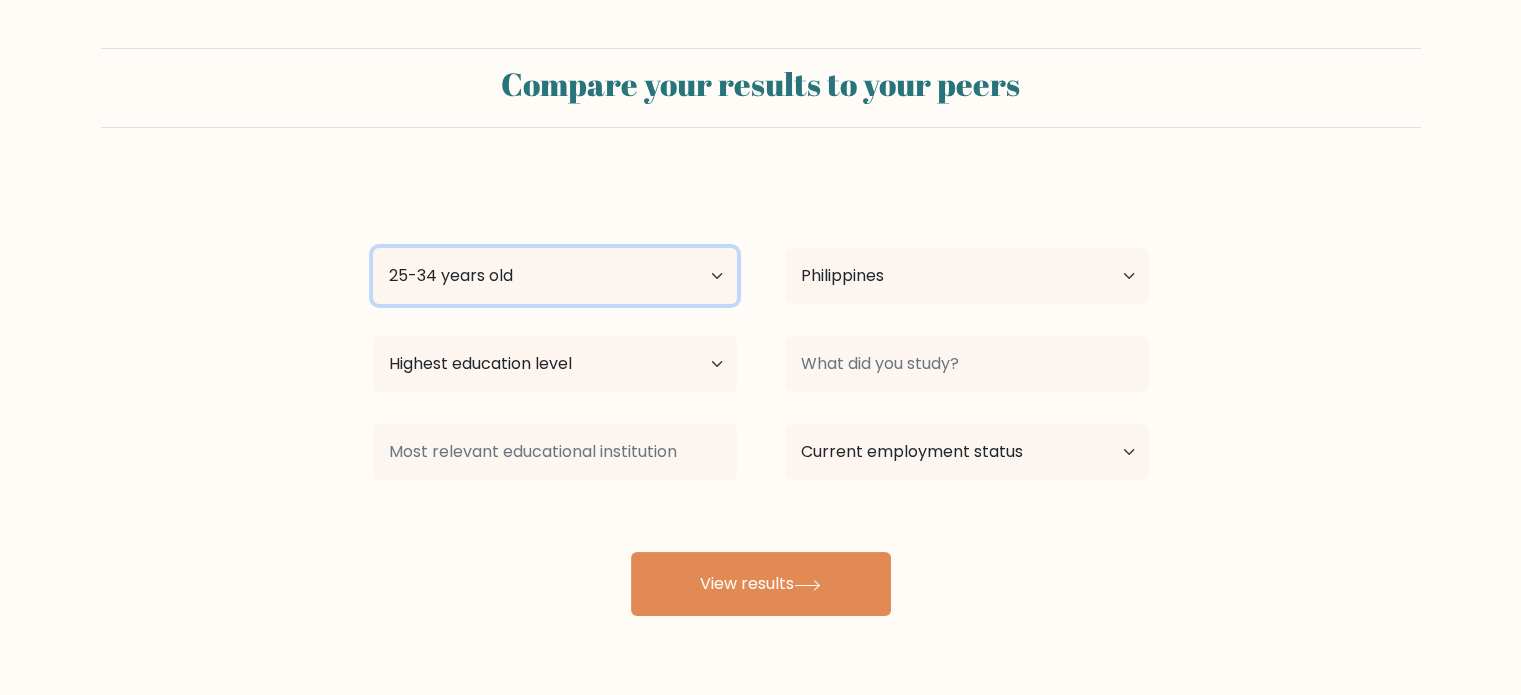 click on "Age
Under 18 years old
18-24 years old
25-34 years old
35-44 years old
45-54 years old
55-64 years old
65 years old and above" at bounding box center [555, 276] 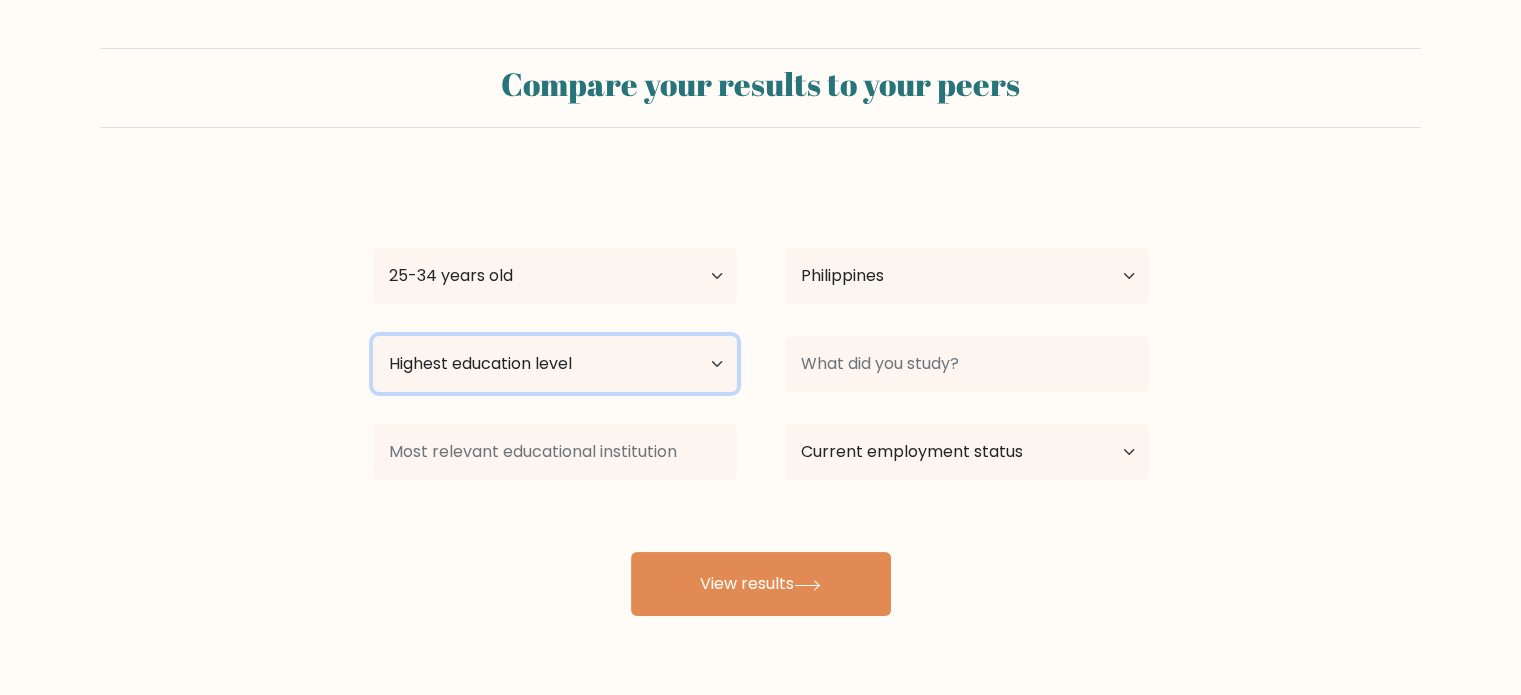 click on "Highest education level
No schooling
Primary
Lower Secondary
Upper Secondary
Occupation Specific
Bachelor's degree
Master's degree
Doctoral degree" at bounding box center (555, 364) 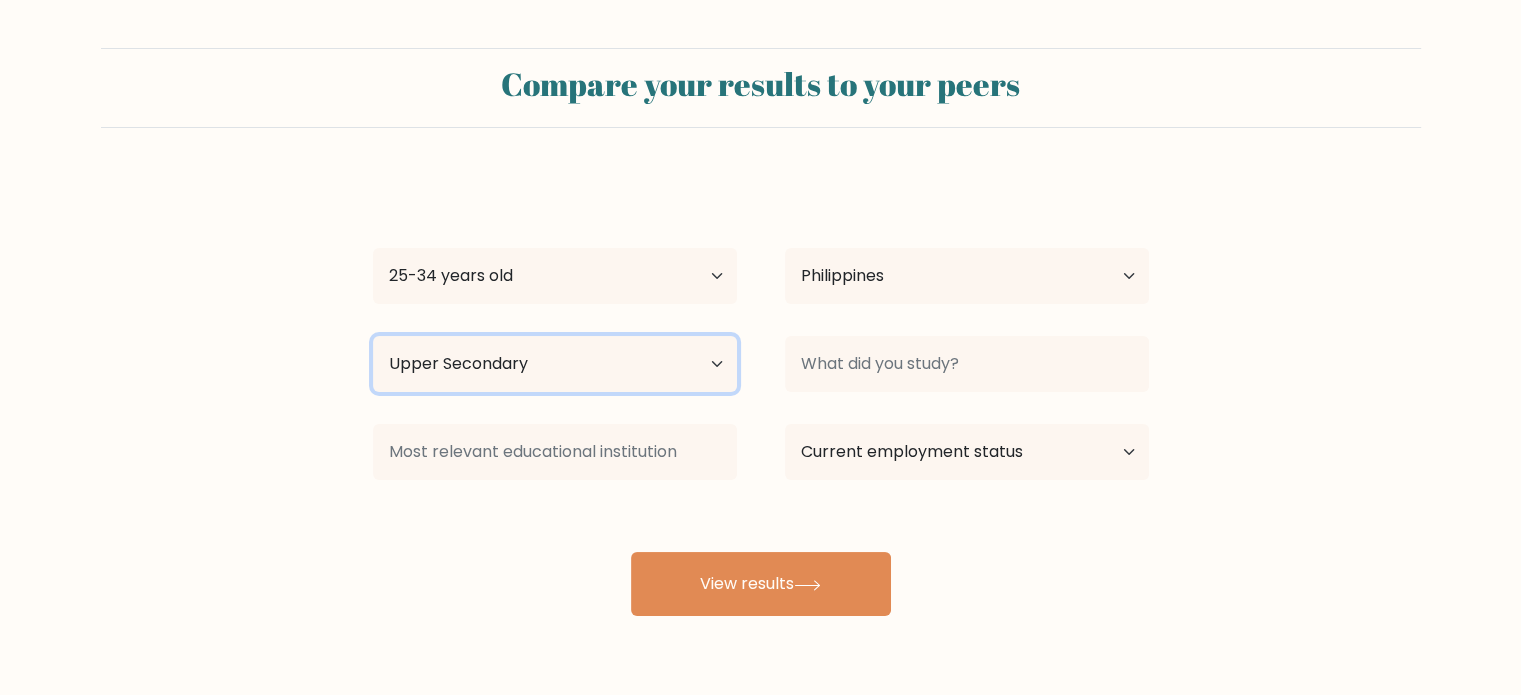 click on "Highest education level
No schooling
Primary
Lower Secondary
Upper Secondary
Occupation Specific
Bachelor's degree
Master's degree
Doctoral degree" at bounding box center (555, 364) 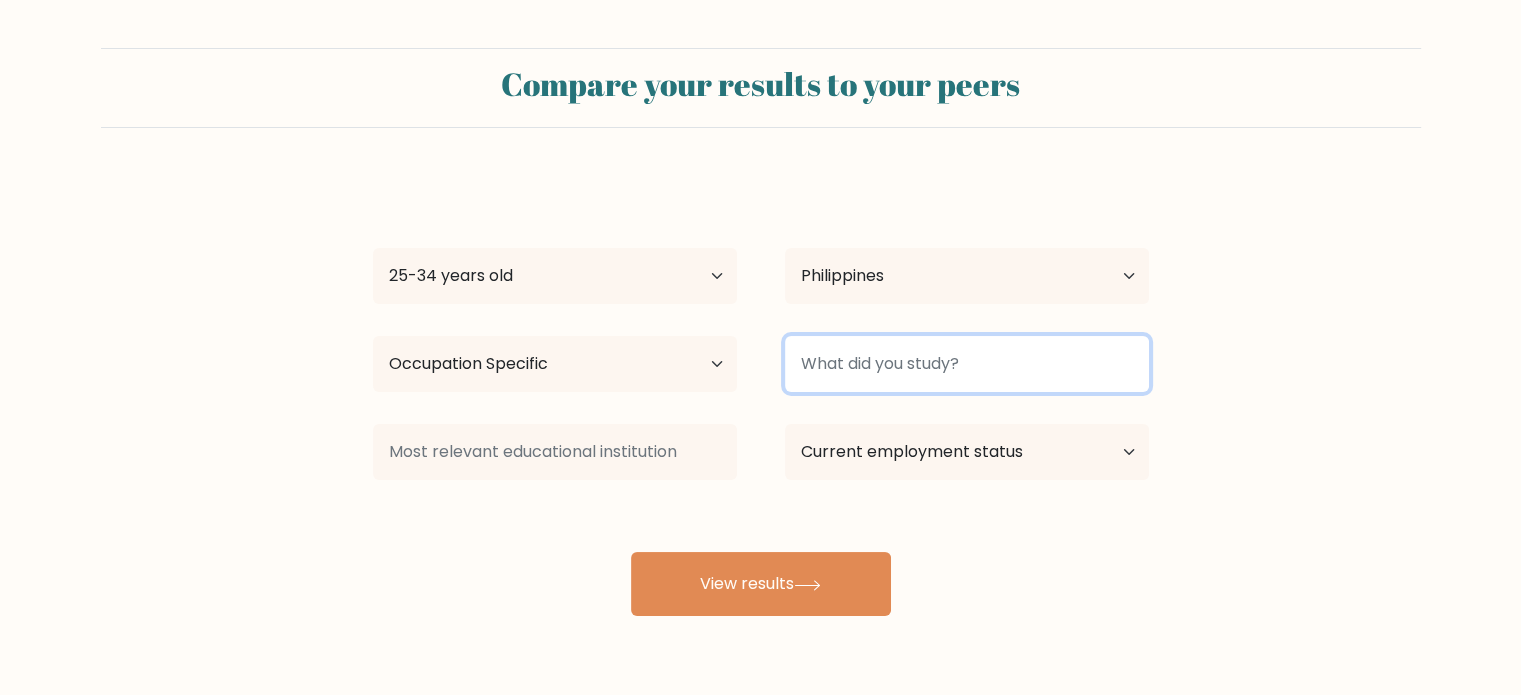 click at bounding box center (967, 364) 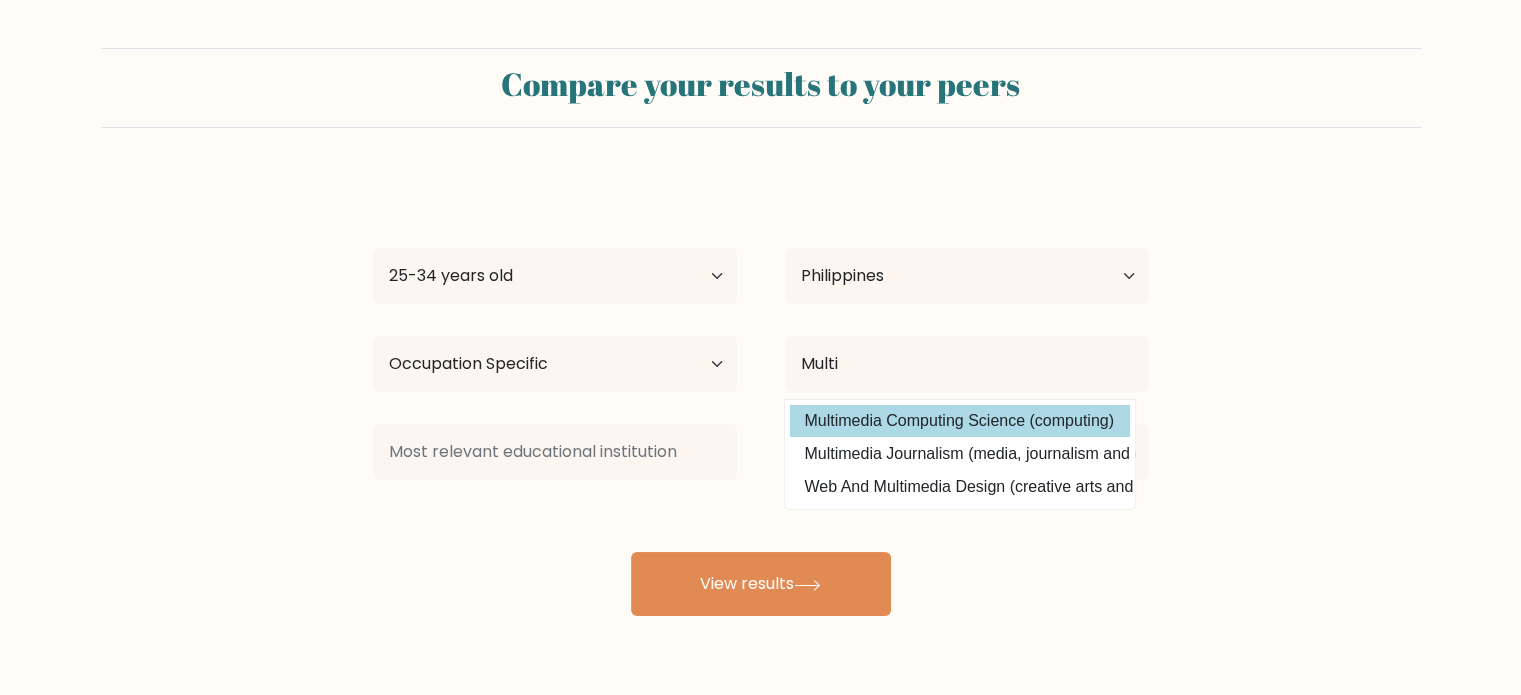 click on "Multimedia Computing Science (computing)" at bounding box center [960, 421] 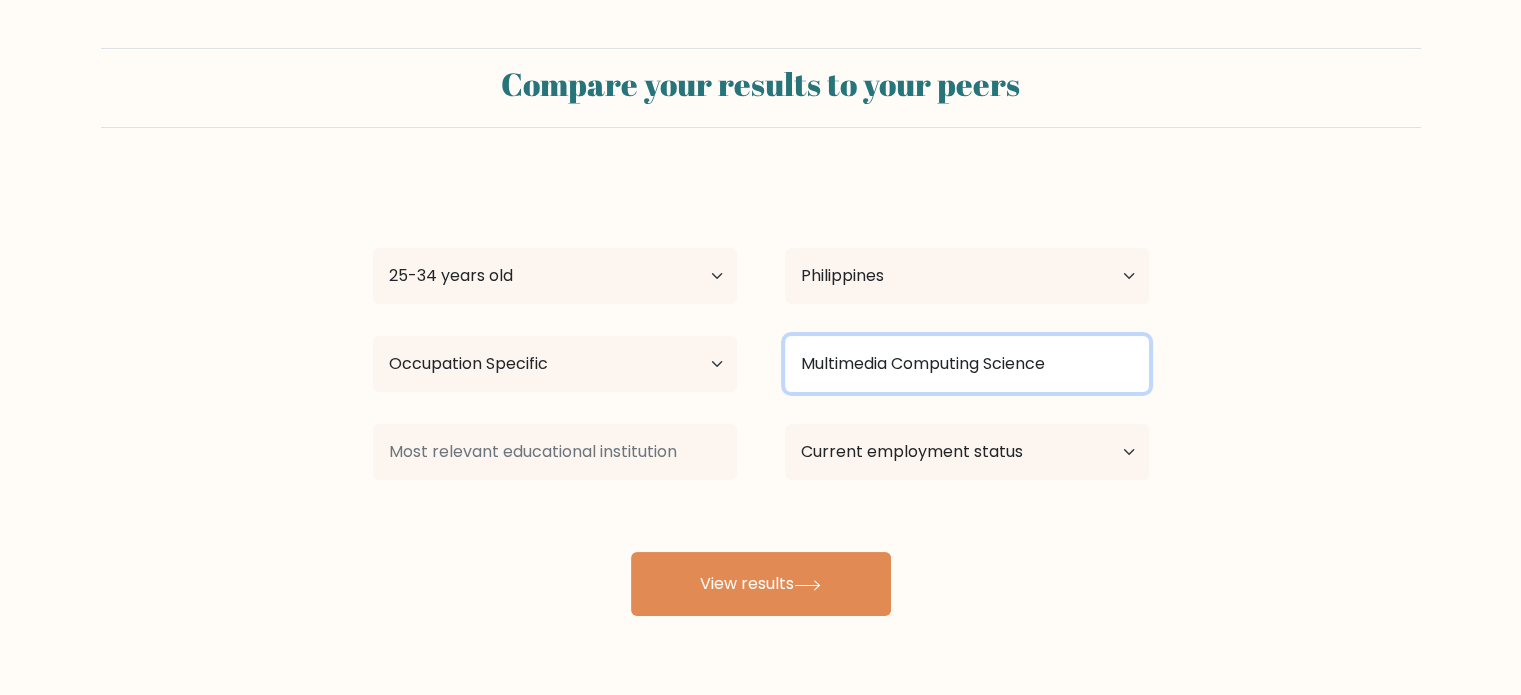 click on "Multimedia Computing Science" at bounding box center (967, 364) 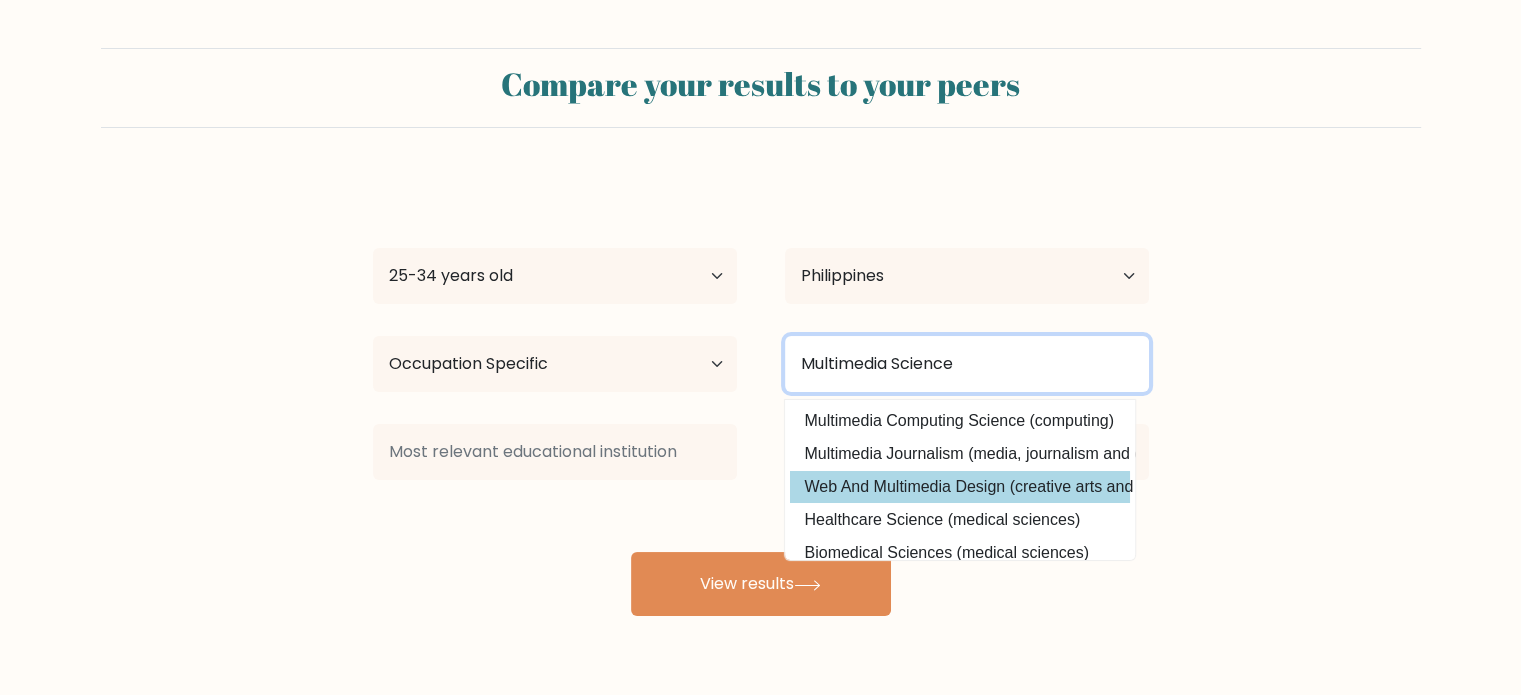 type on "Multimedia Science" 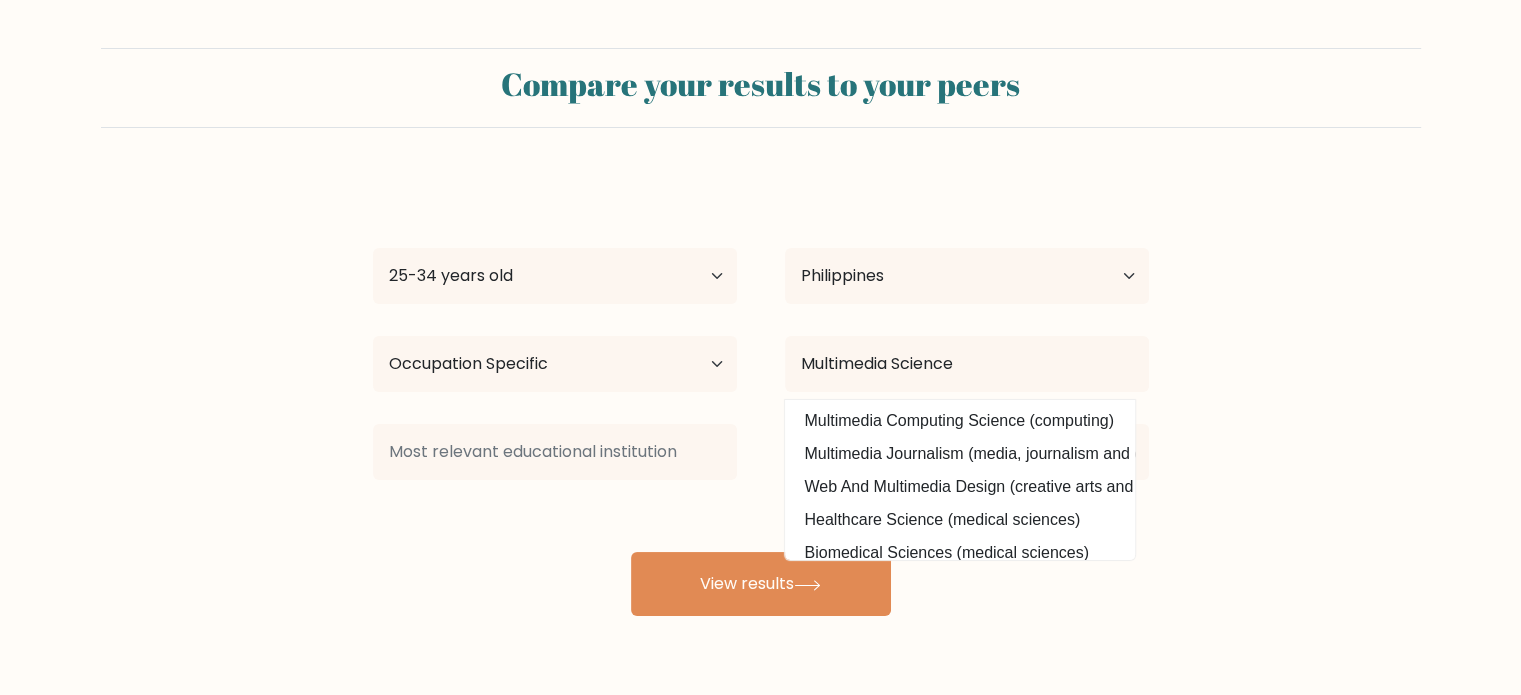 click on "Web And Multimedia Design (creative arts and design)" at bounding box center [960, 487] 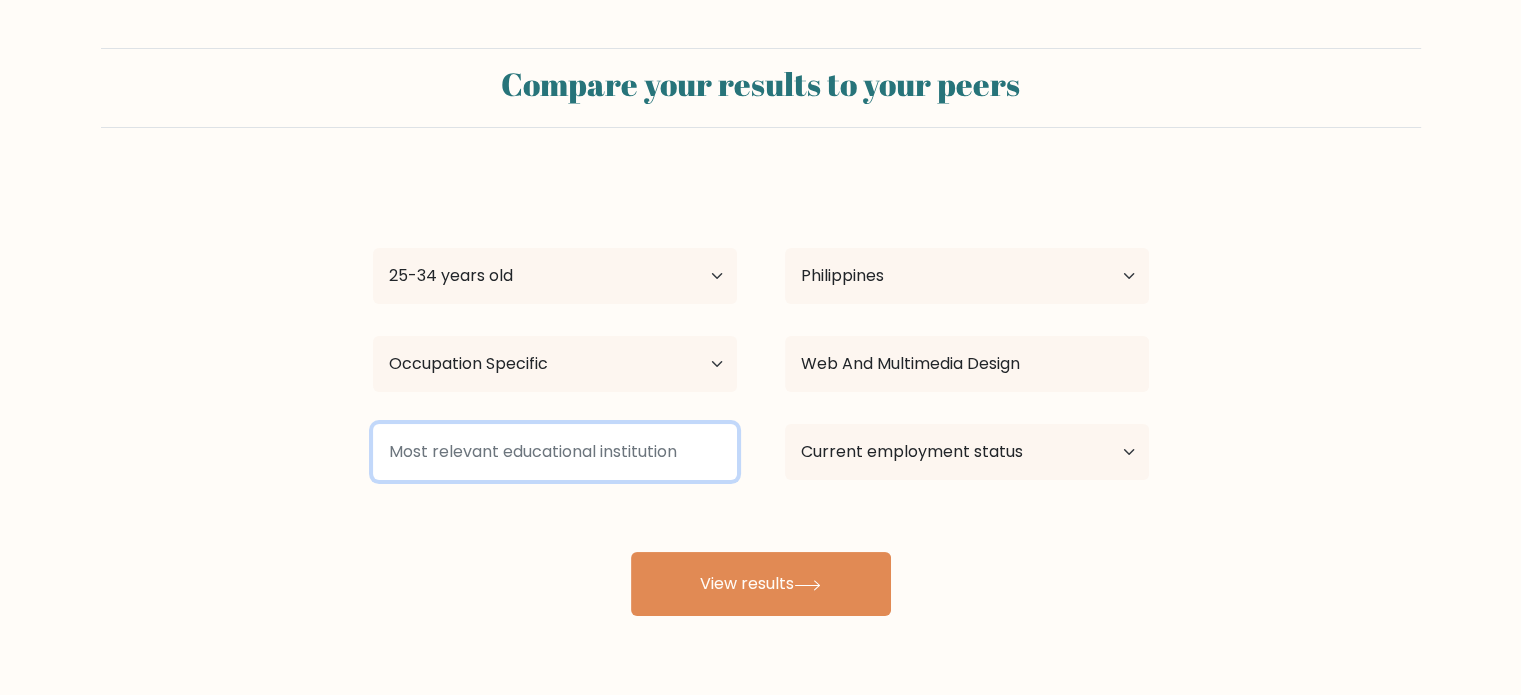 click at bounding box center (555, 452) 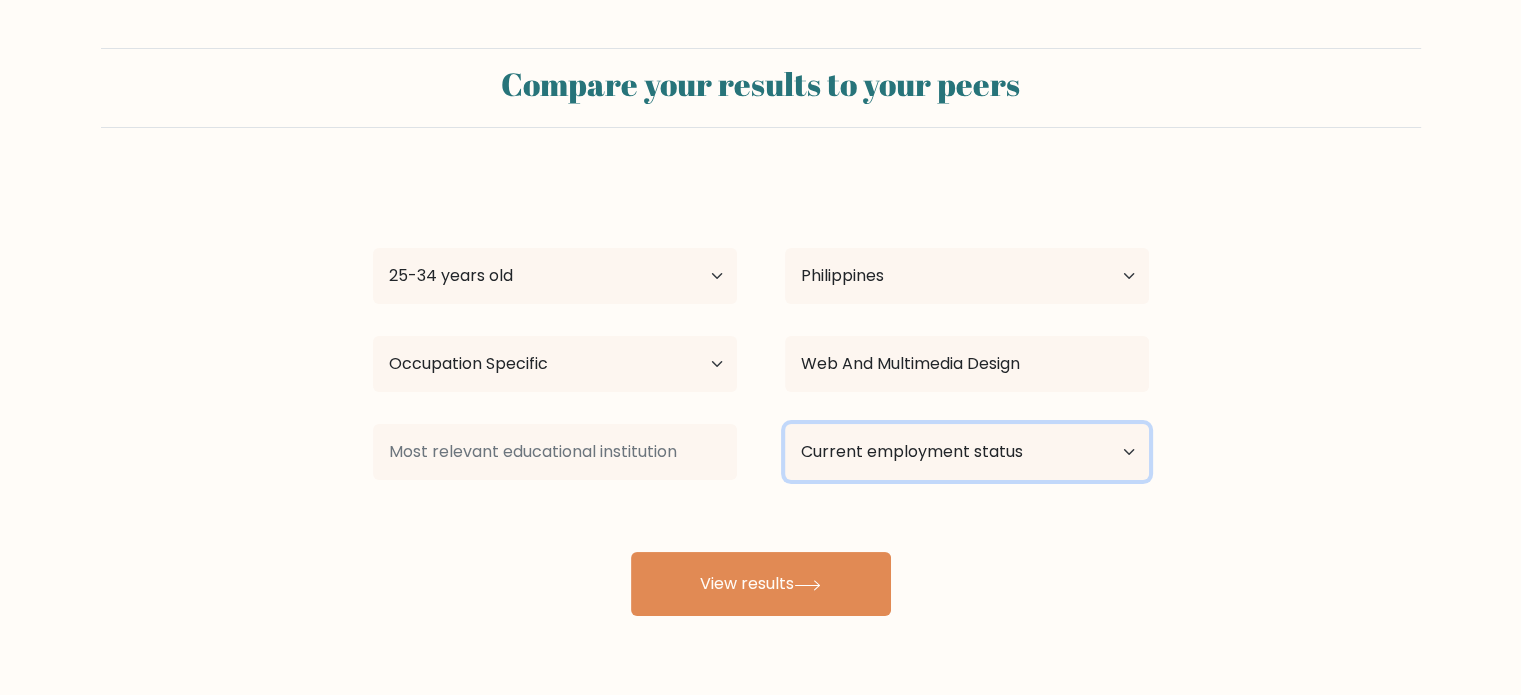 click on "Current employment status
Employed
Student
Retired
Other / prefer not to answer" at bounding box center (967, 452) 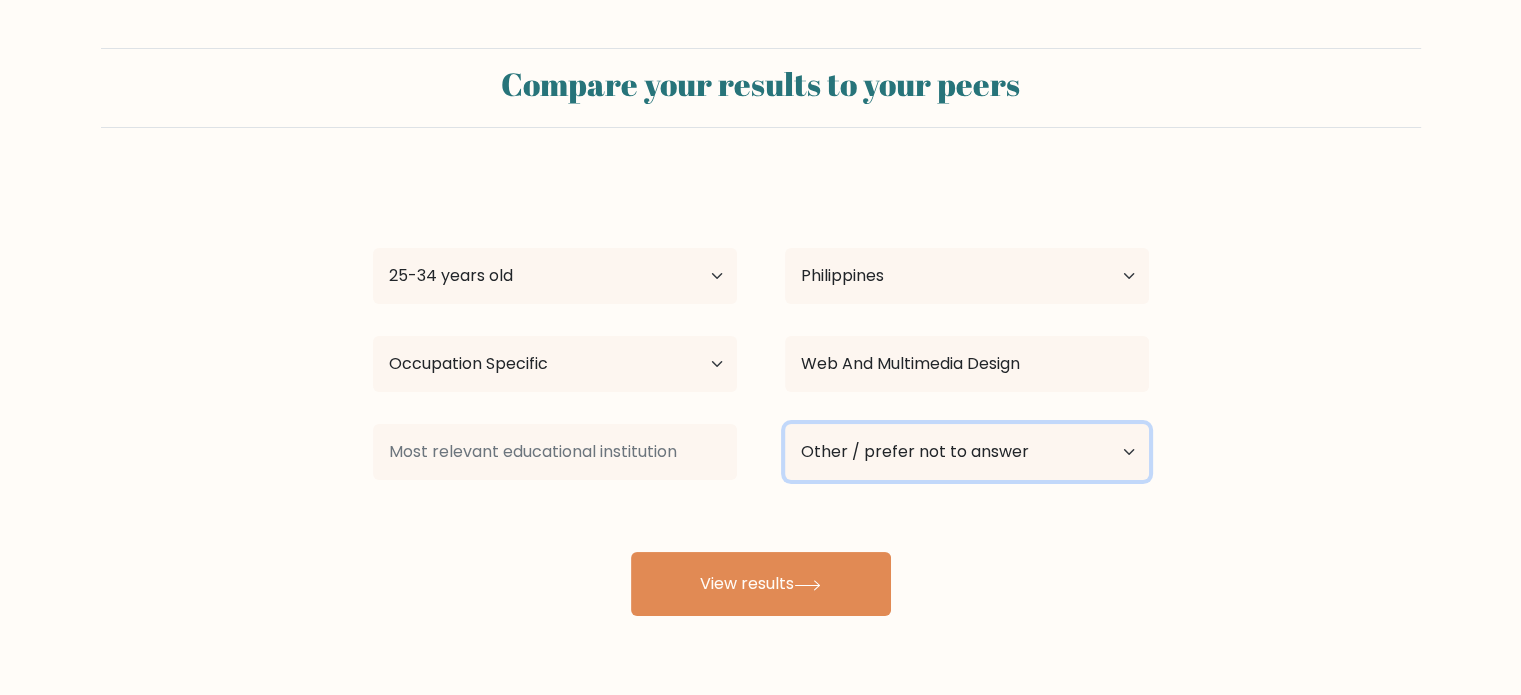click on "Current employment status
Employed
Student
Retired
Other / prefer not to answer" at bounding box center (967, 452) 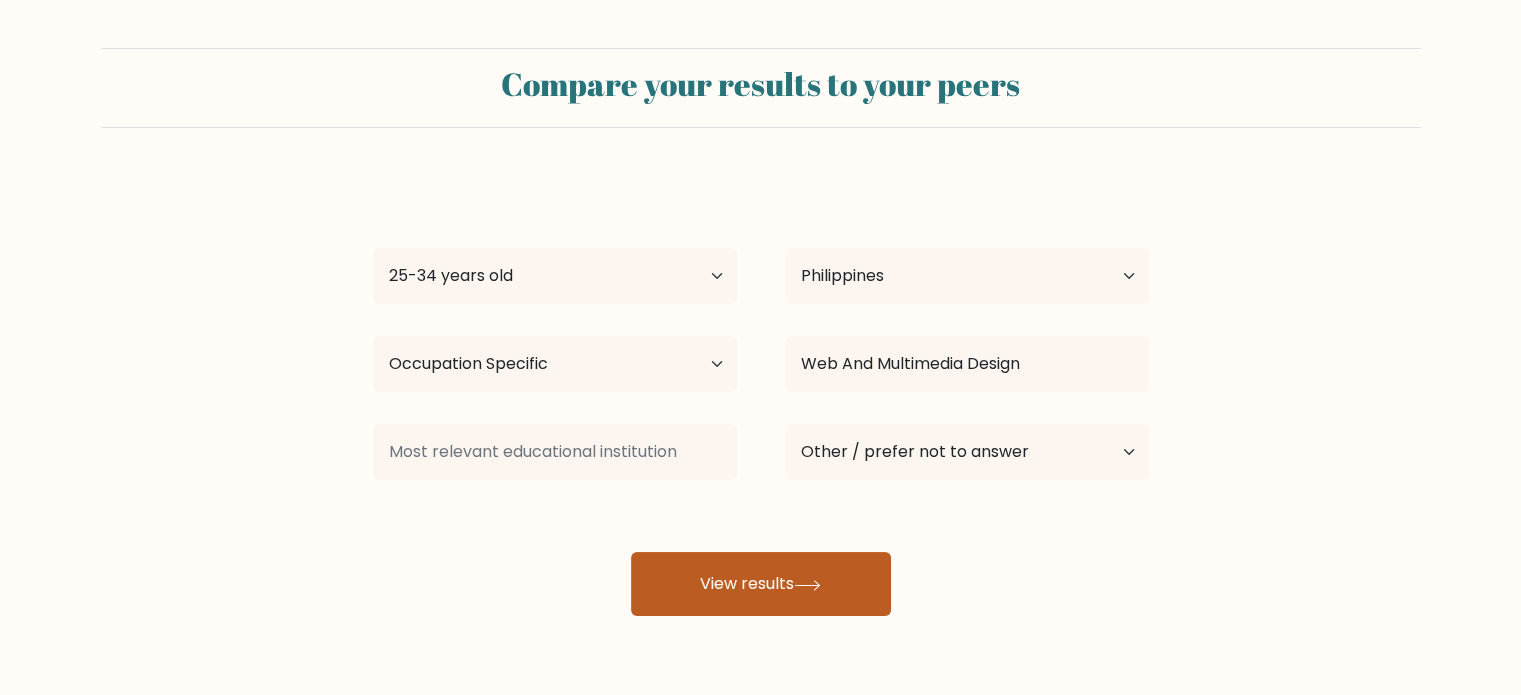 click at bounding box center [807, 584] 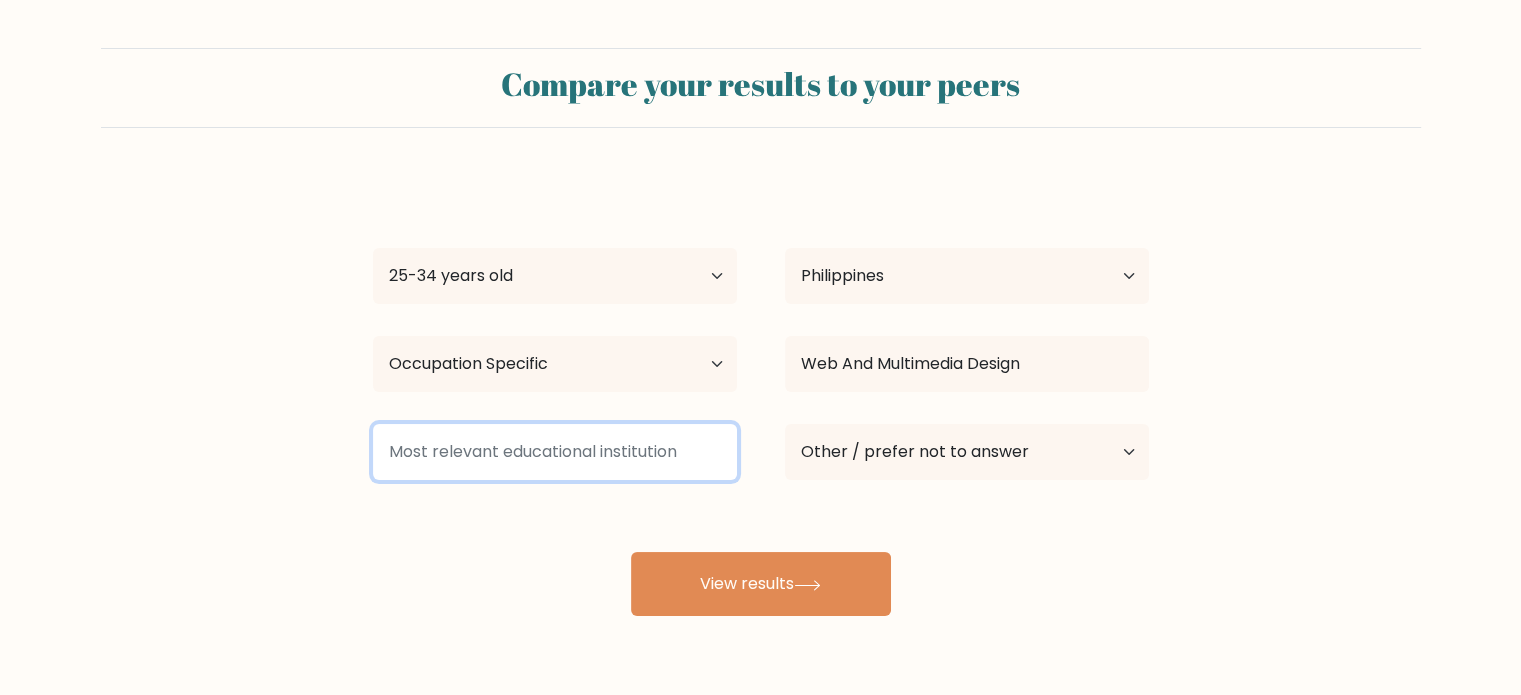 click at bounding box center (555, 452) 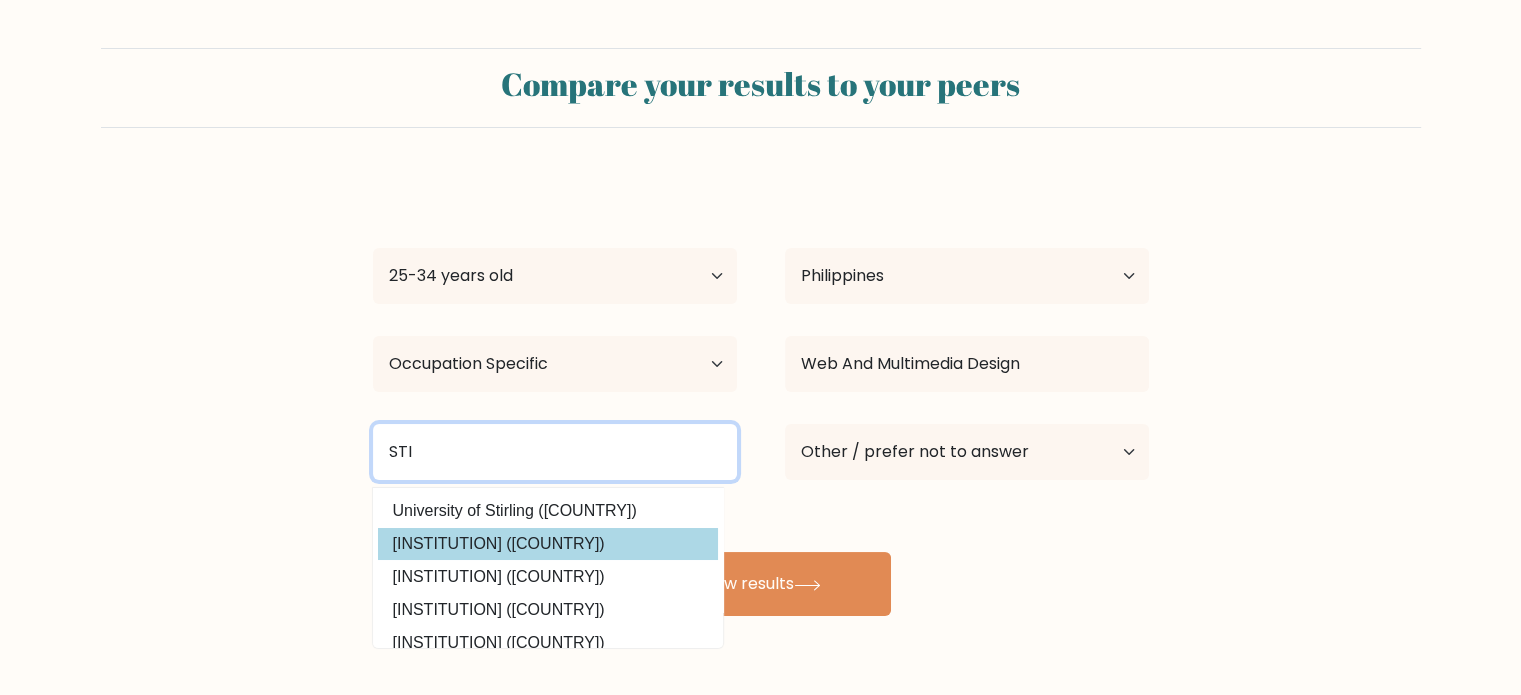 scroll, scrollTop: 128, scrollLeft: 0, axis: vertical 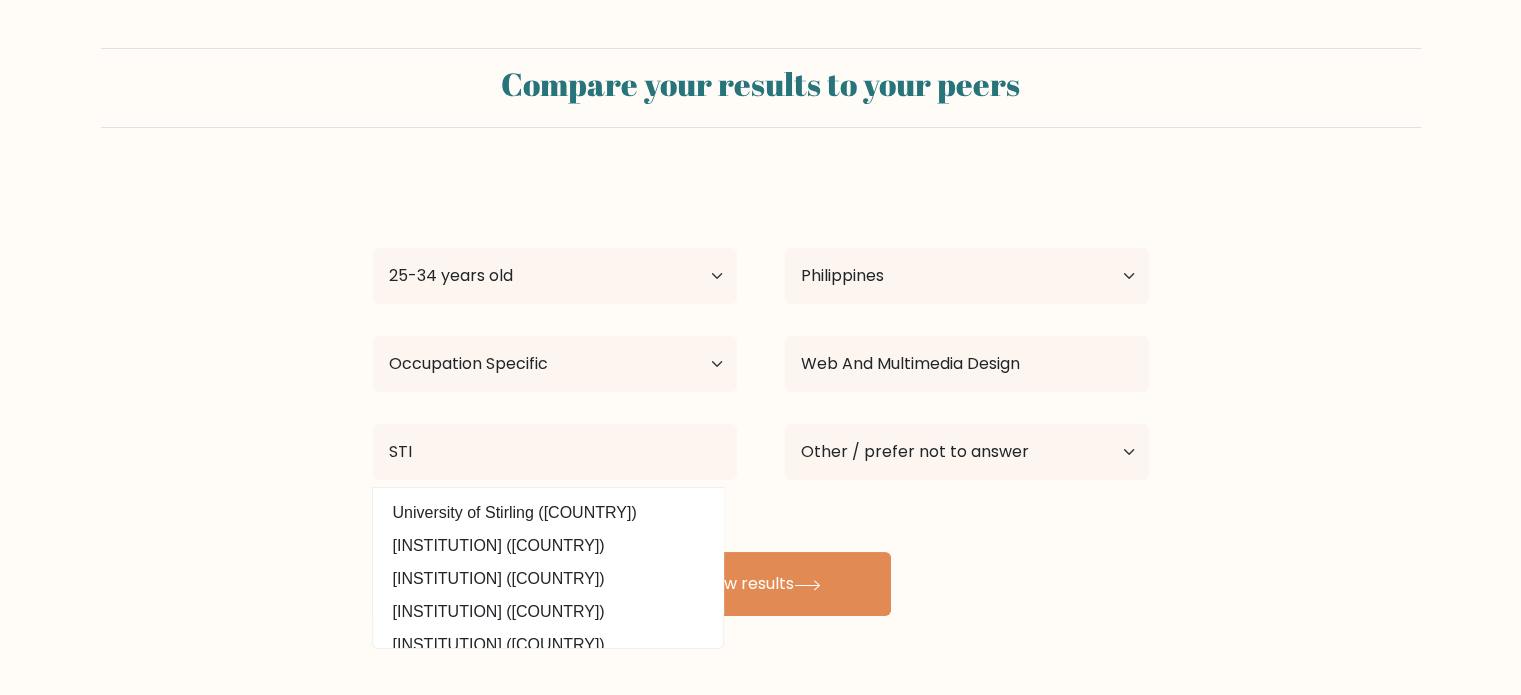 click on "STI West Negros University (Philippines)" at bounding box center [548, 546] 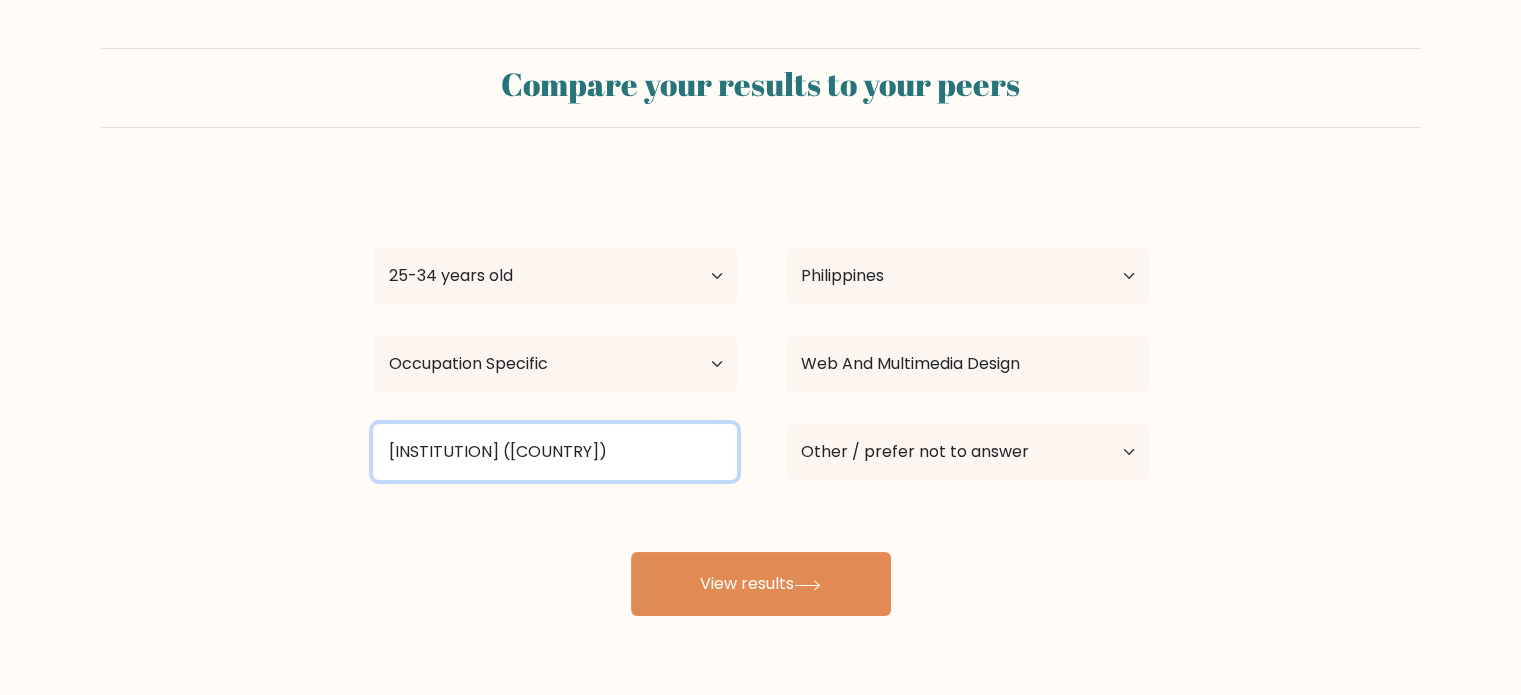 click on "STI West Negros University" at bounding box center (555, 452) 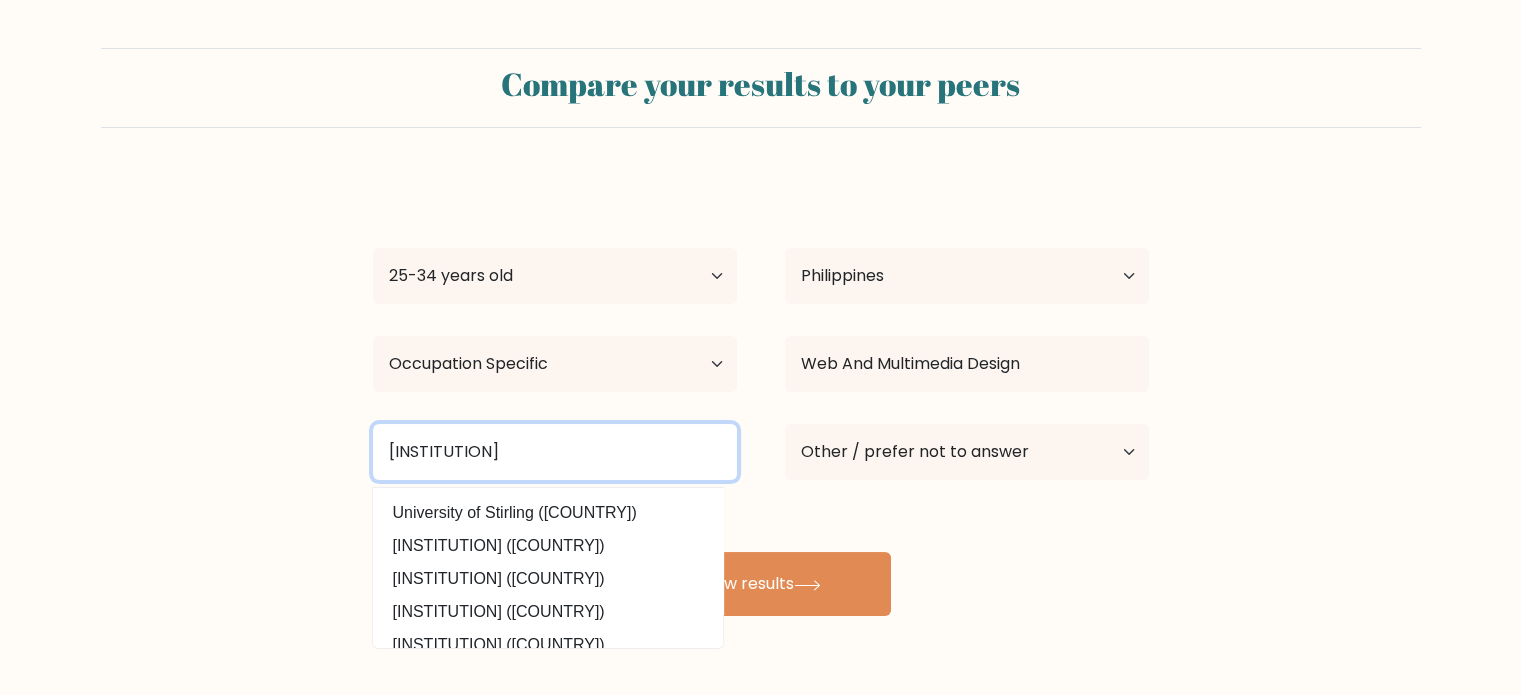 type on "STI Caloocan" 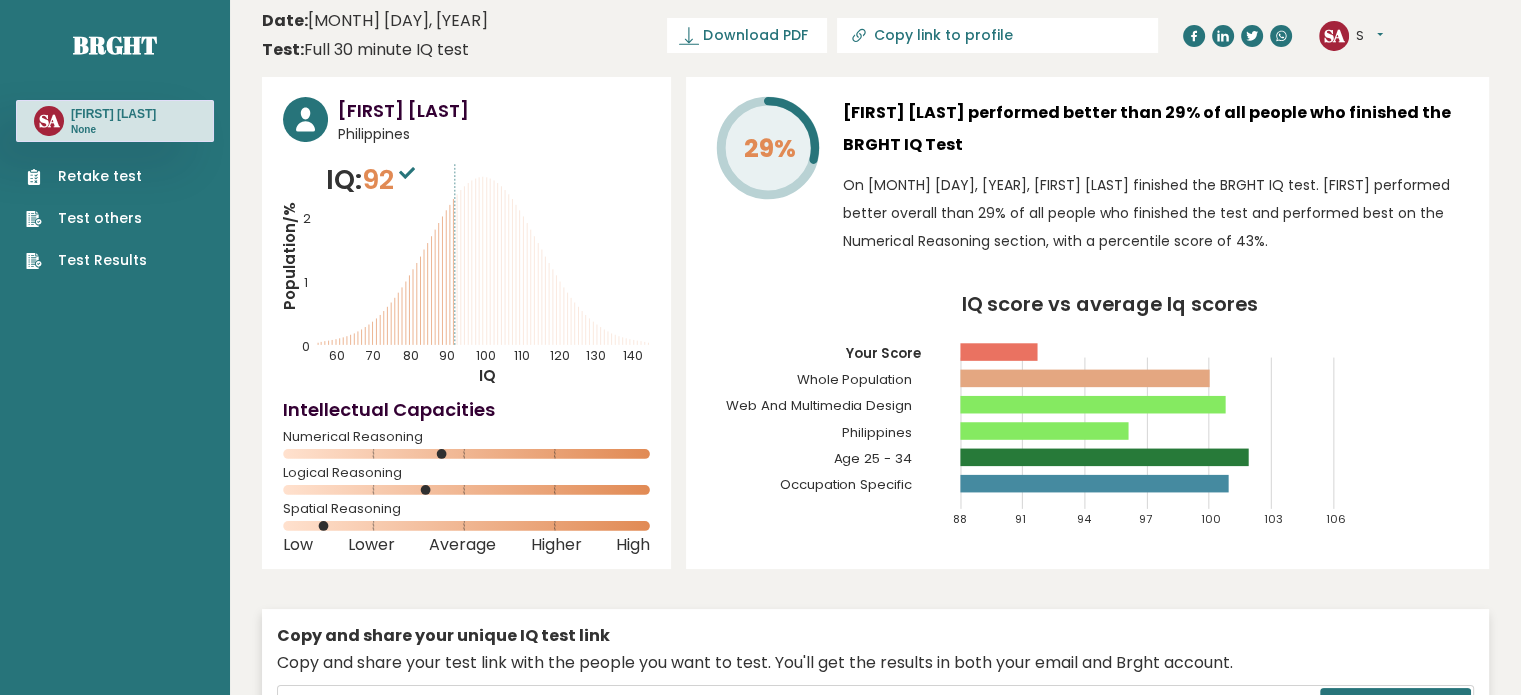 scroll, scrollTop: 0, scrollLeft: 0, axis: both 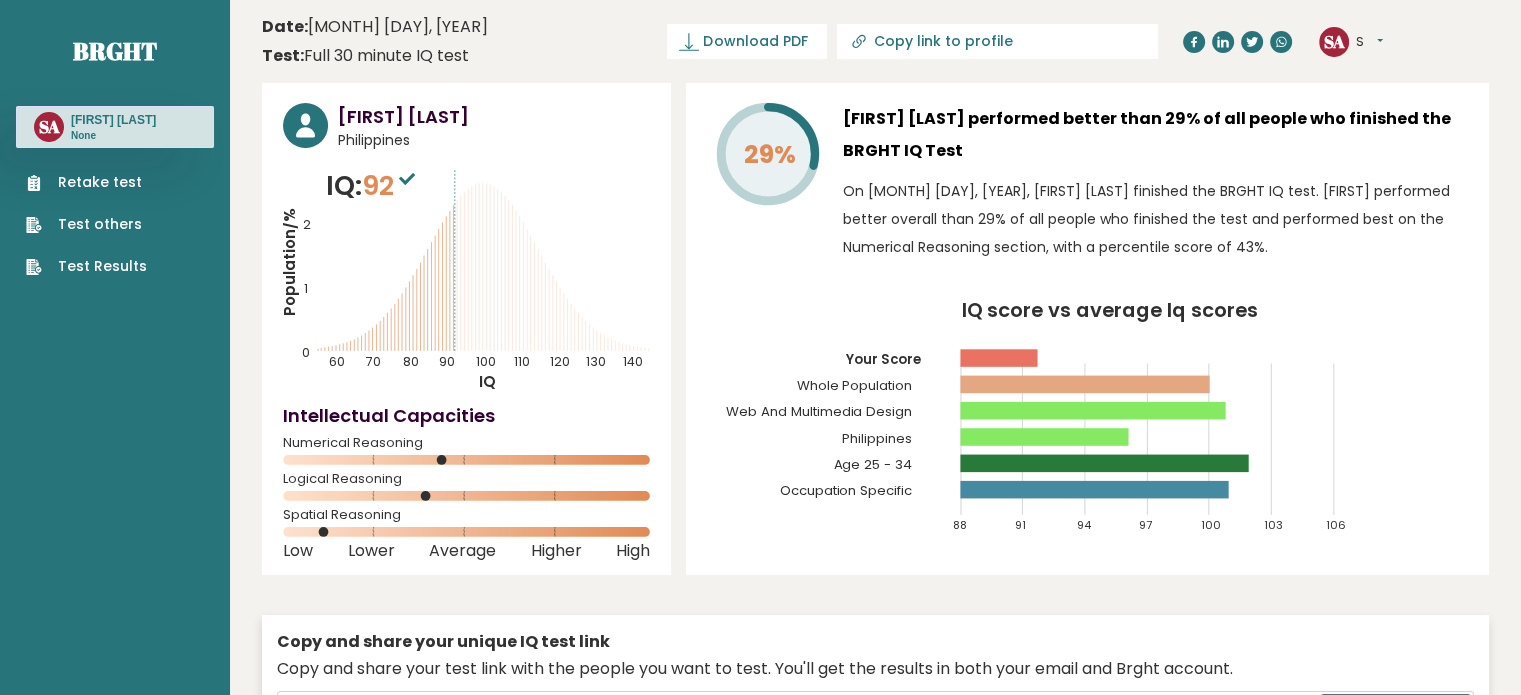 click on "Download PDF" at bounding box center [755, 41] 